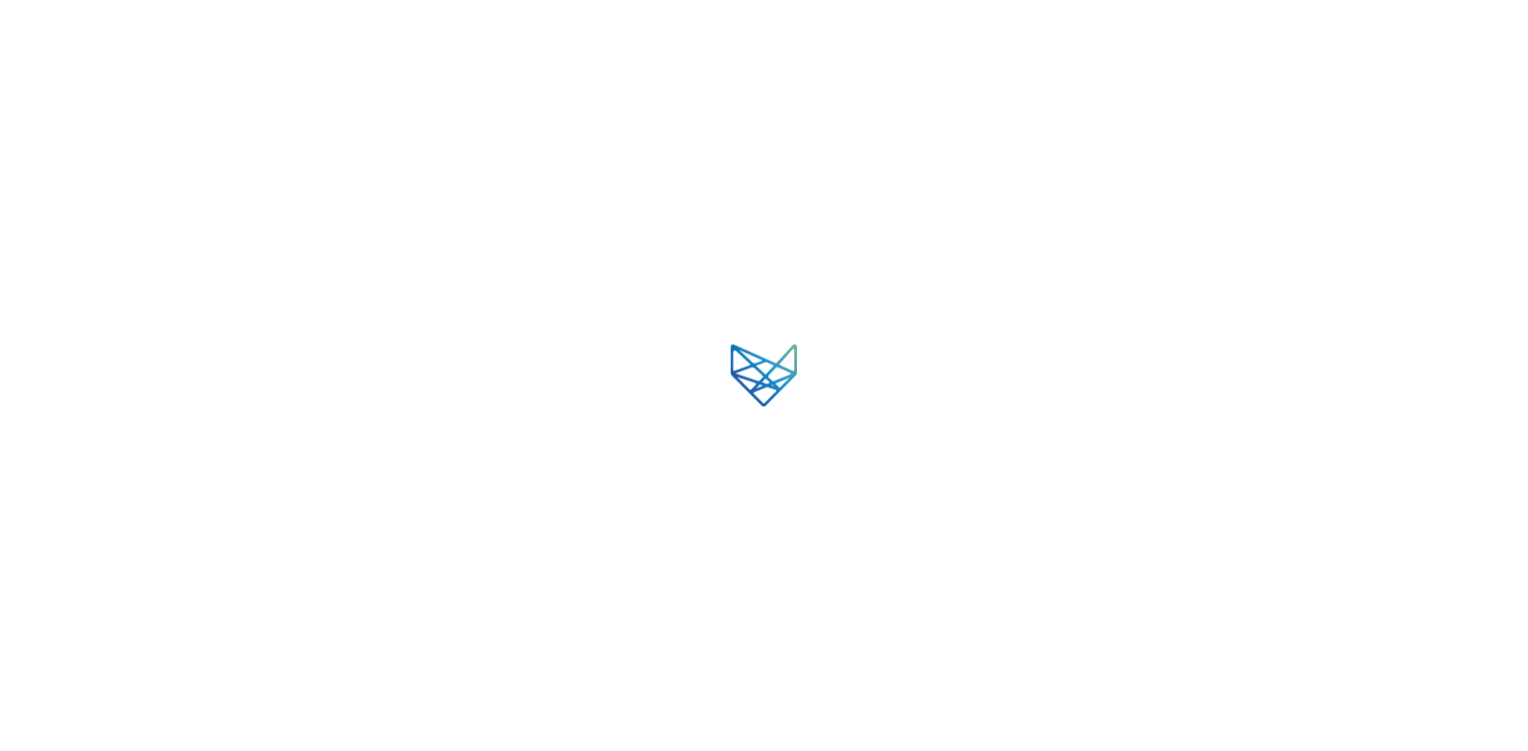 scroll, scrollTop: 0, scrollLeft: 0, axis: both 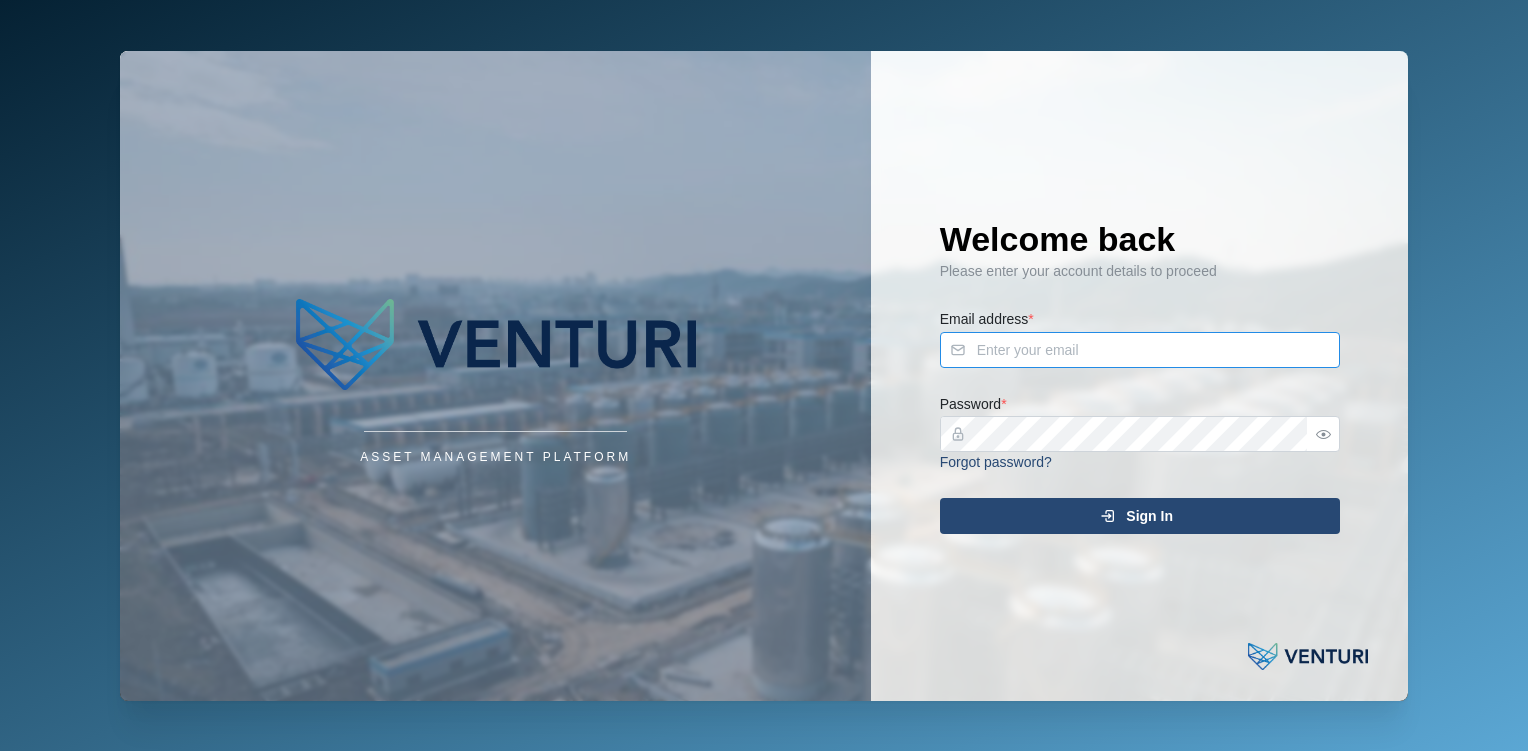 type on "[EMAIL]" 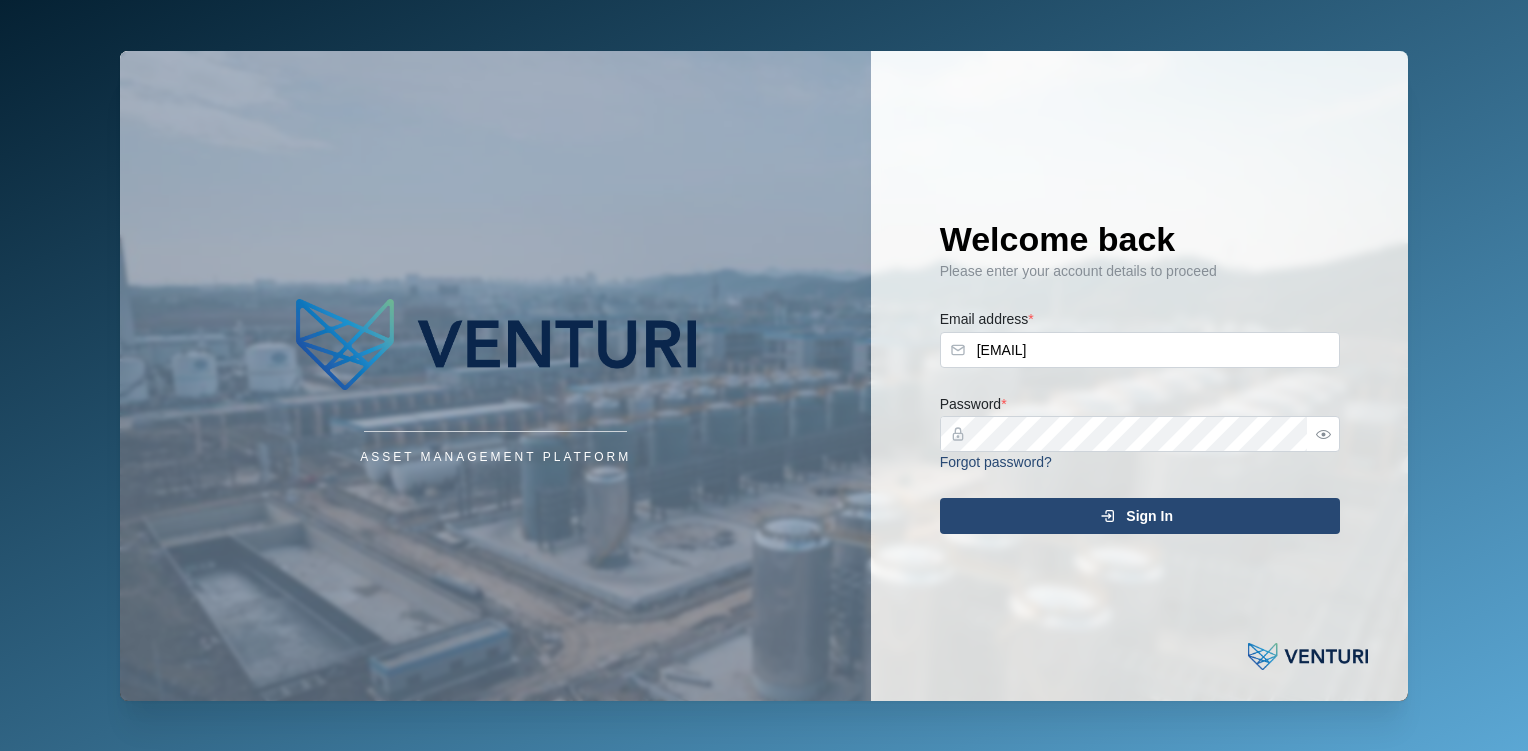 click on "Sign In" at bounding box center [1149, 516] 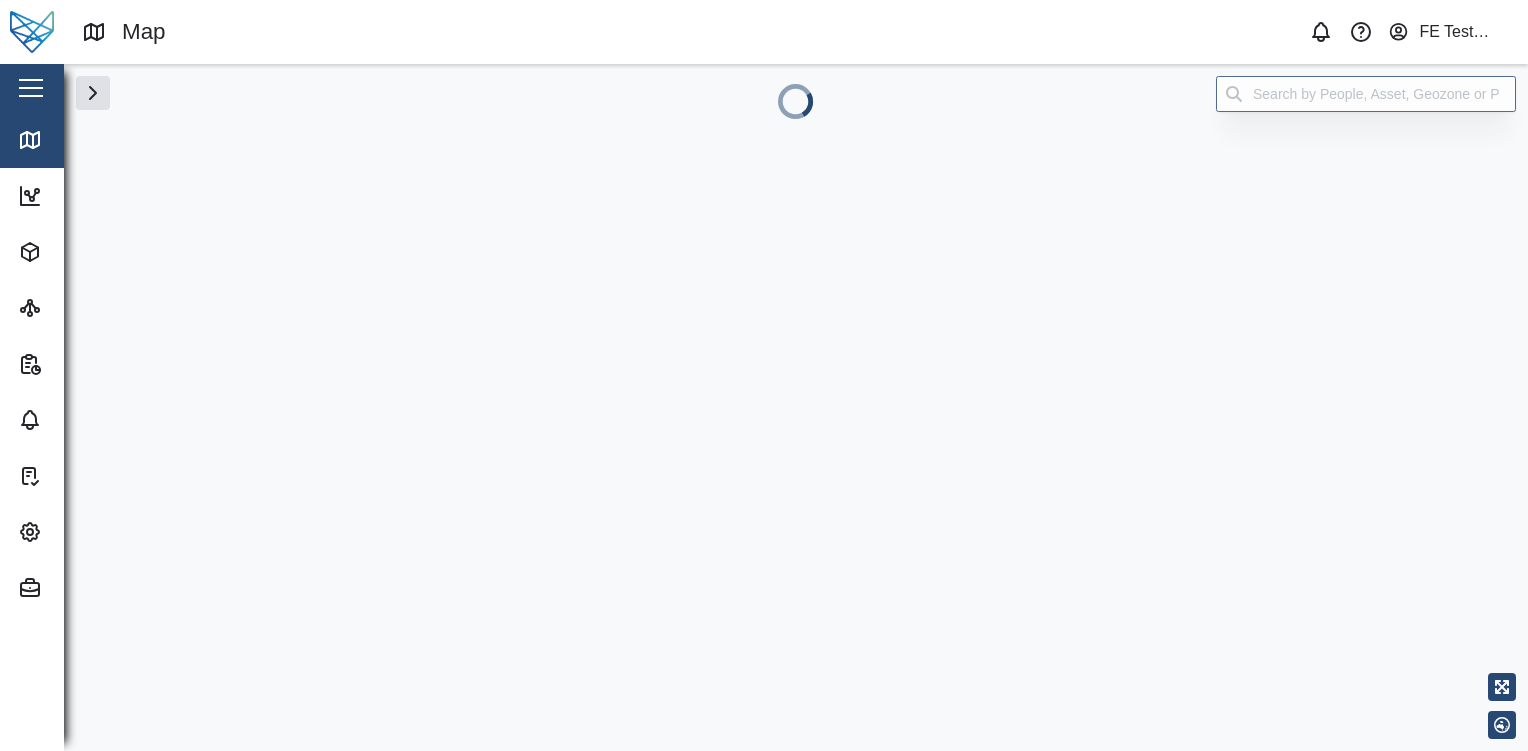 scroll, scrollTop: 0, scrollLeft: 0, axis: both 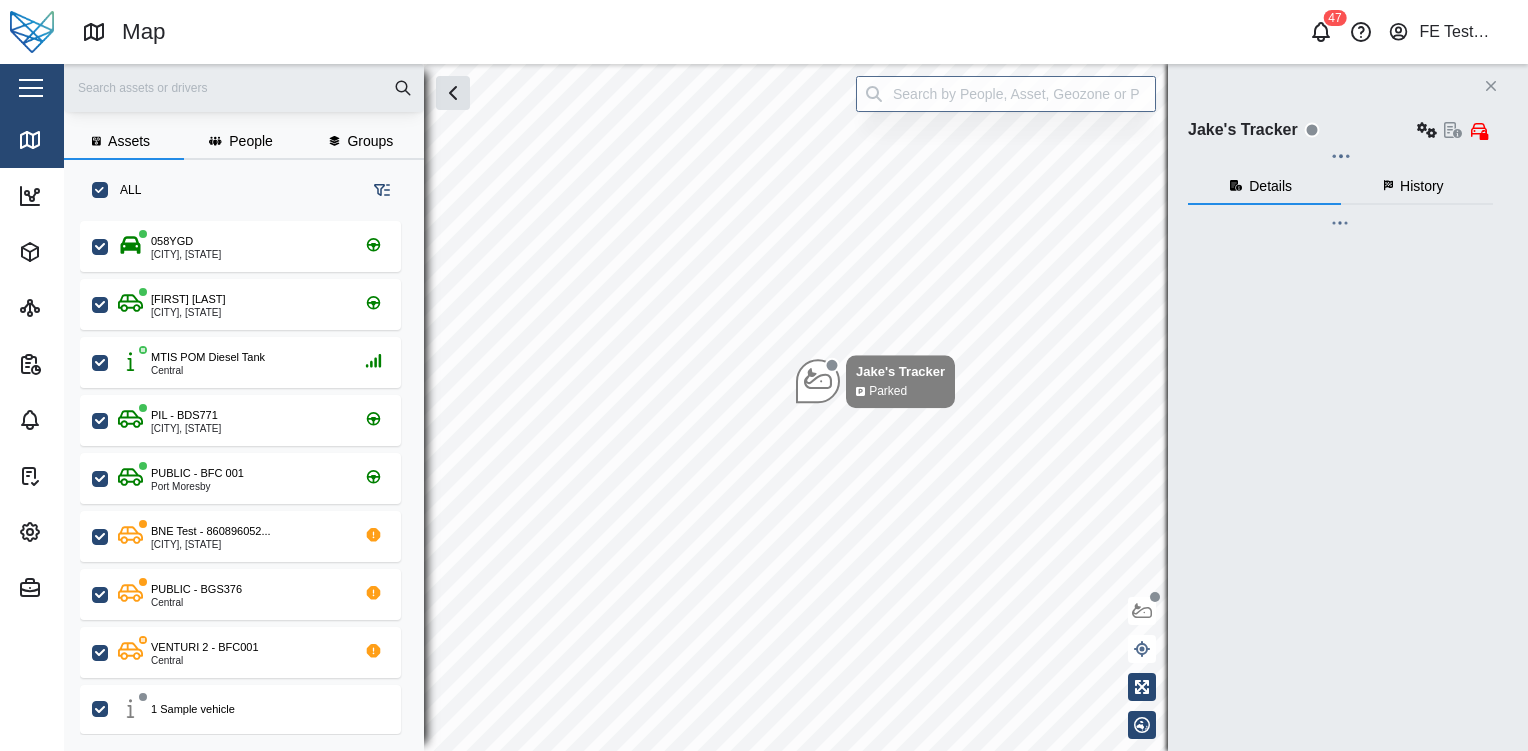 checkbox on "true" 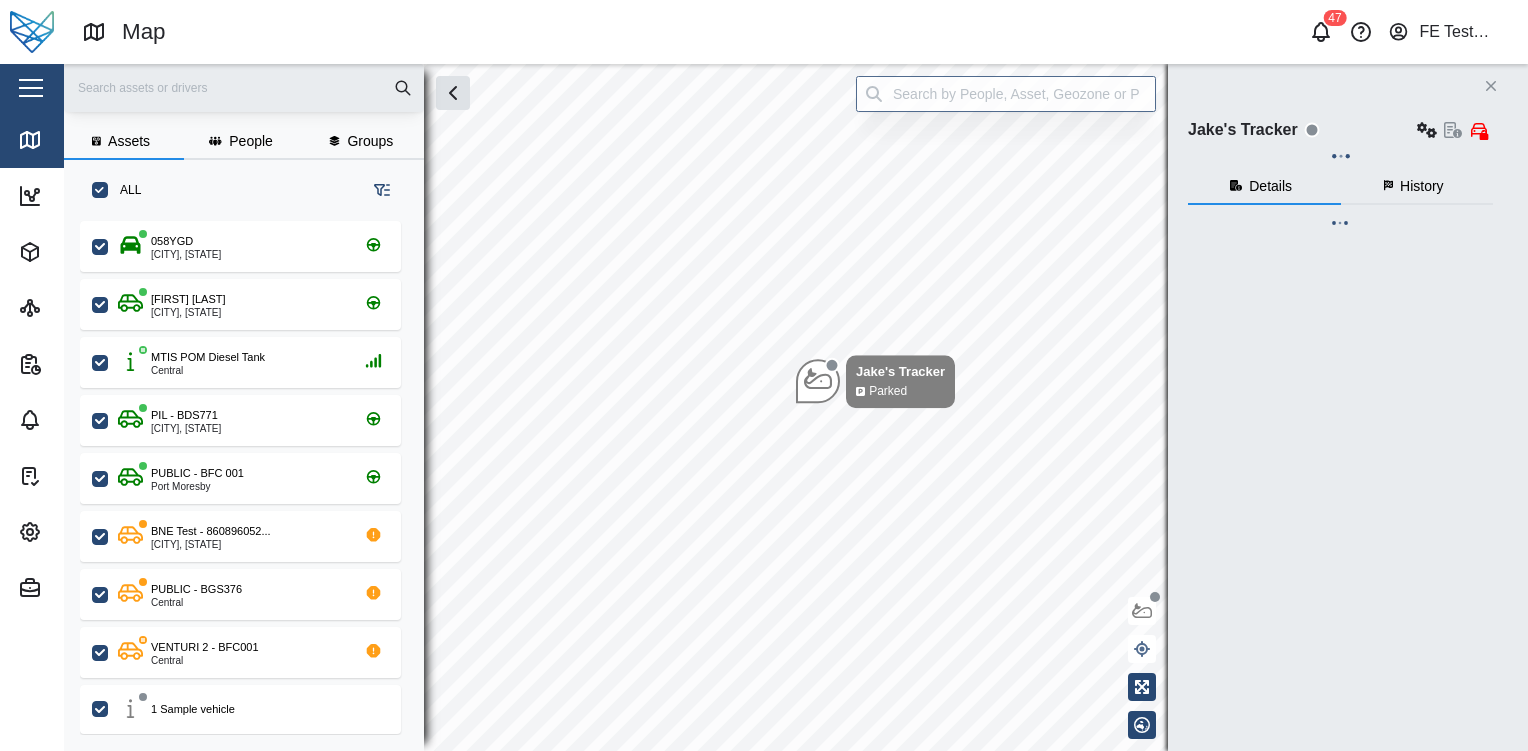 checkbox on "true" 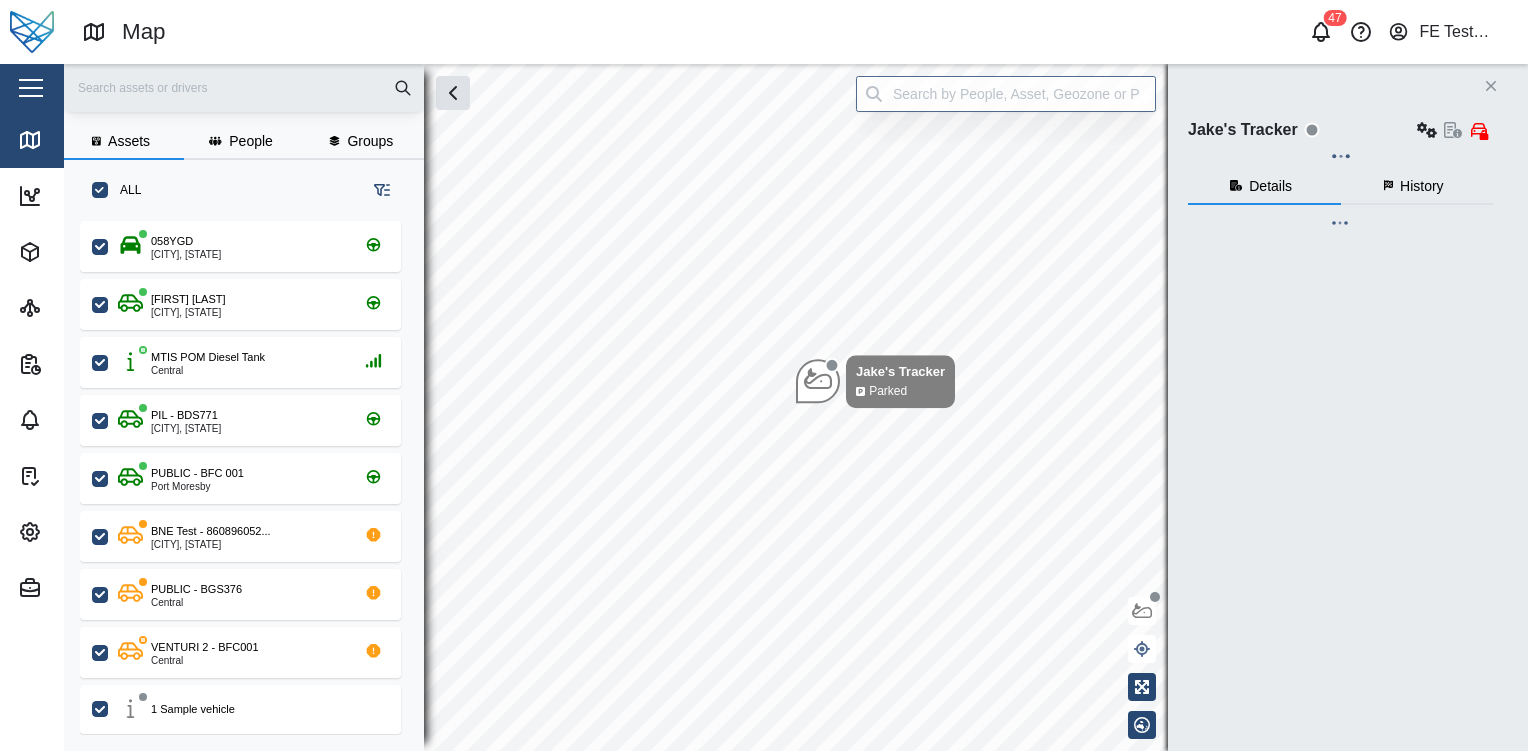 checkbox on "true" 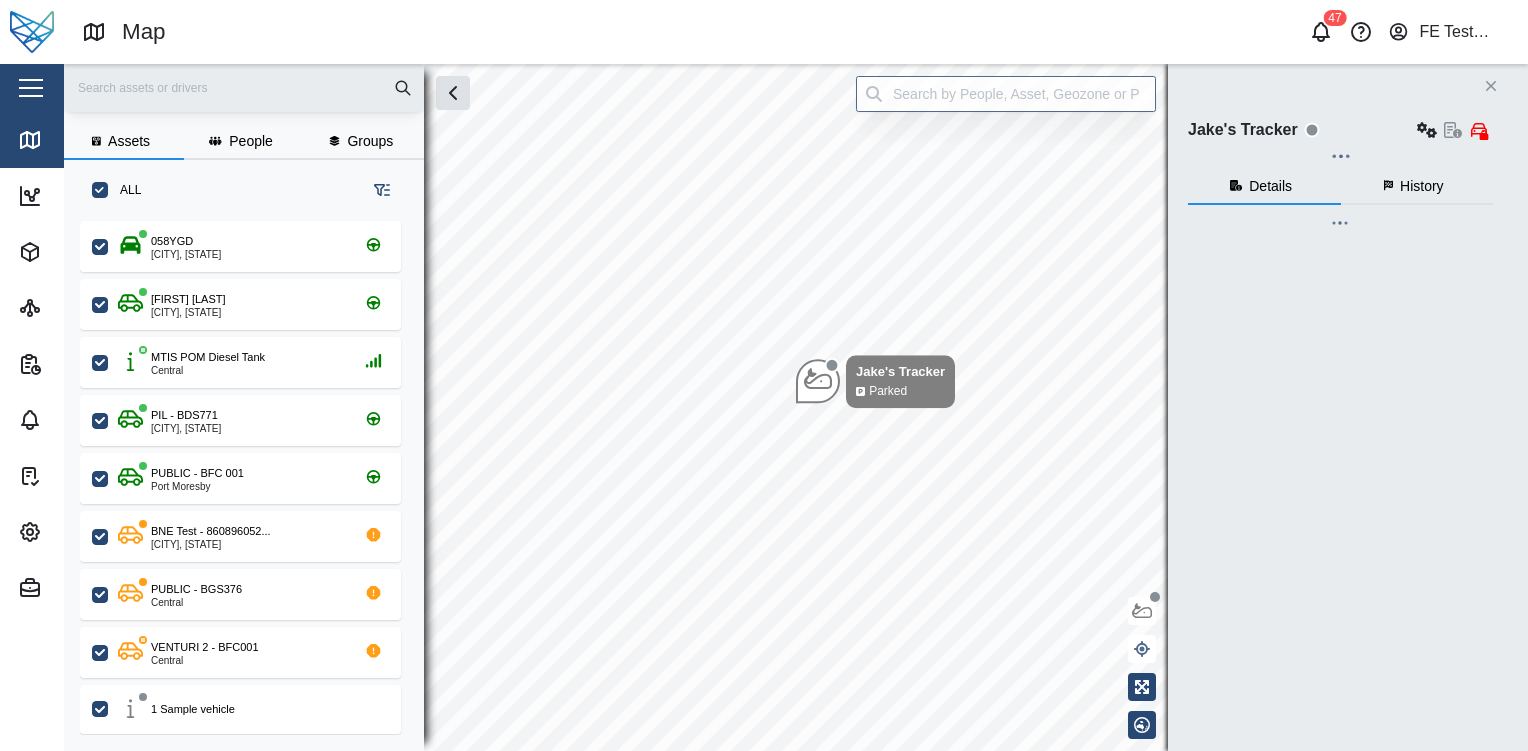 checkbox on "true" 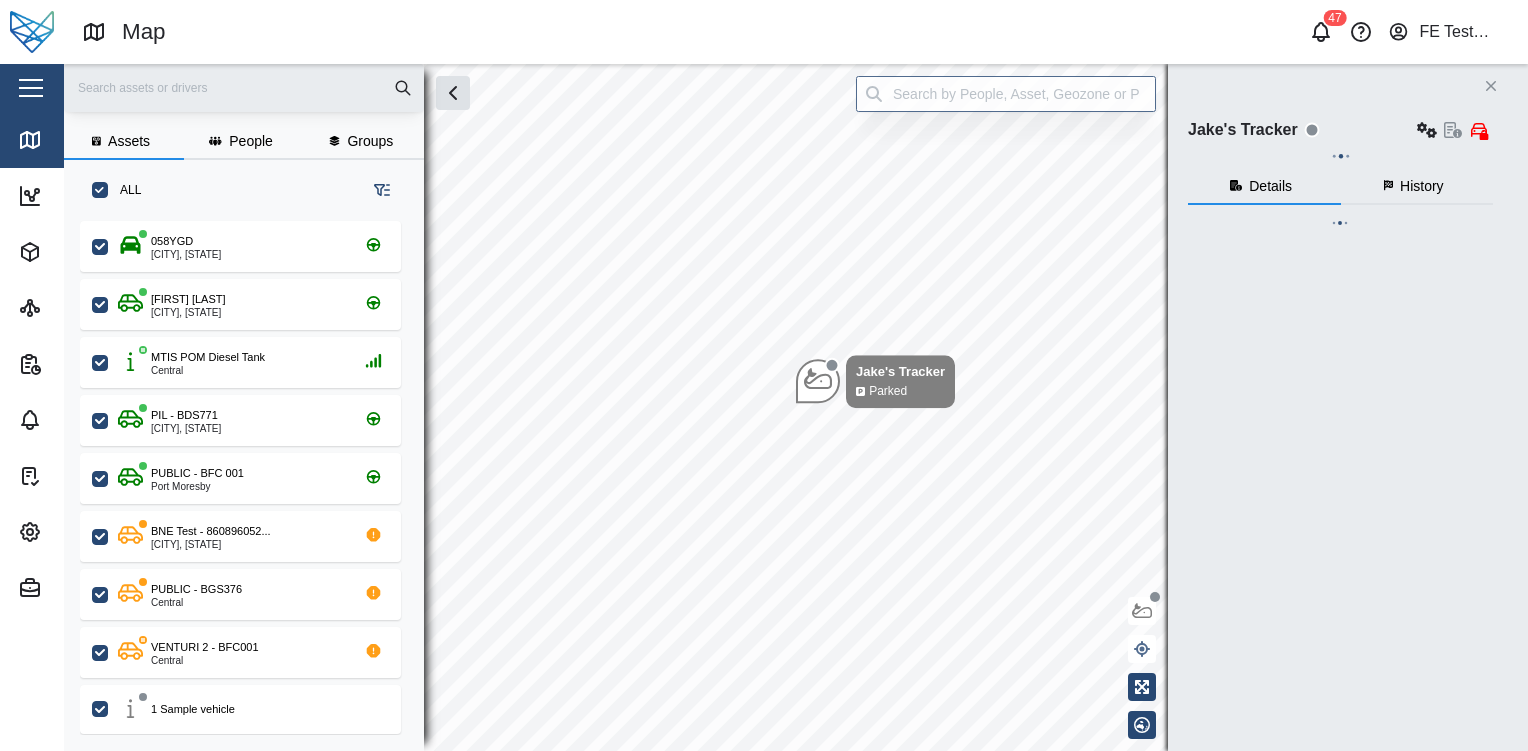 checkbox on "true" 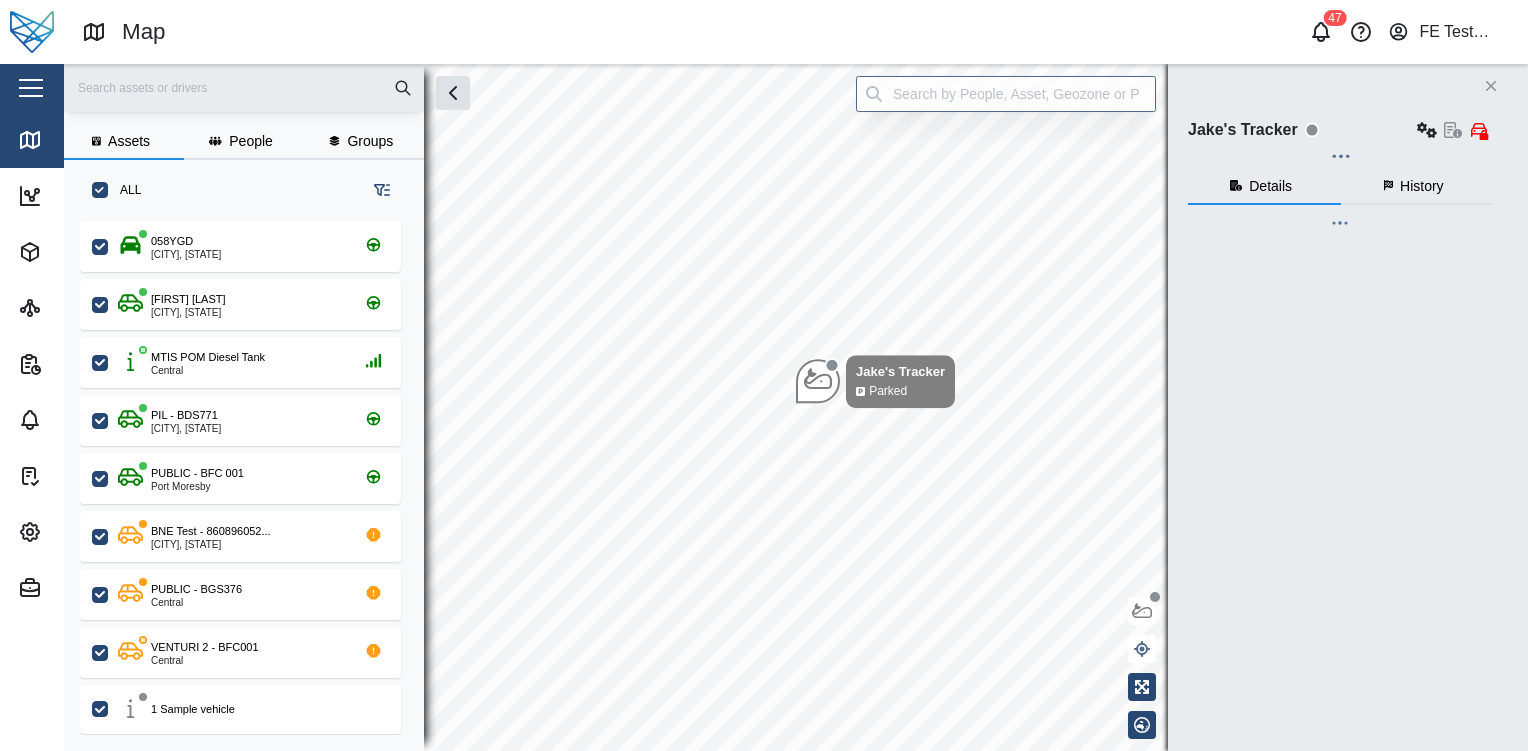checkbox on "true" 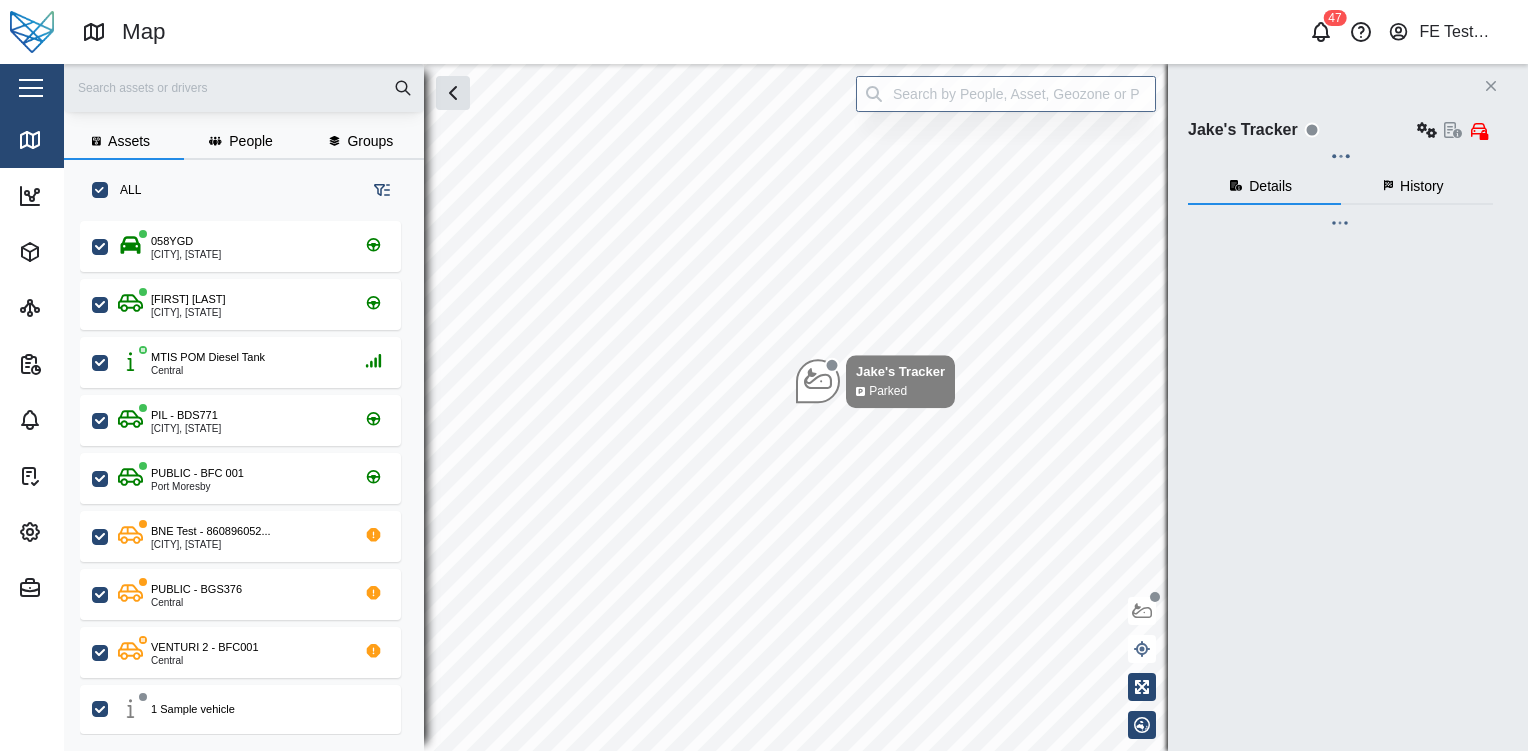 checkbox on "true" 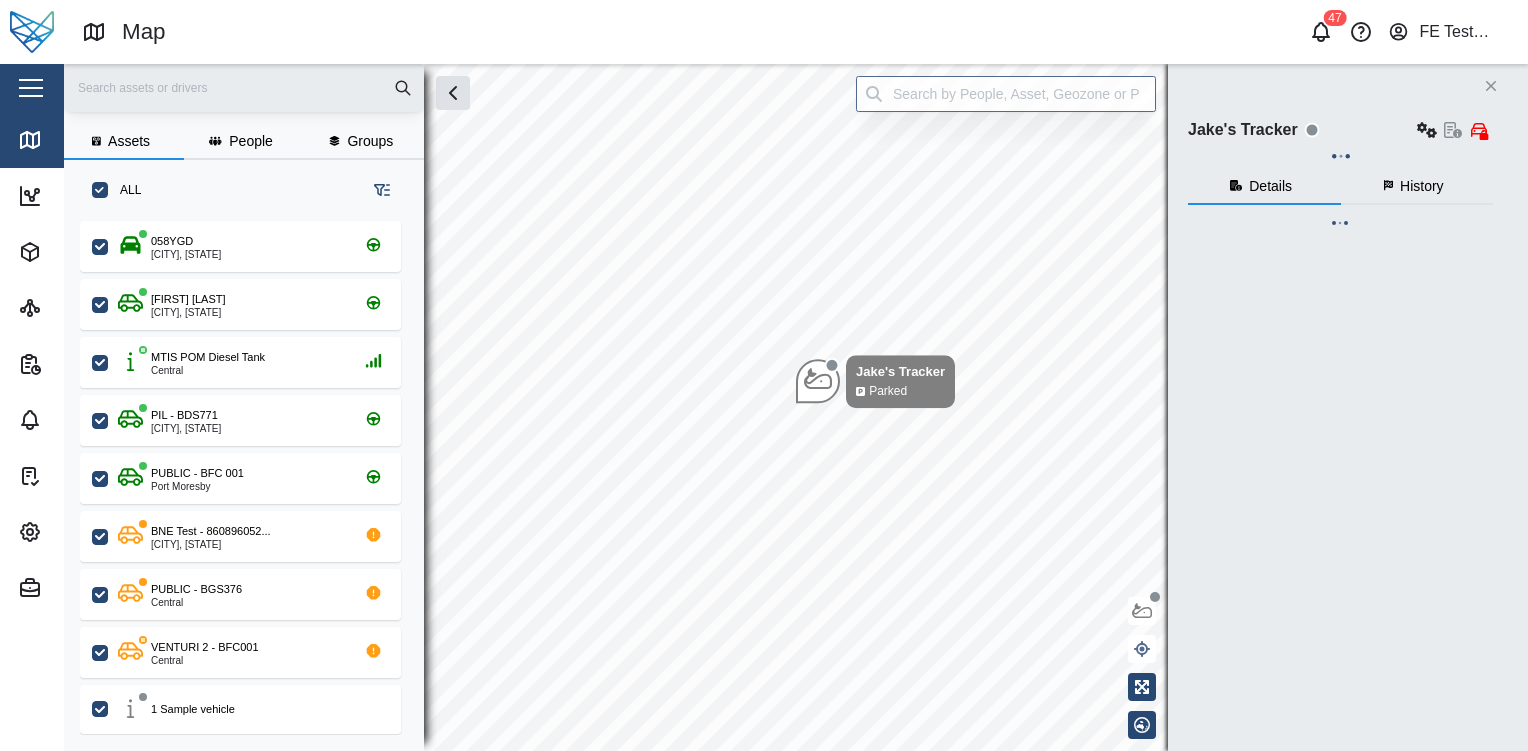 checkbox on "true" 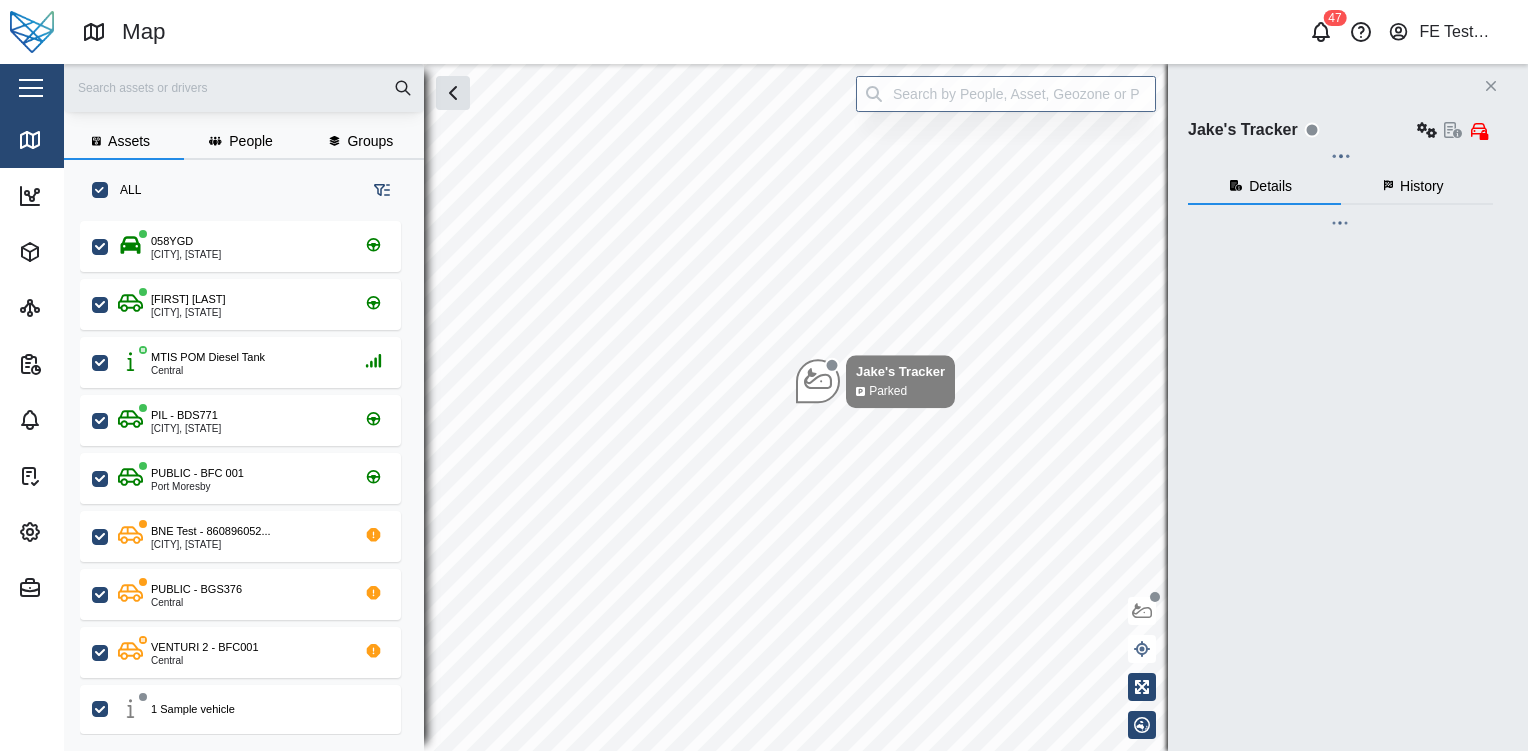 checkbox on "true" 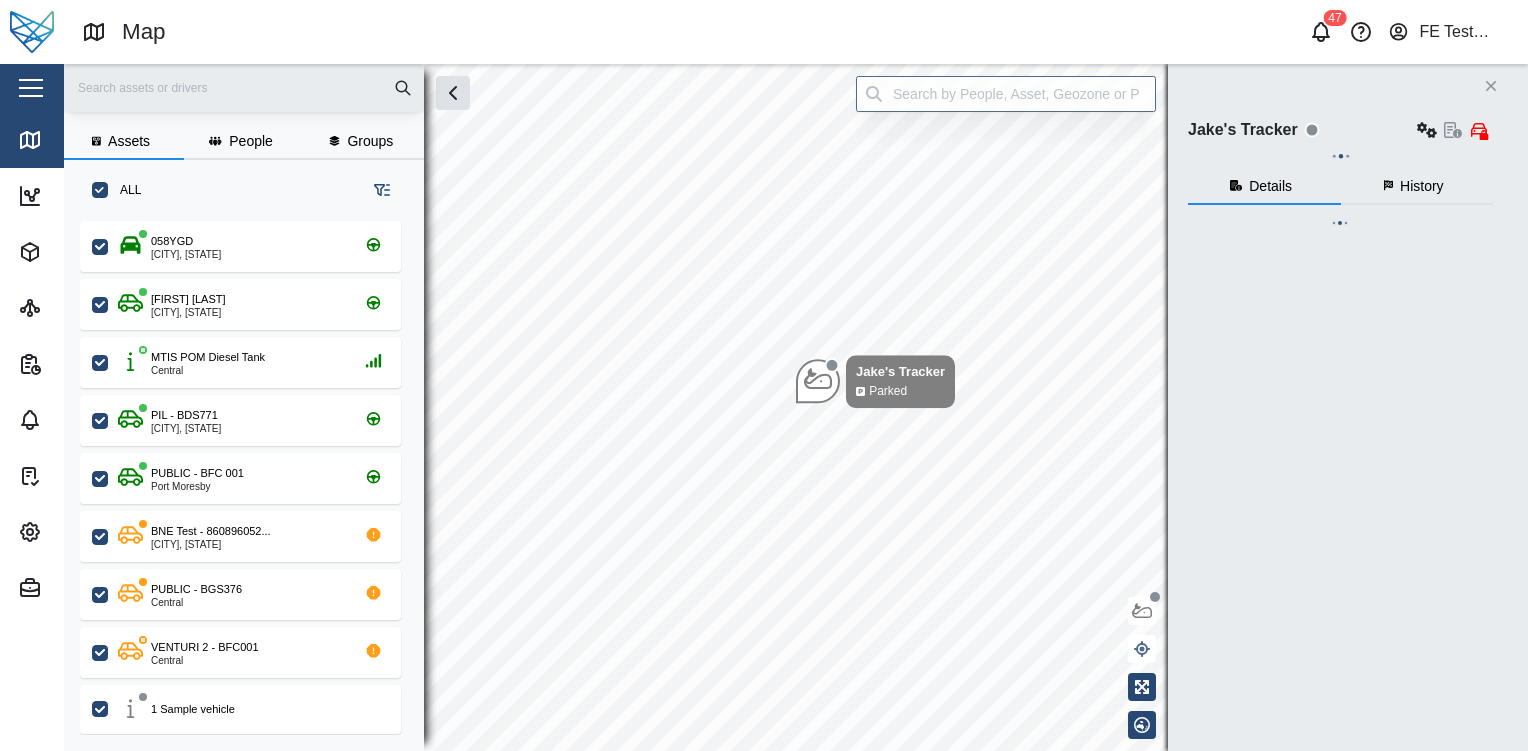 checkbox on "true" 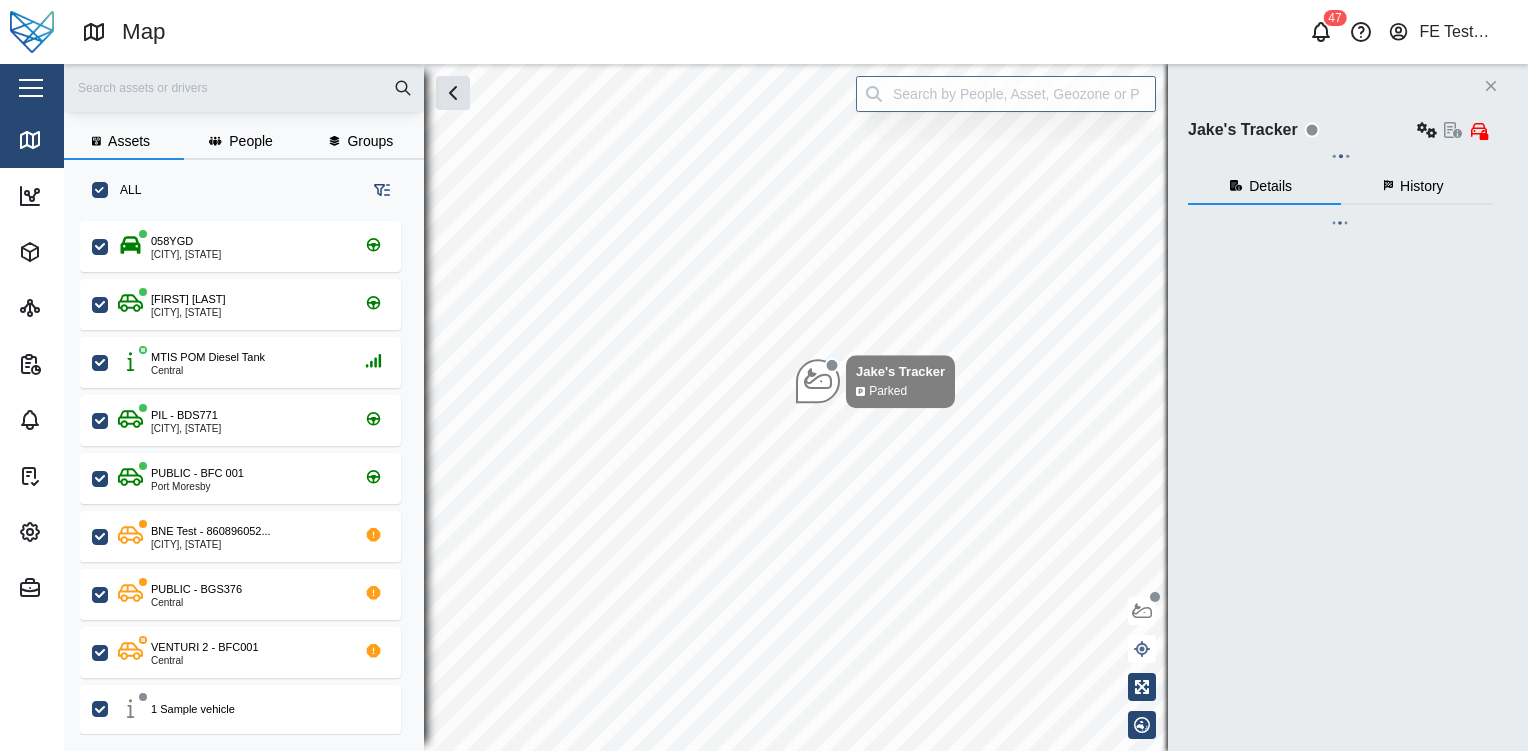 checkbox on "true" 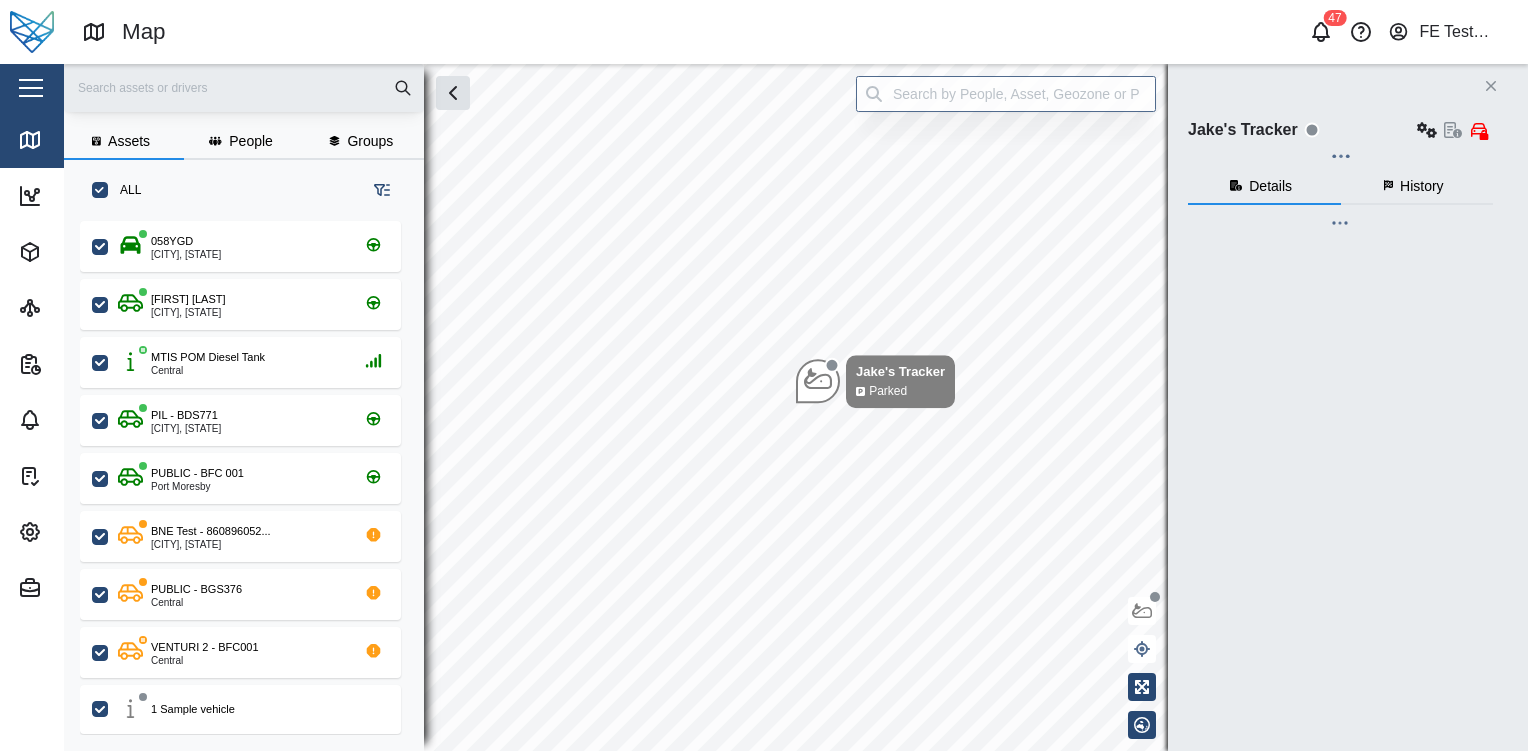 checkbox on "true" 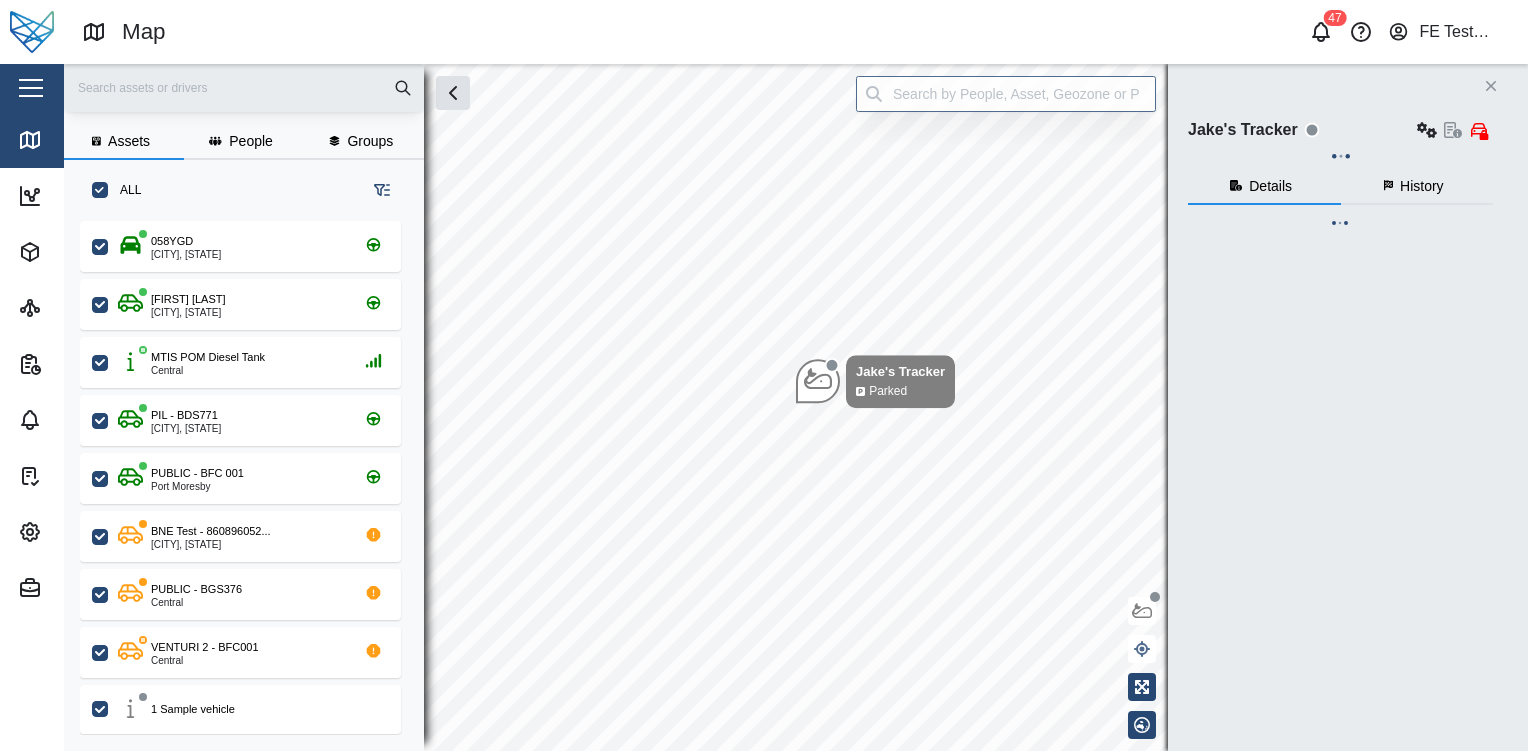 checkbox on "true" 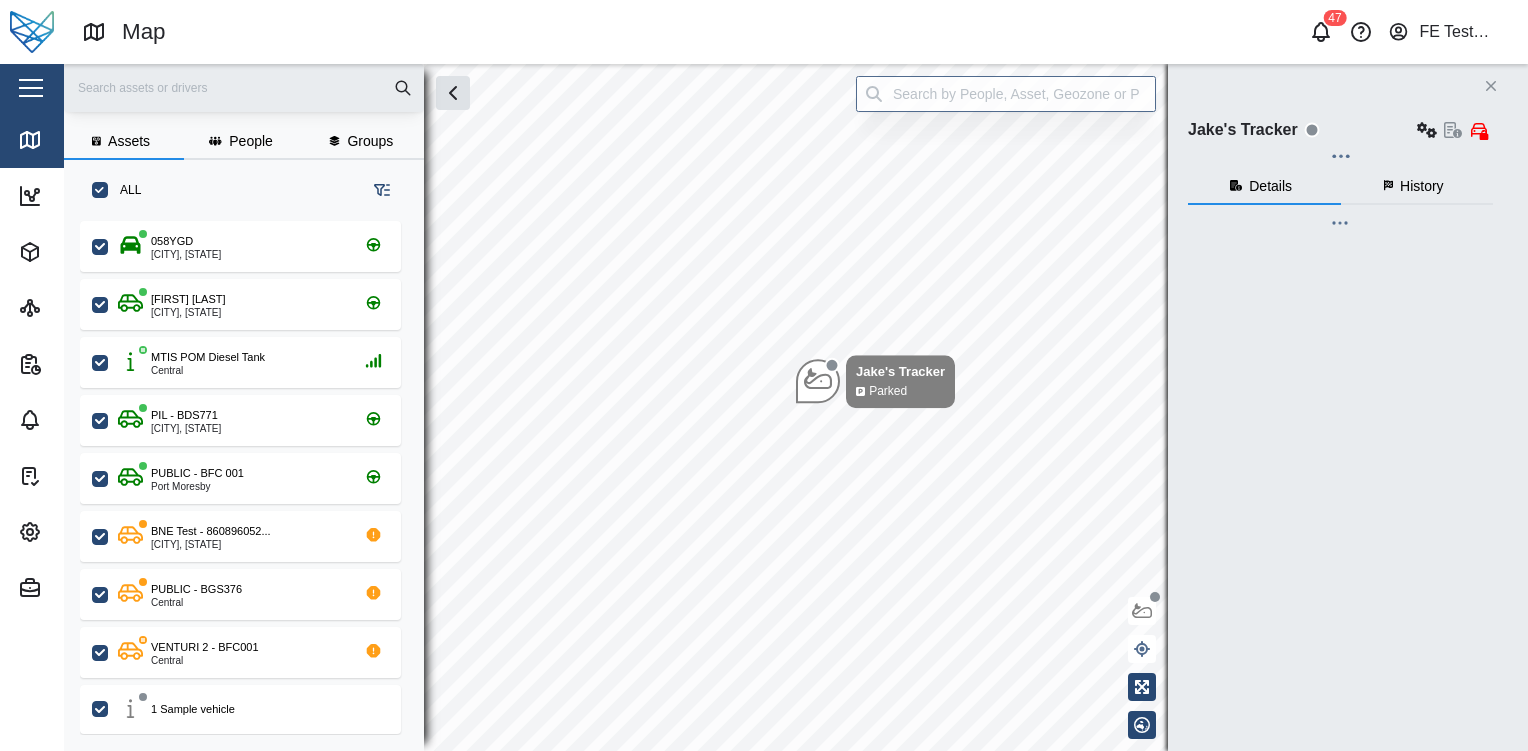 checkbox on "true" 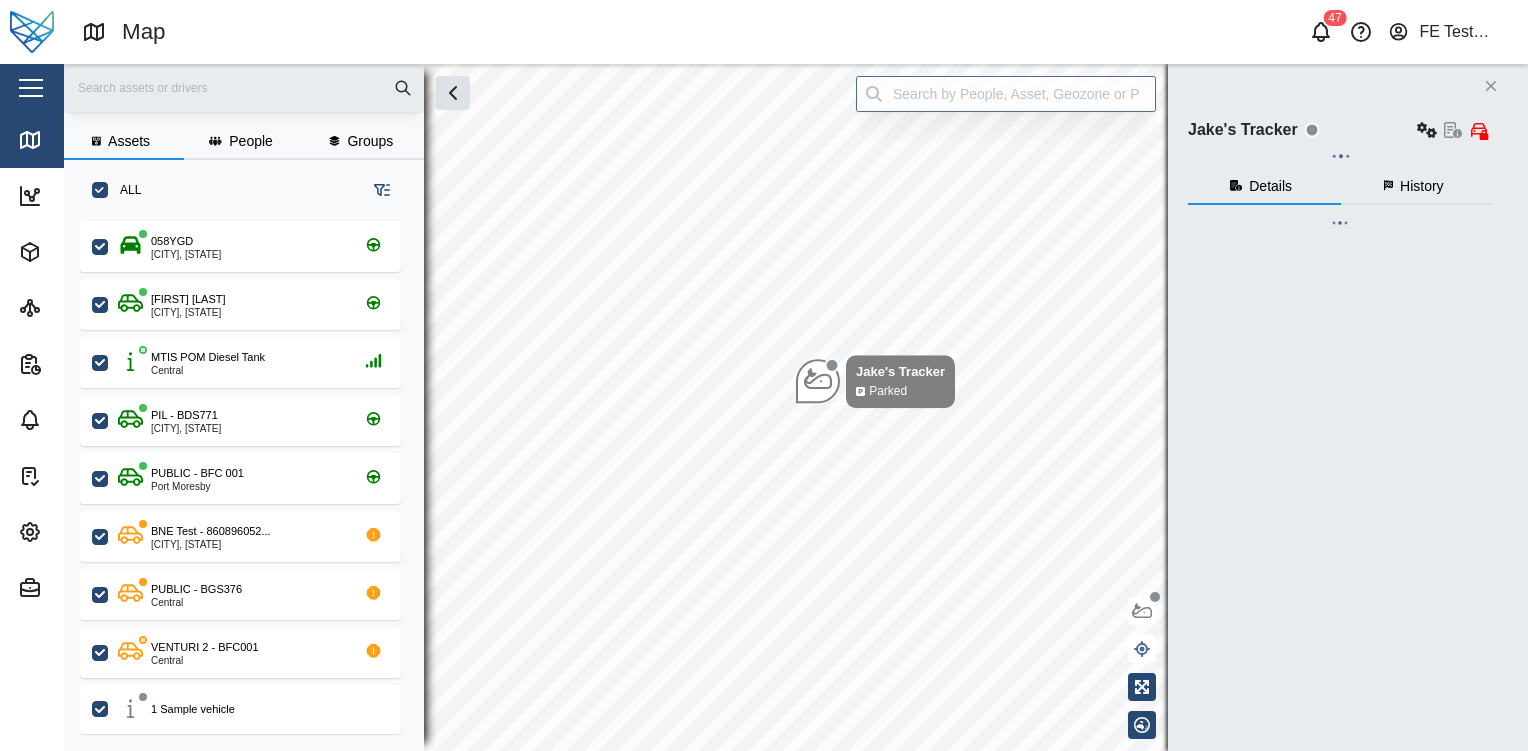 checkbox on "true" 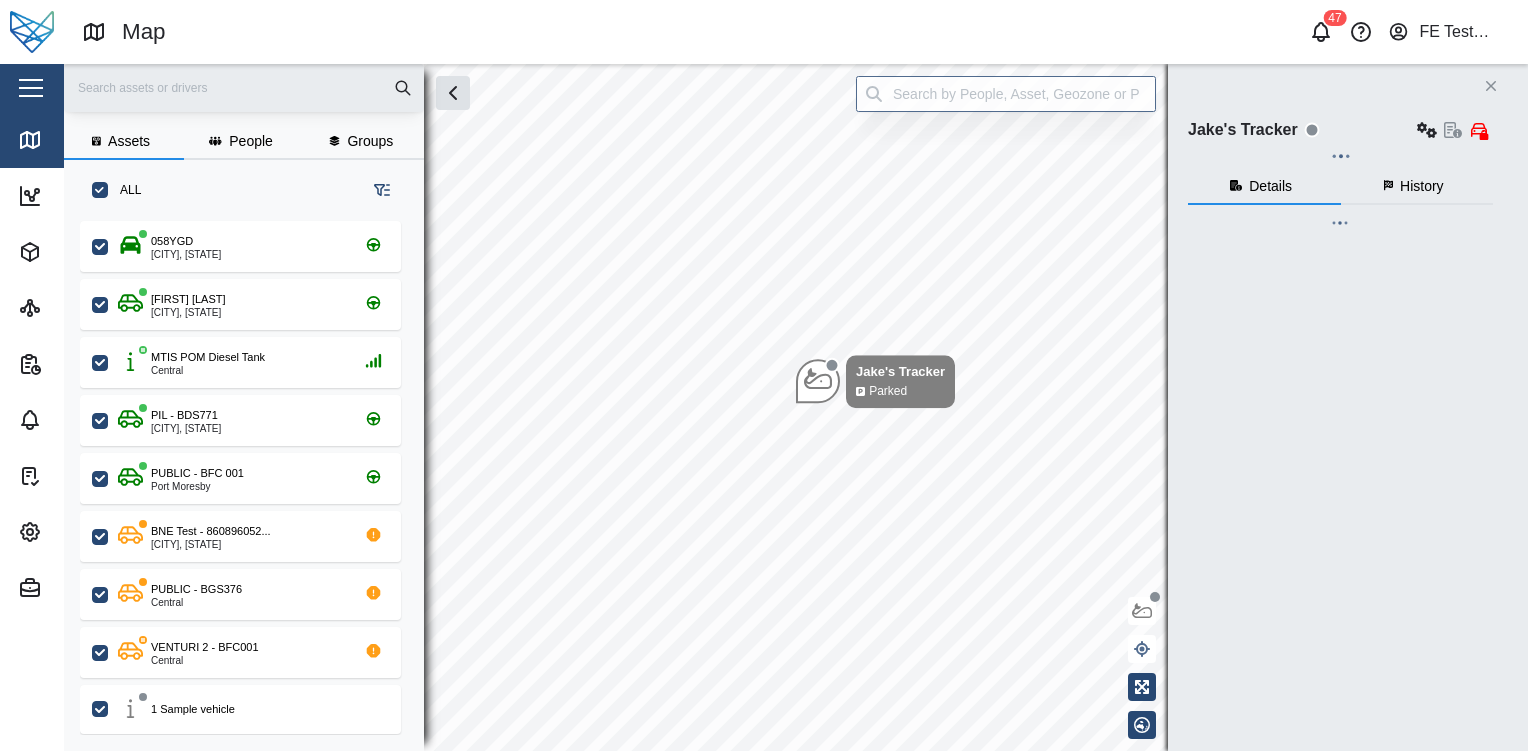 checkbox on "true" 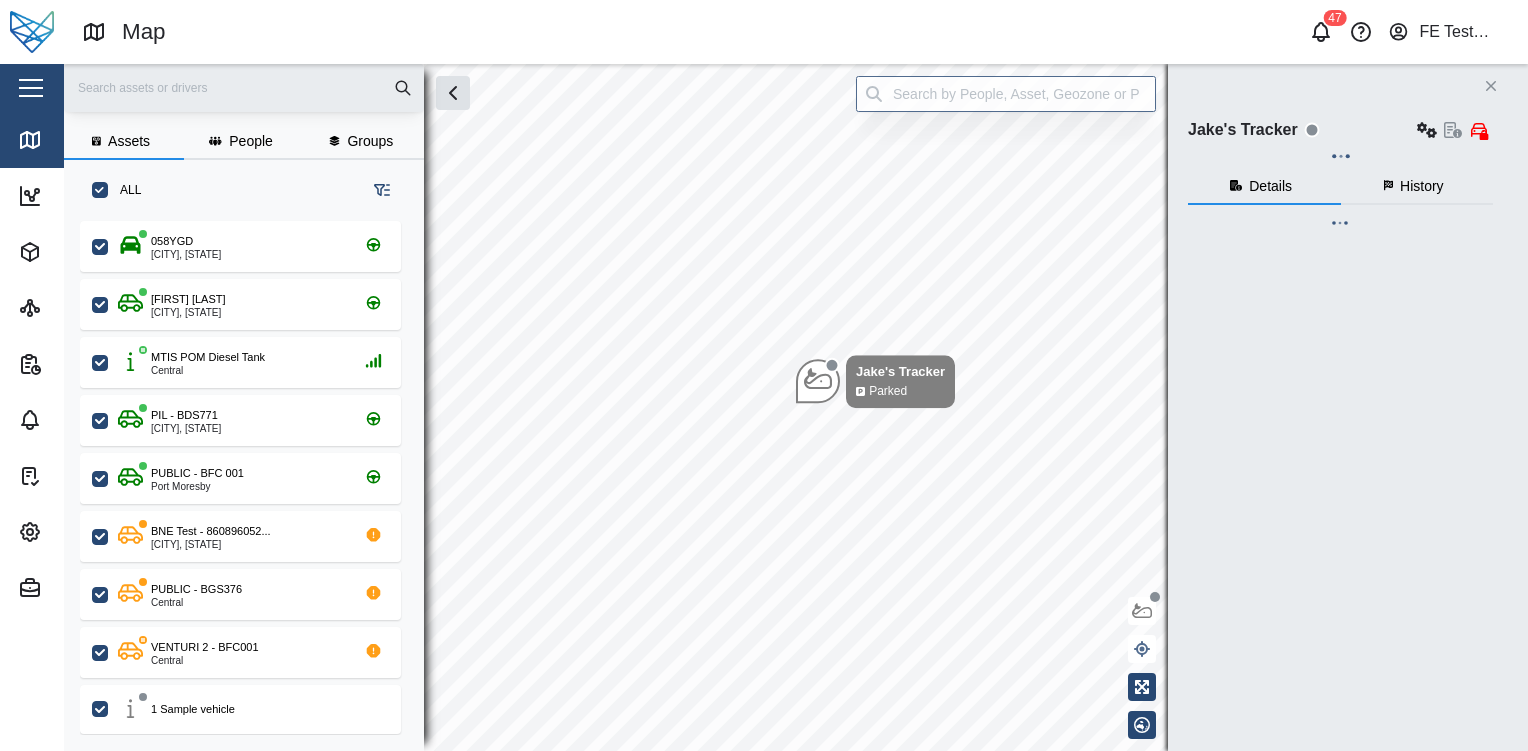 checkbox on "true" 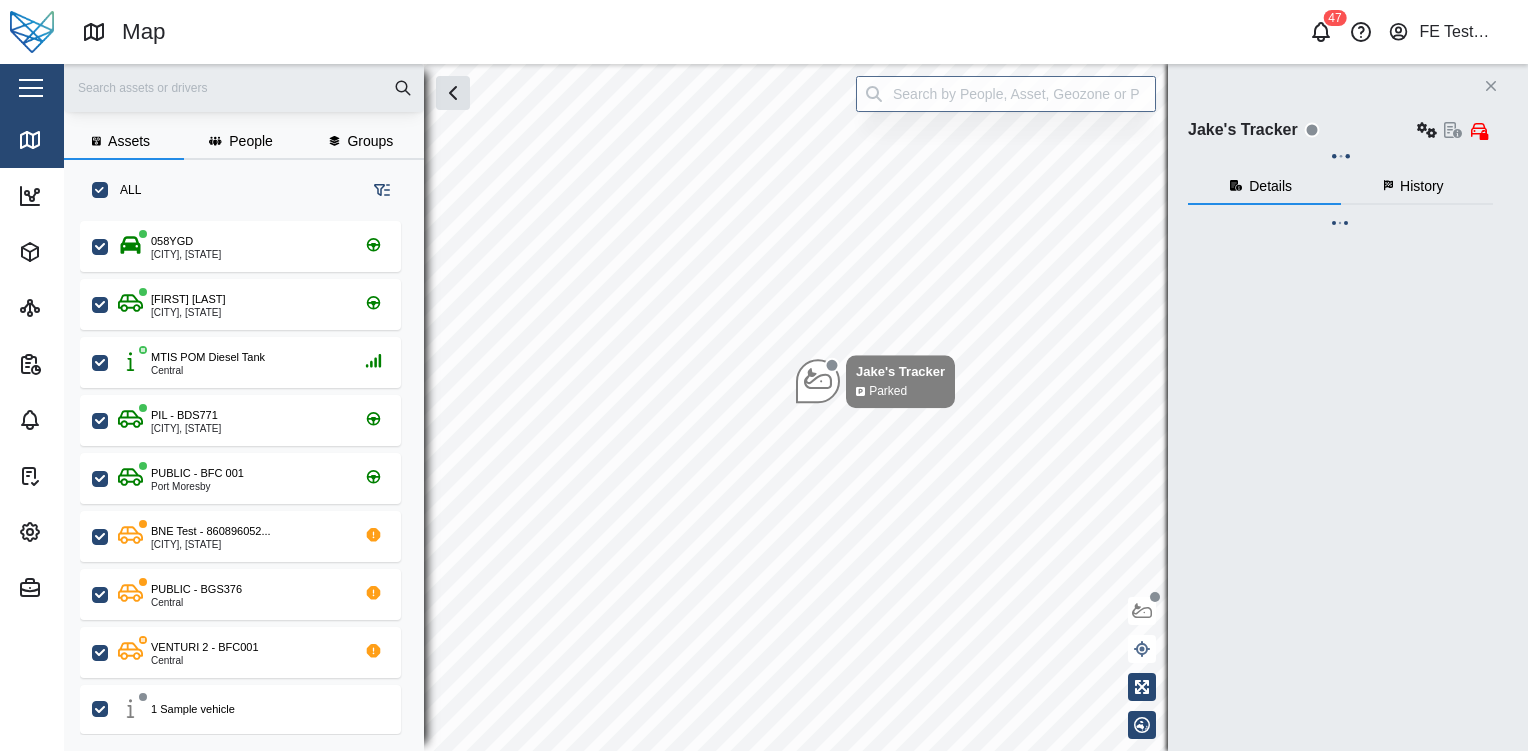 checkbox on "true" 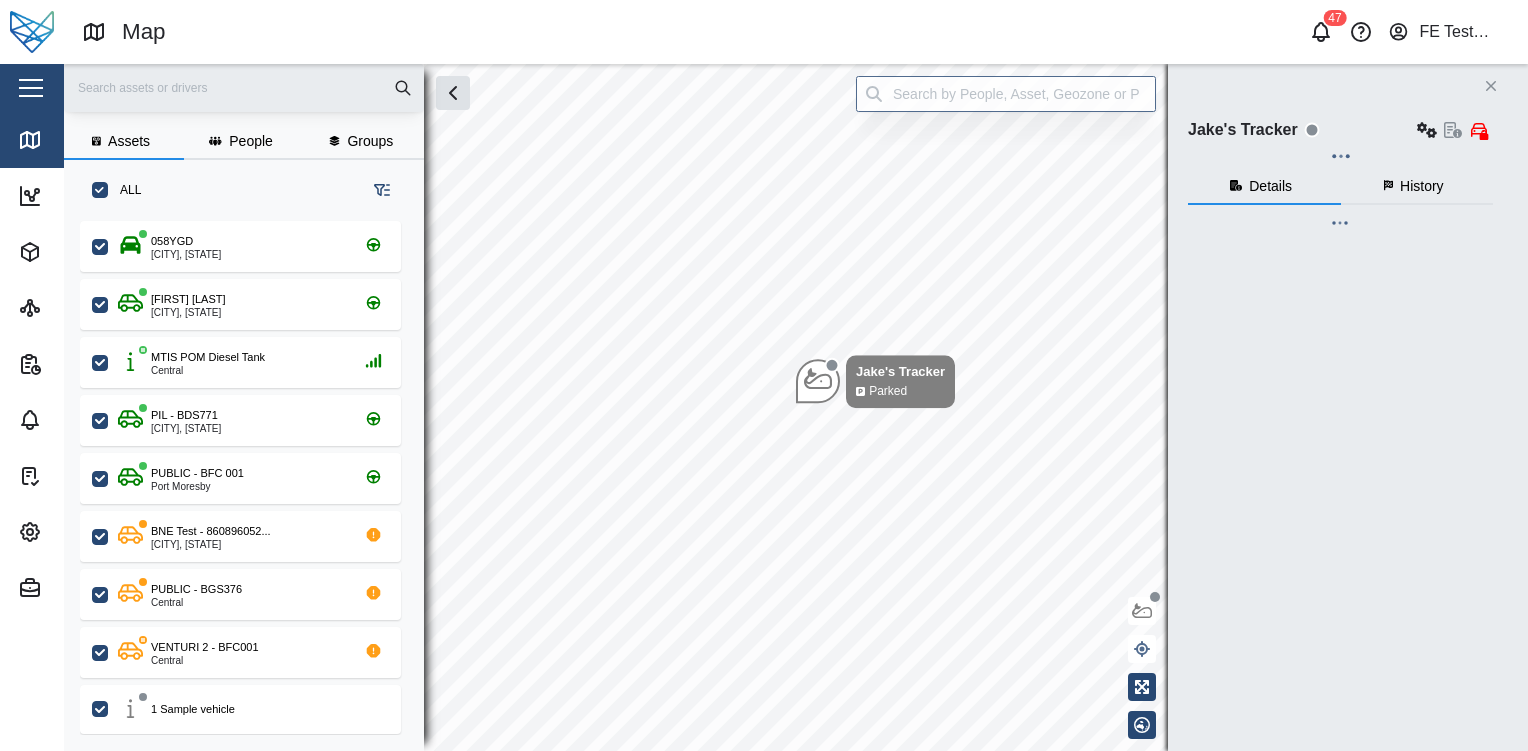 checkbox on "true" 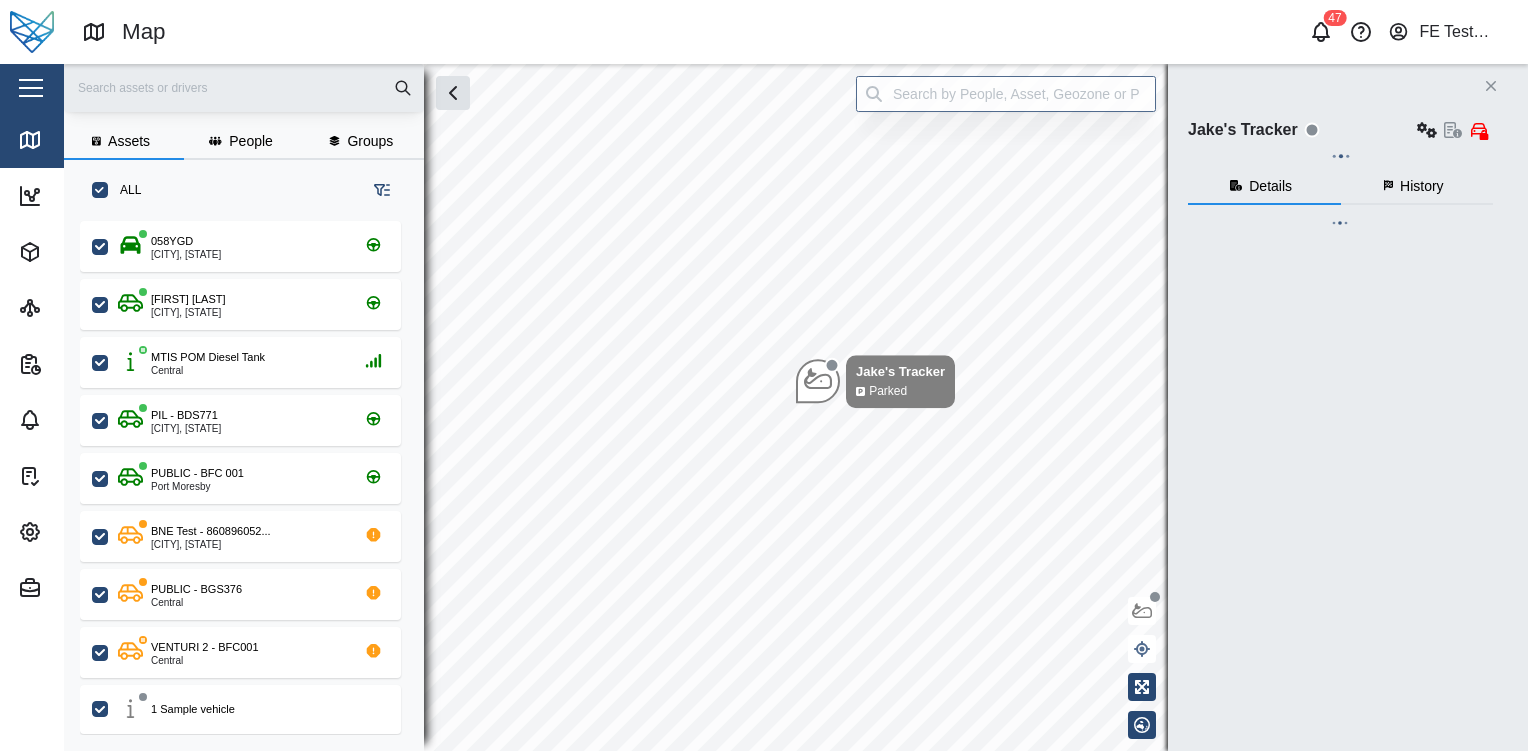 checkbox on "true" 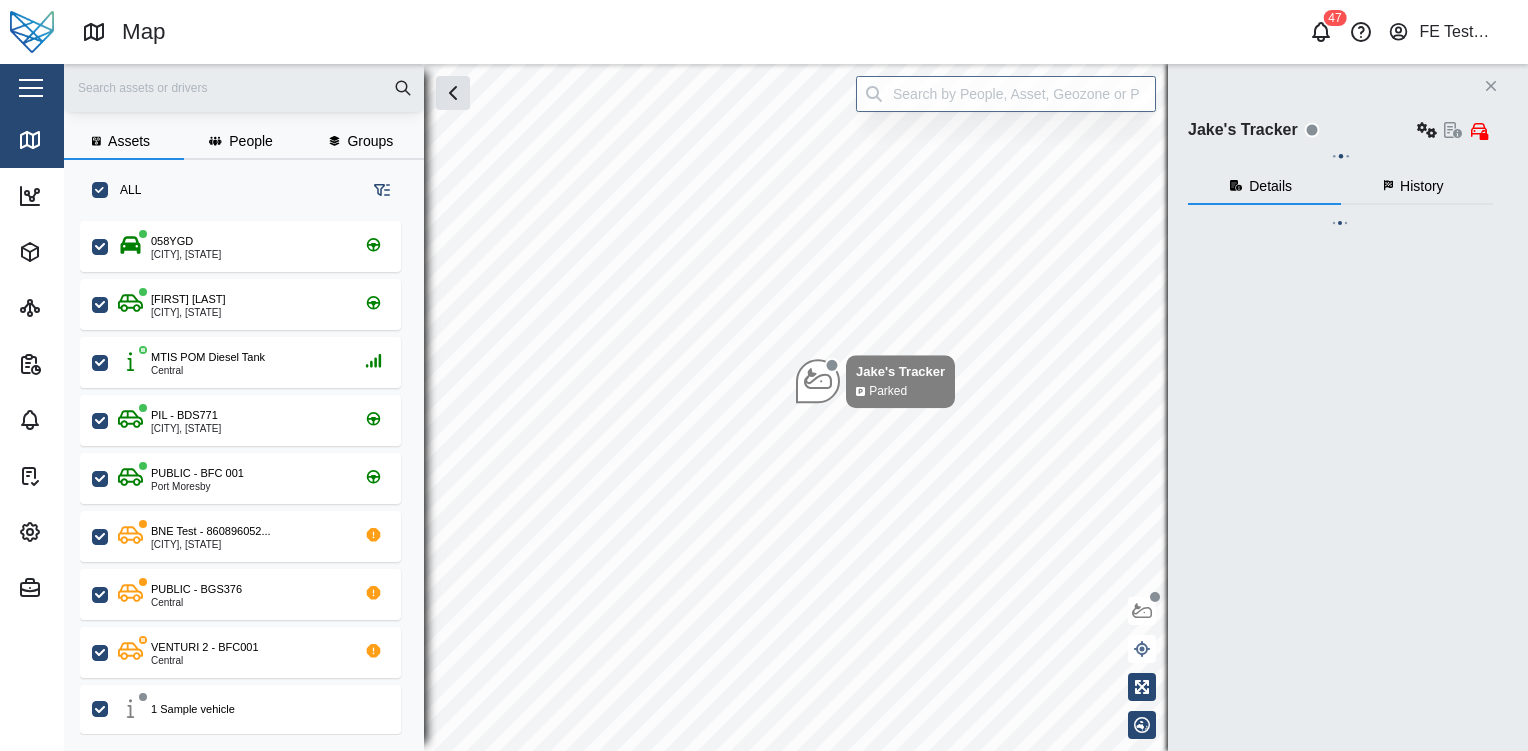 checkbox on "true" 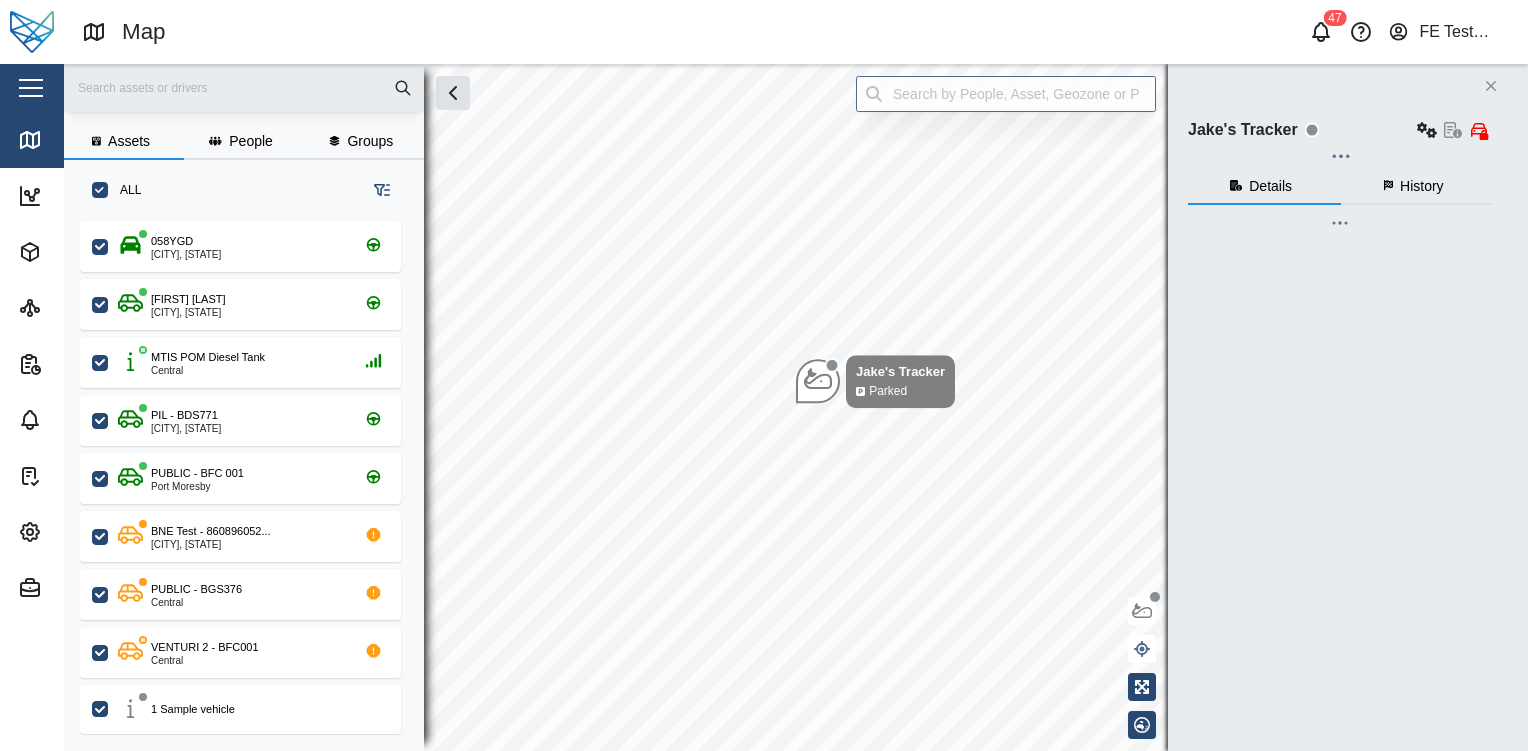 checkbox on "true" 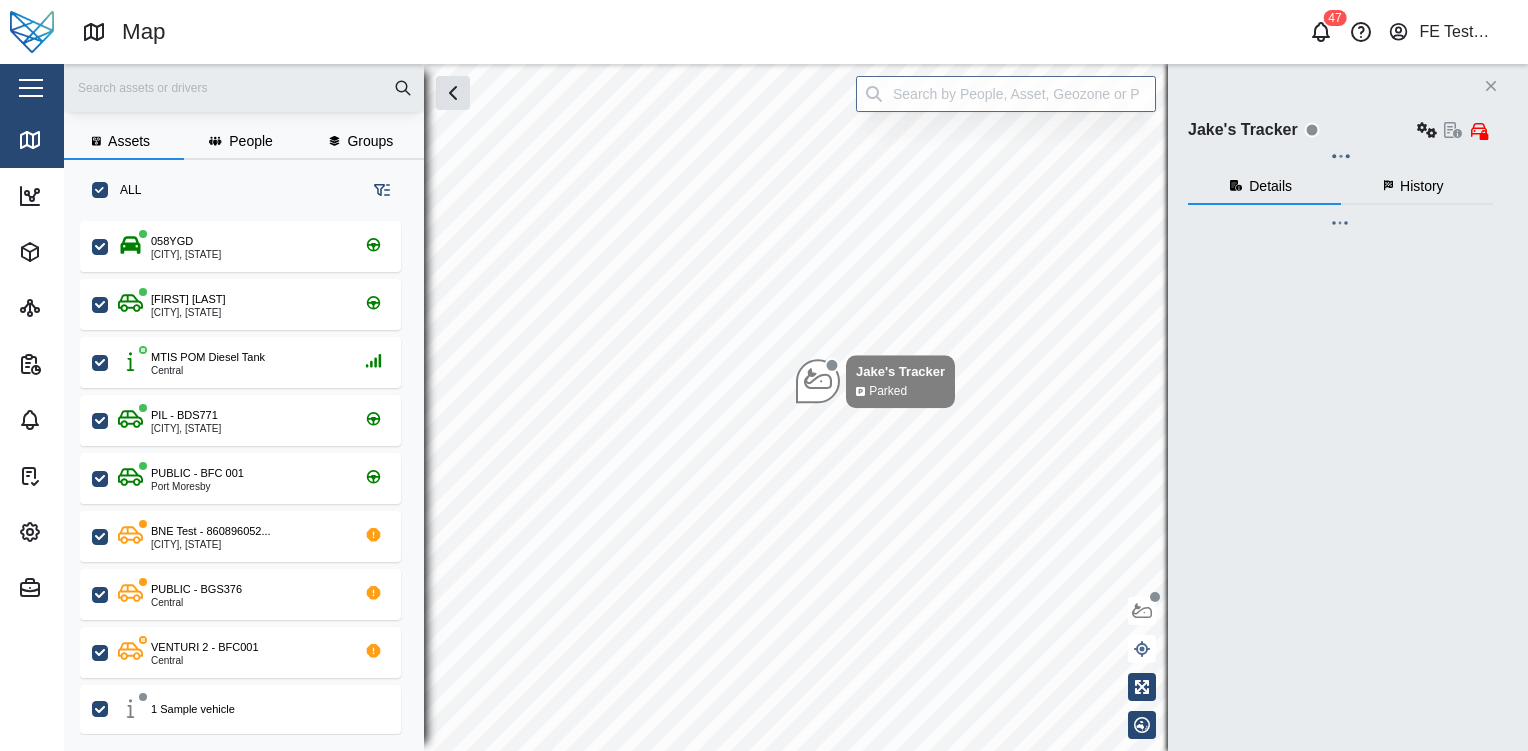 checkbox on "true" 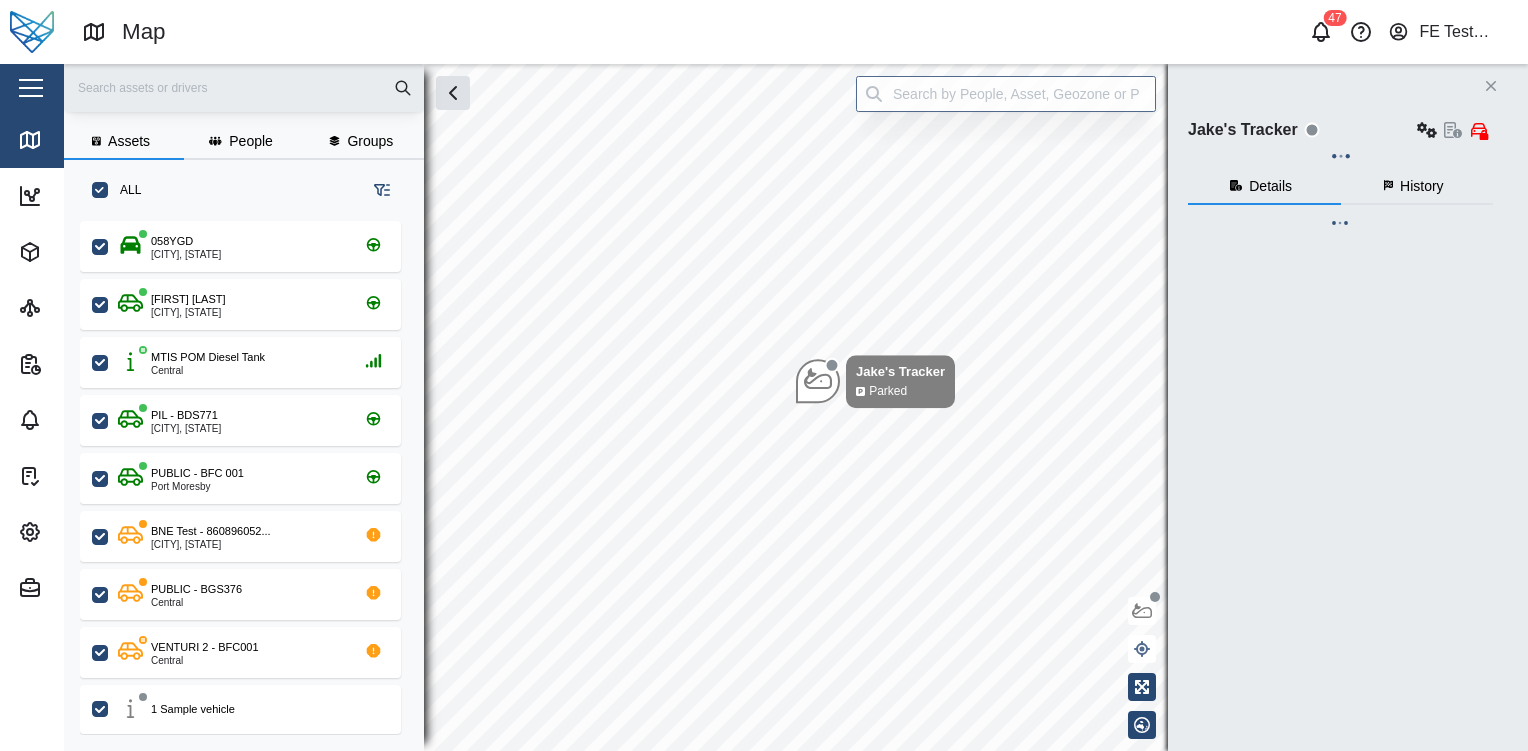 checkbox on "true" 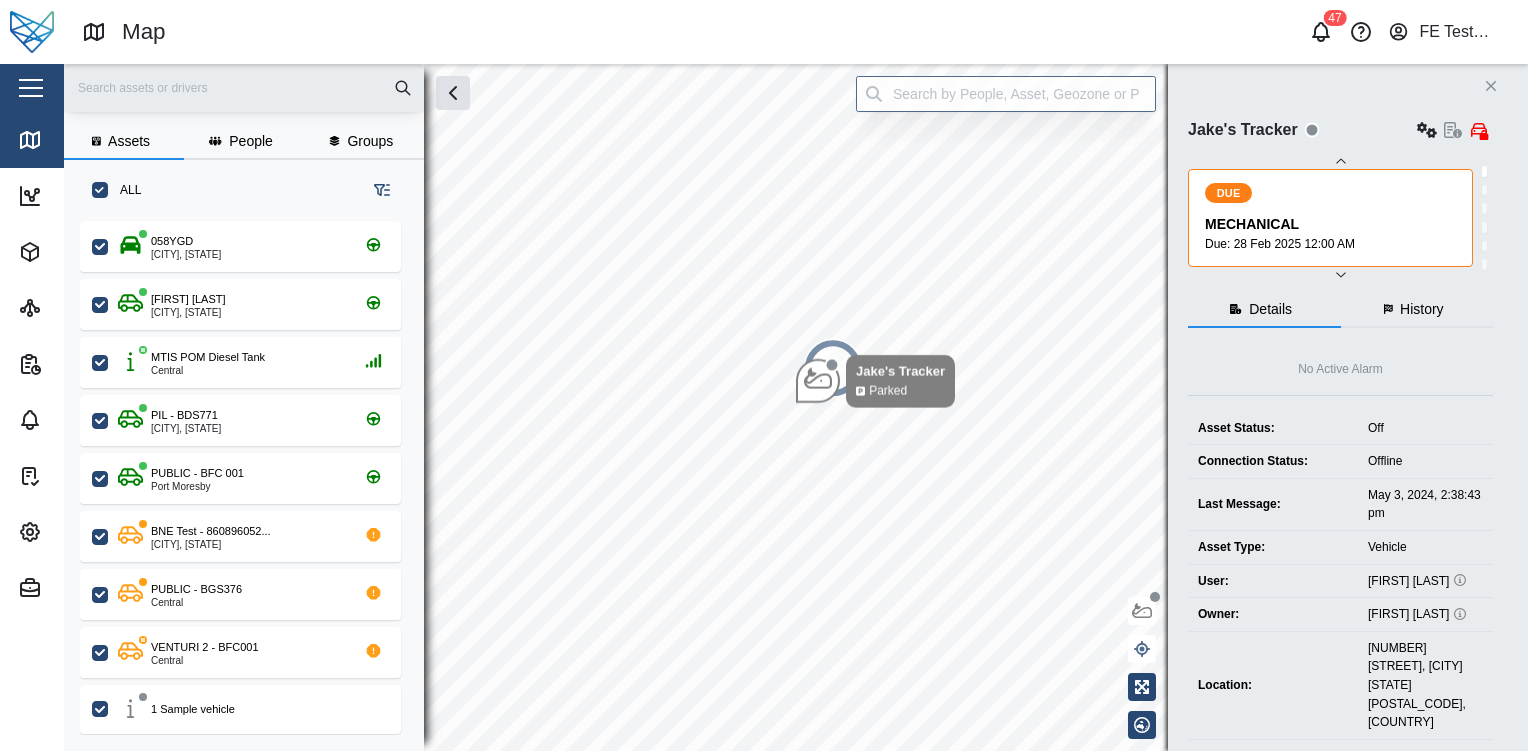 click 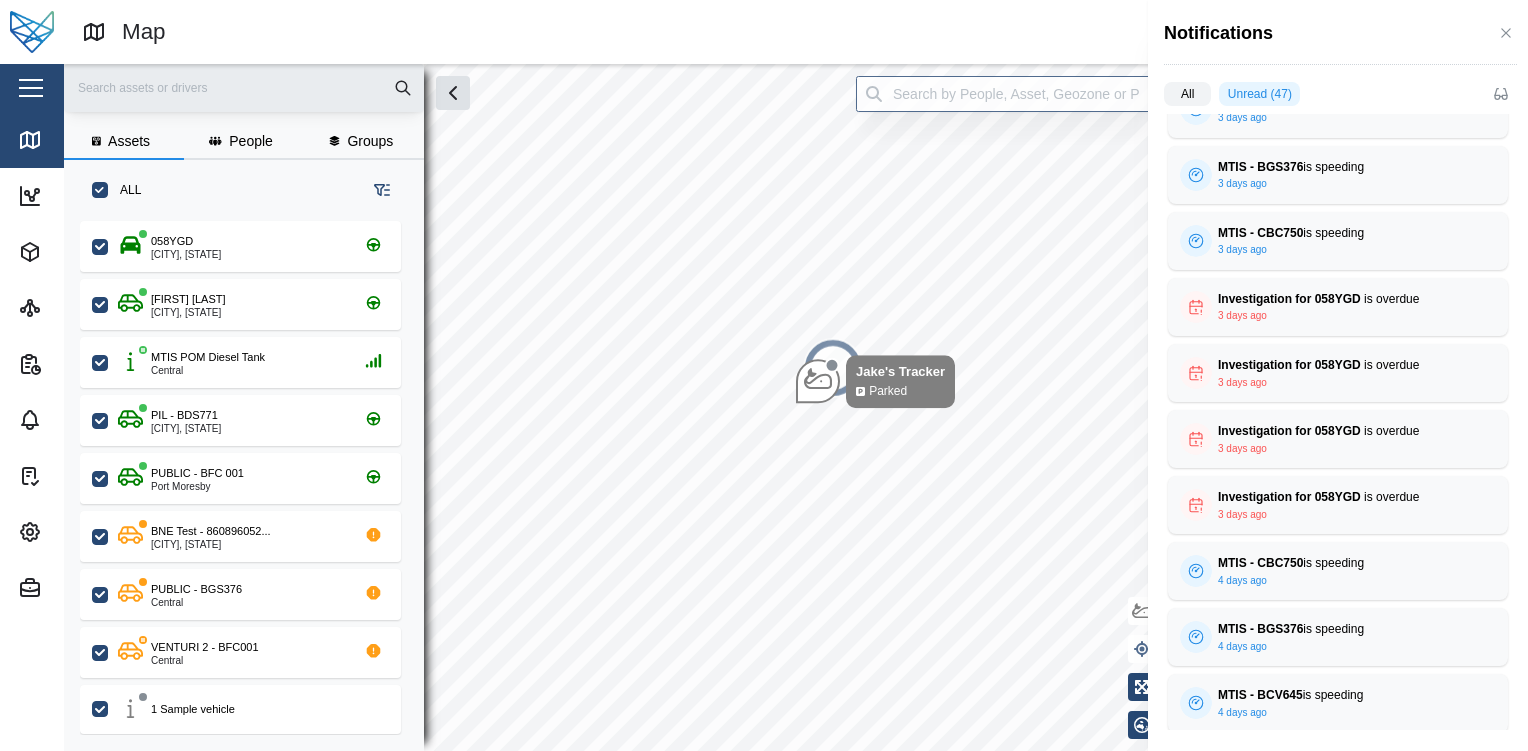 scroll, scrollTop: 1094, scrollLeft: 0, axis: vertical 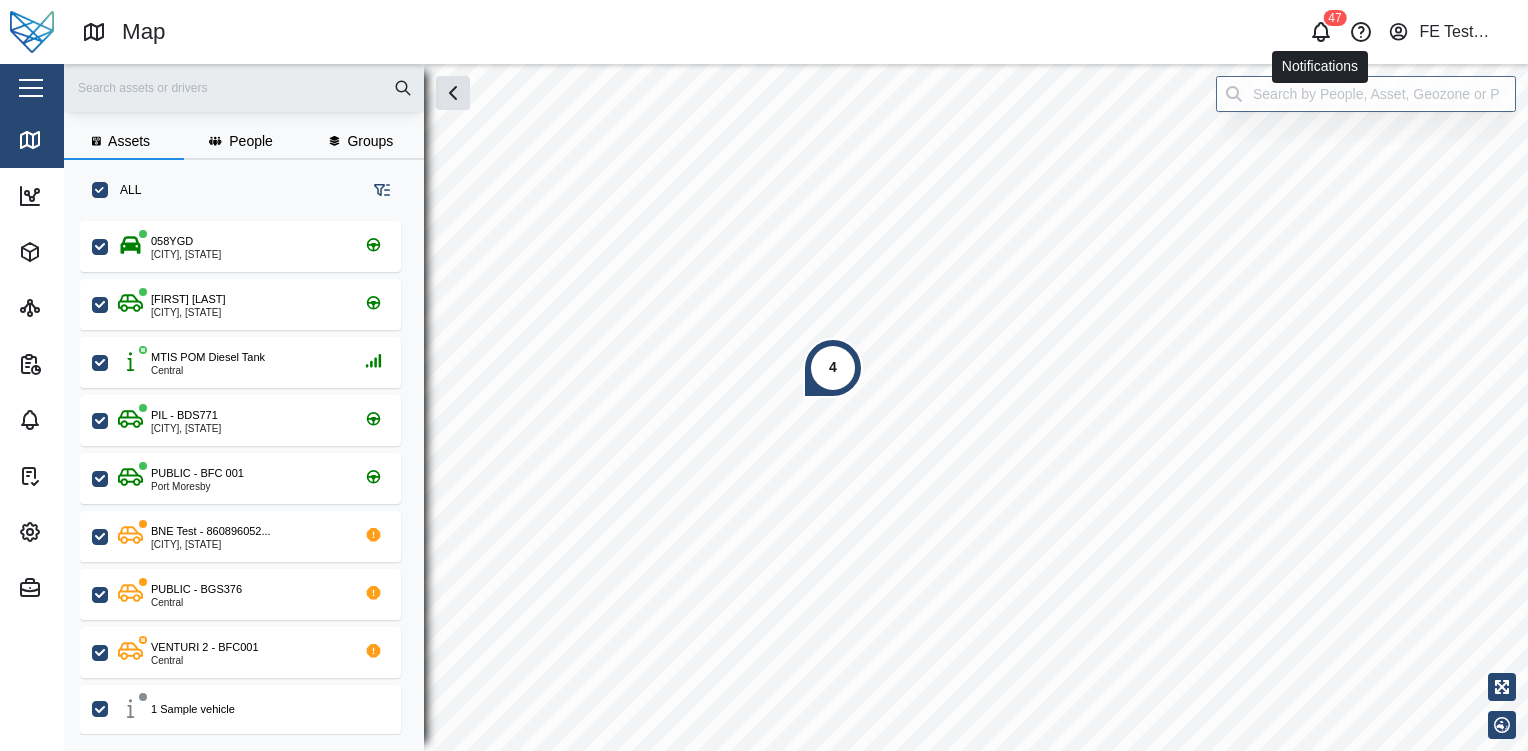 click at bounding box center (1321, 32) 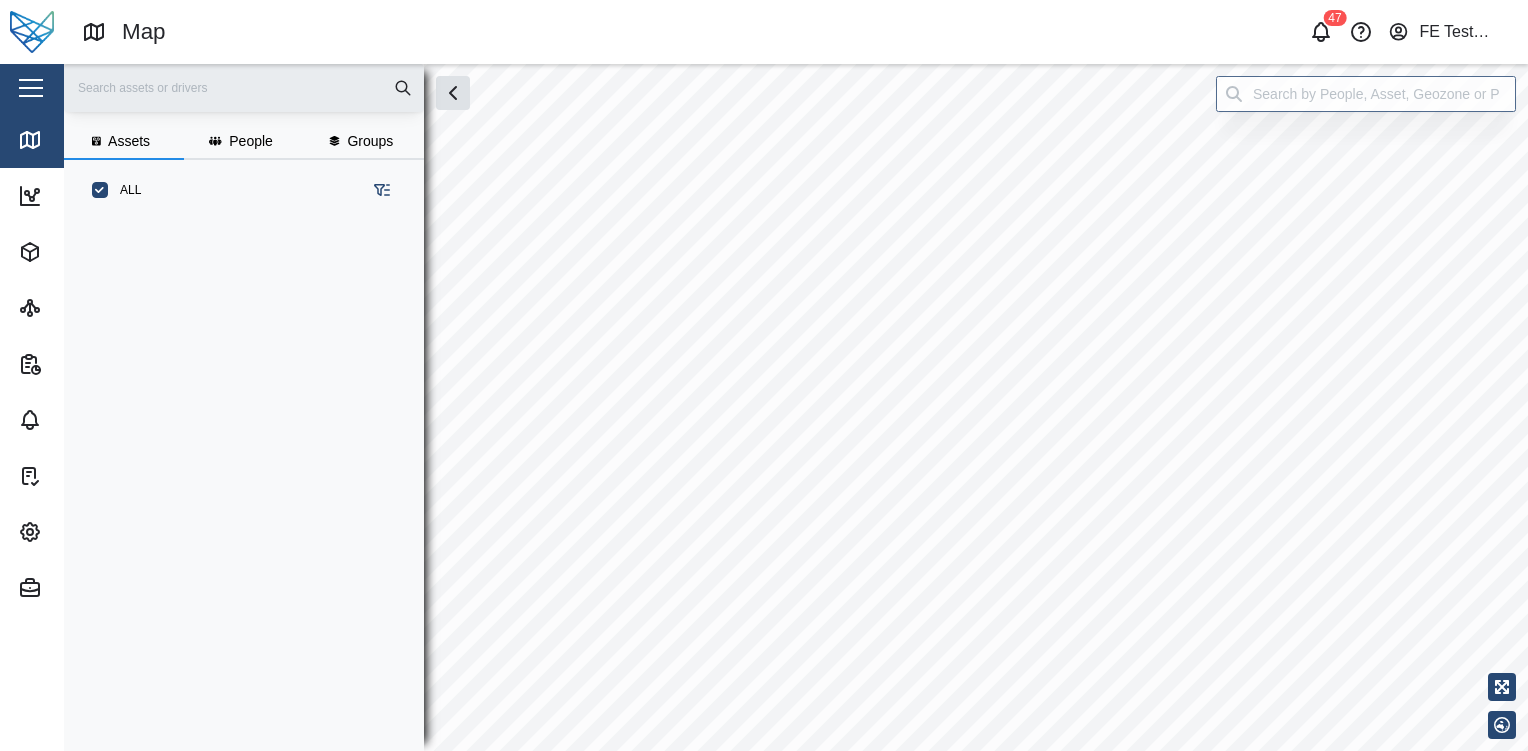 scroll, scrollTop: 0, scrollLeft: 0, axis: both 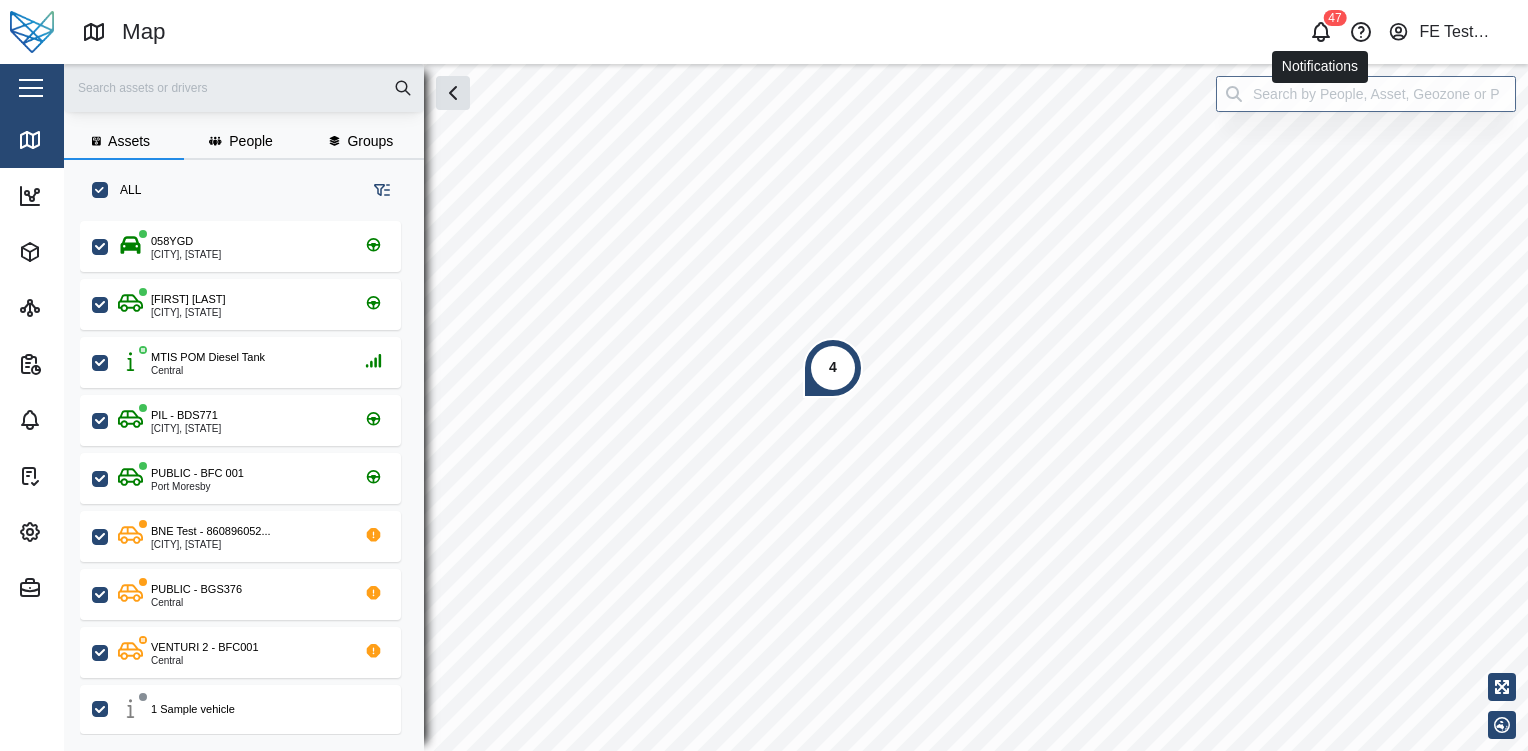 click 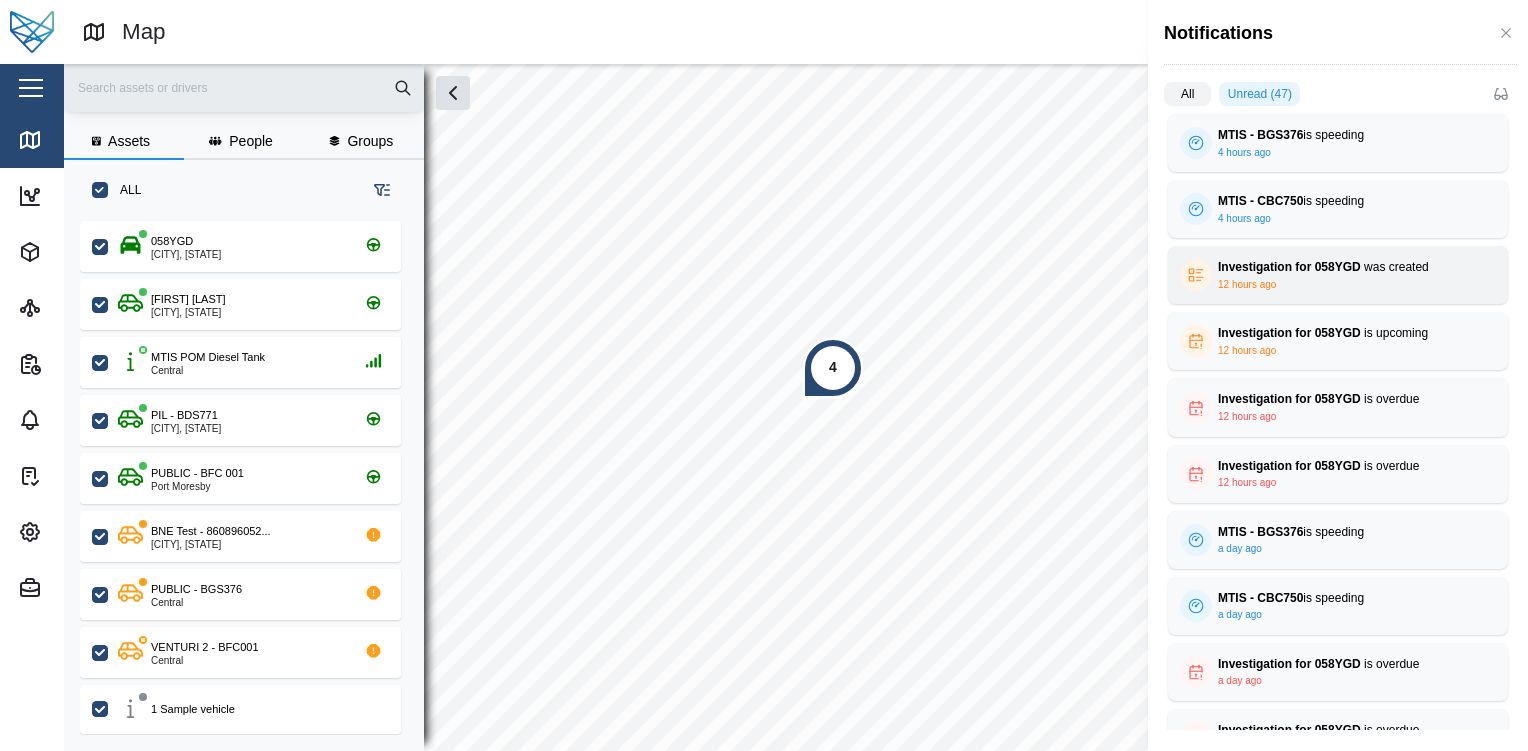 click on "Investigation for 058YGD   was created" at bounding box center (1338, 267) 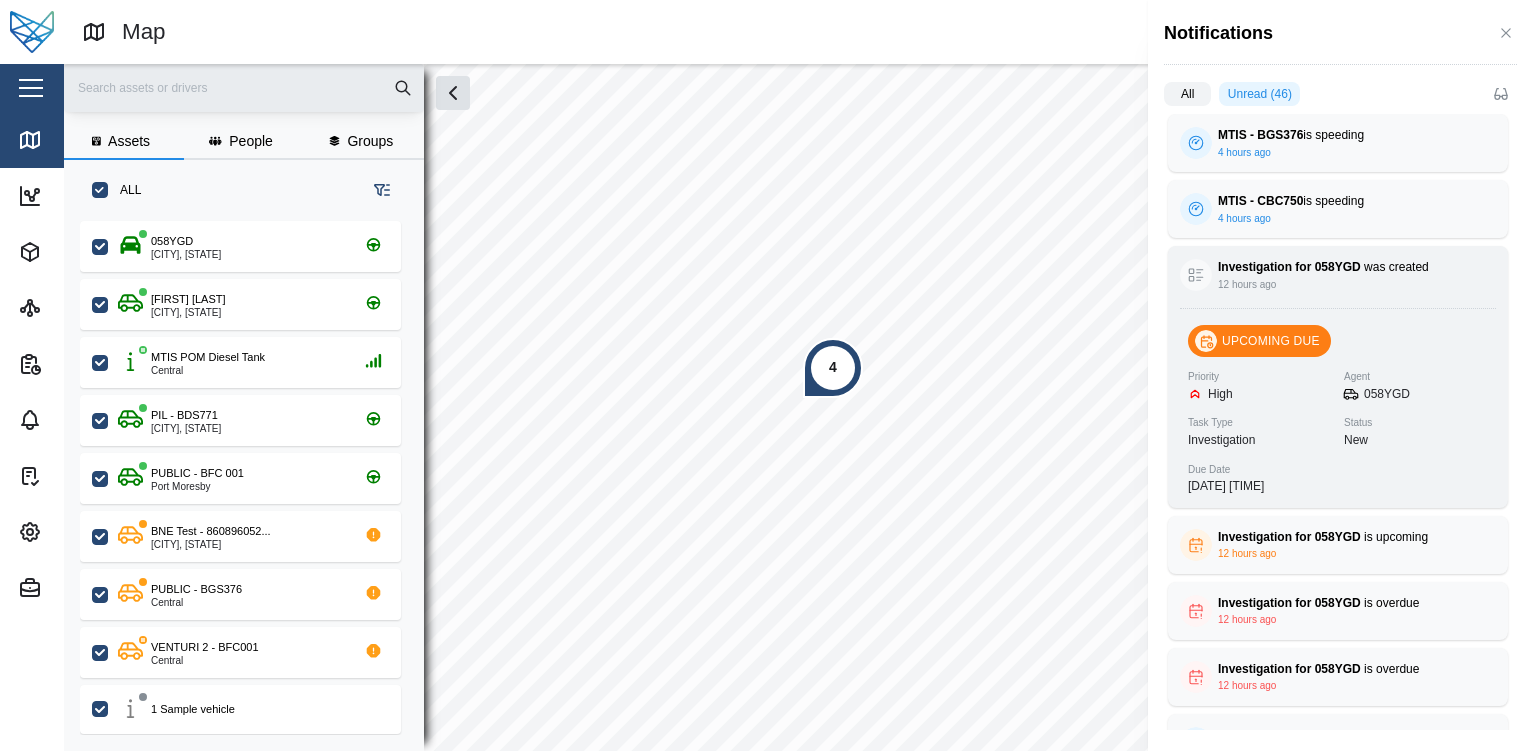 click on "Investigation for 058YGD   was created" at bounding box center [1338, 267] 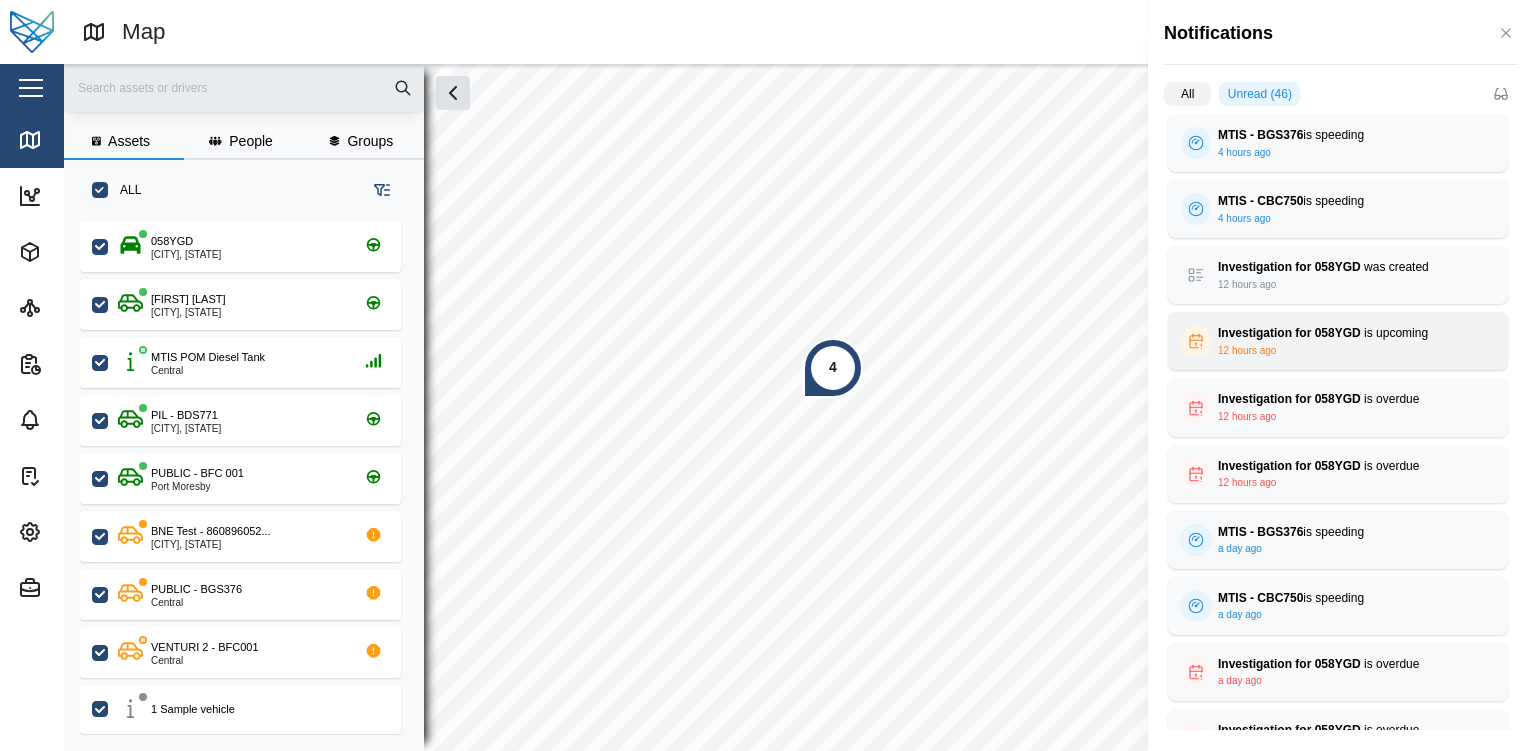 click on "Investigation for 058YGD   is upcoming" at bounding box center [1338, 333] 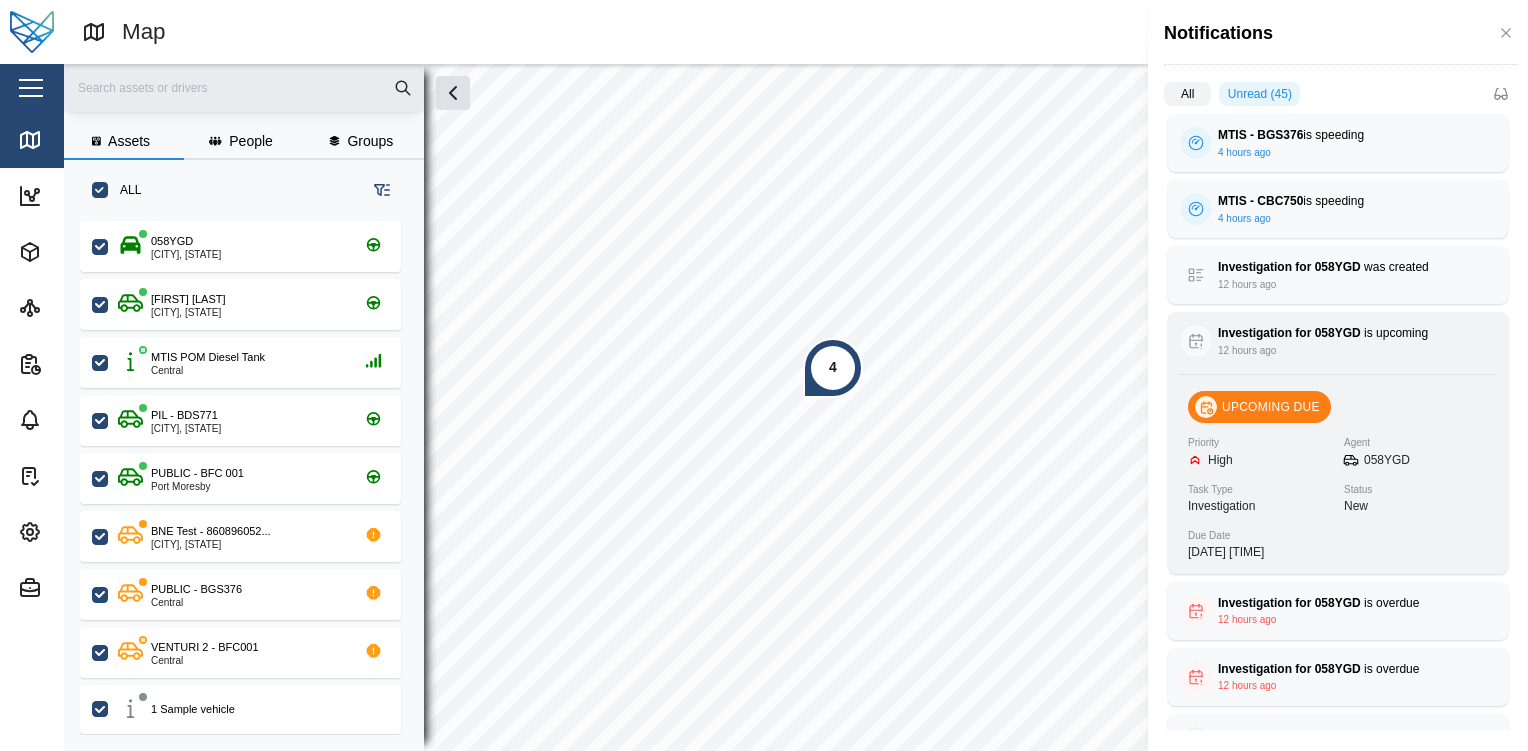 click on "Investigation for 058YGD   is upcoming" at bounding box center (1338, 333) 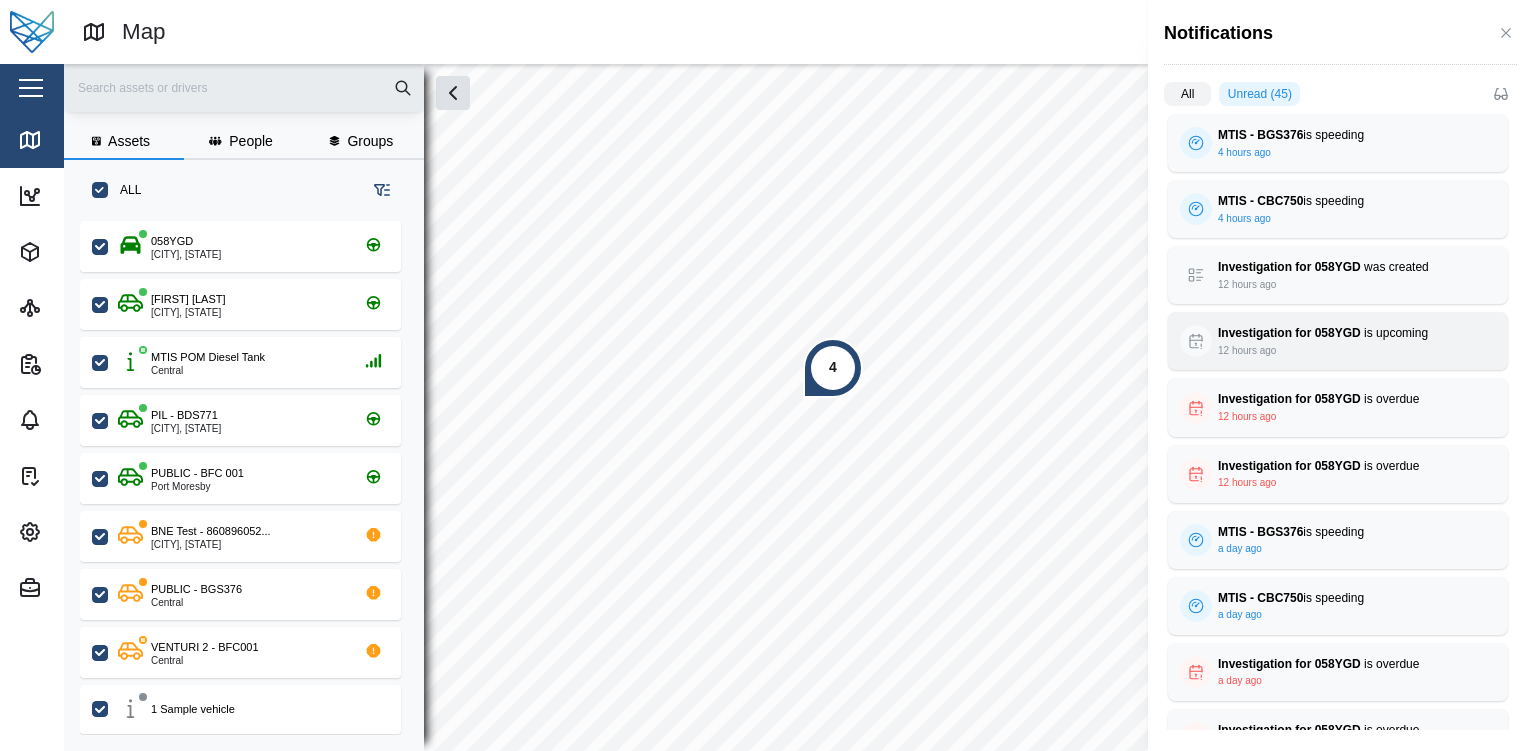 click on "Investigation for 058YGD   is upcoming" at bounding box center (1338, 333) 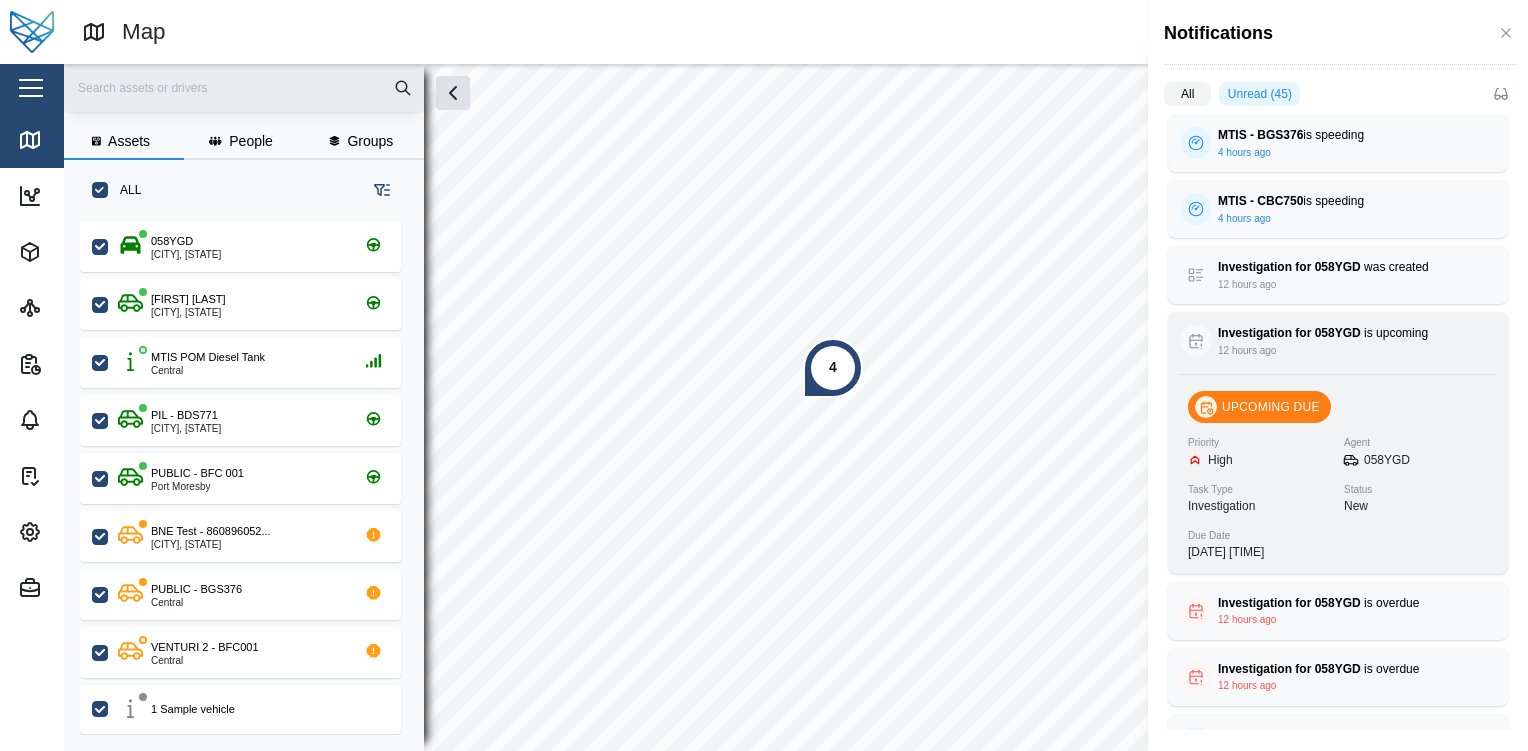 click on "UPCOMING DUE Priority High Agent 058YGD Task Type Investigation Status New Due Date 07/08/2025 7:12 PM" at bounding box center (1338, 476) 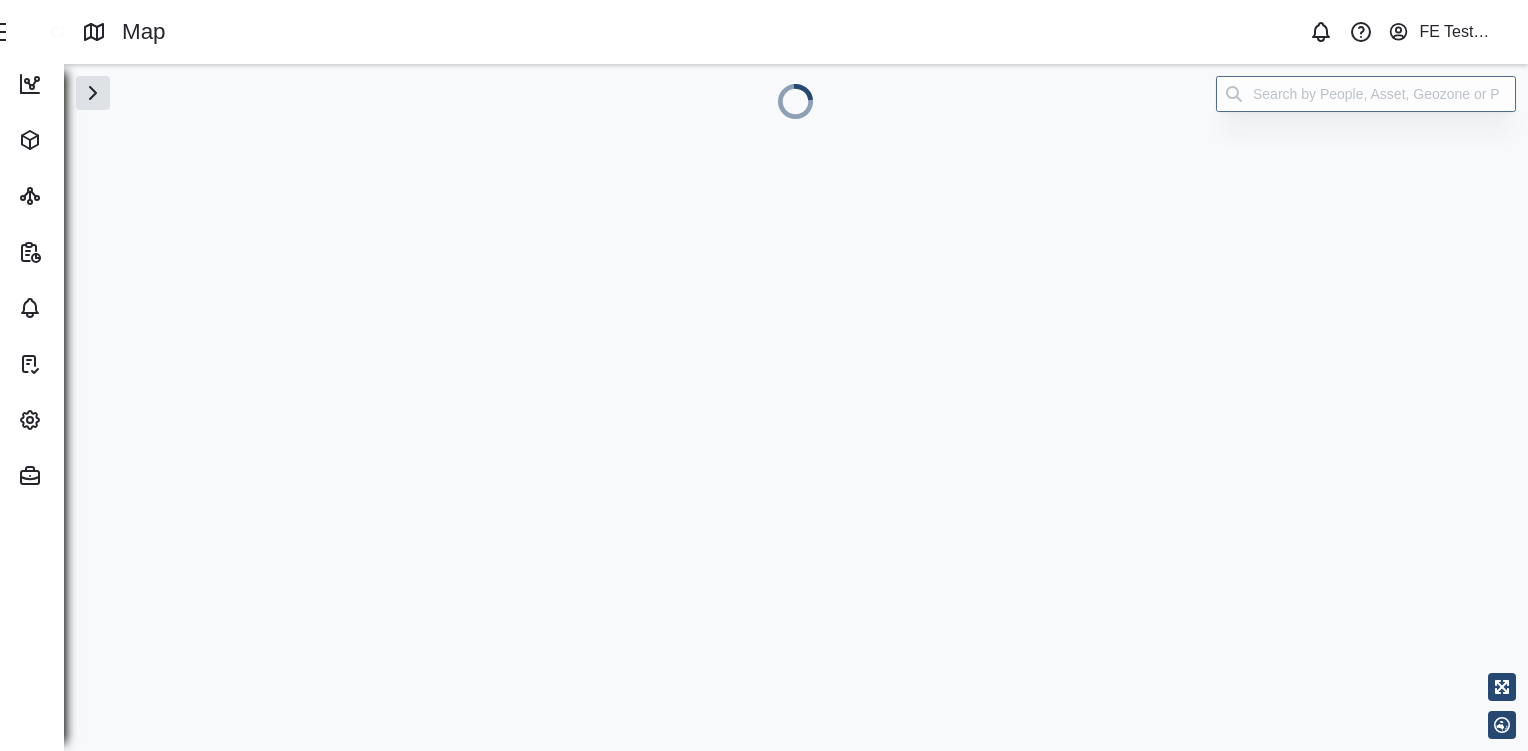 scroll, scrollTop: 0, scrollLeft: 0, axis: both 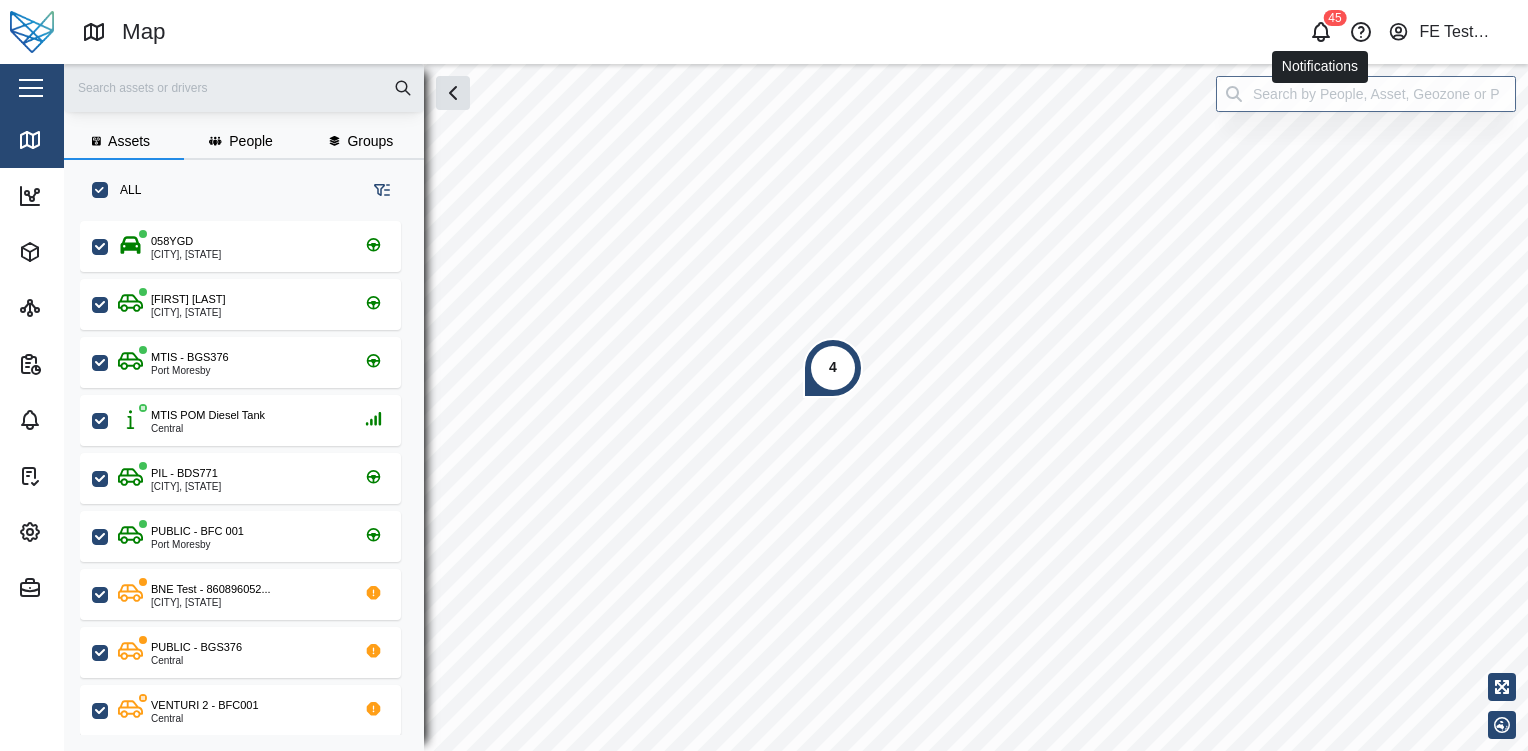 click 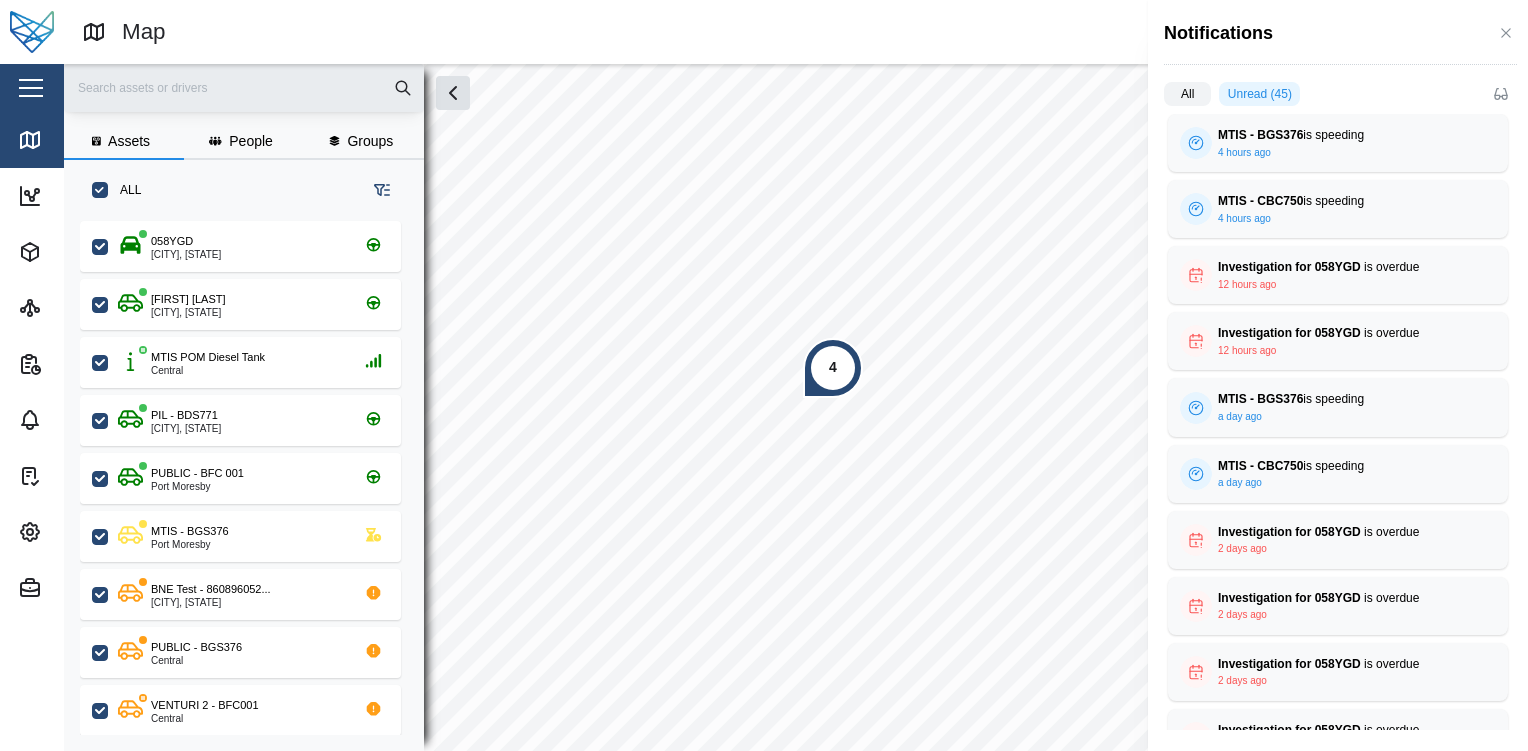 click on "All" at bounding box center [1187, 94] 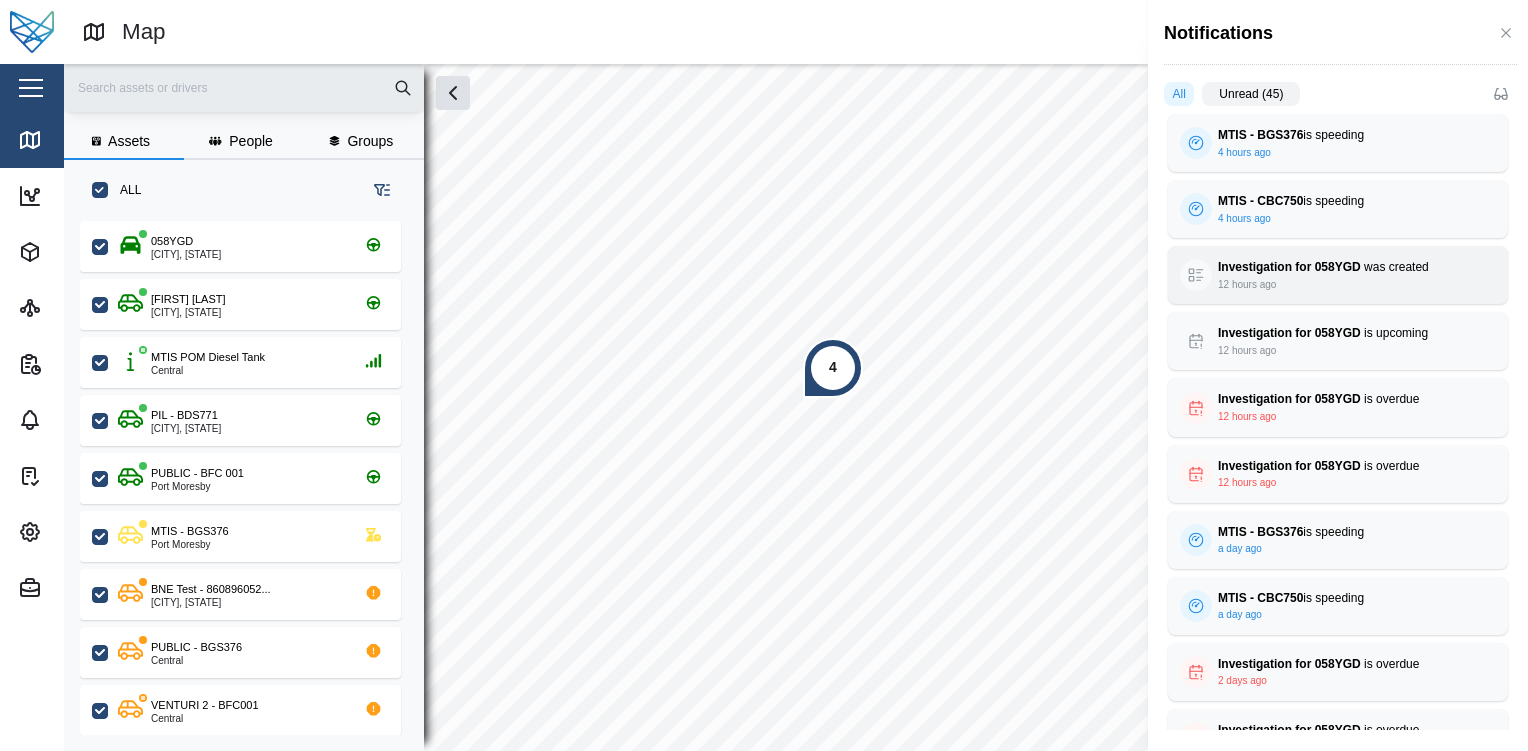 click on "Investigation for [AGENT_ID]   was created 12 hours ago" at bounding box center (1338, 275) 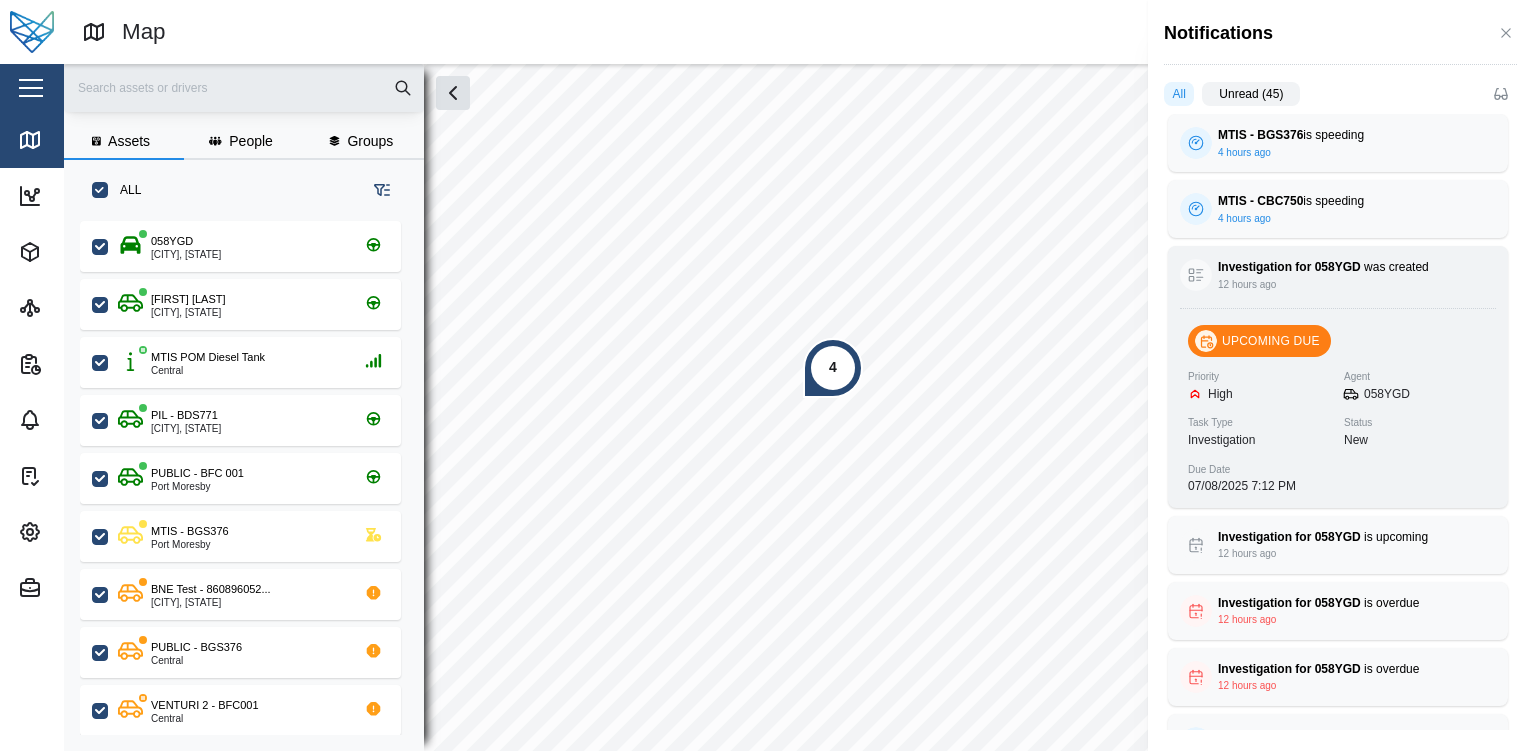 click on "Investigation for [AGENT_ID]   was created 12 hours ago" at bounding box center [1338, 275] 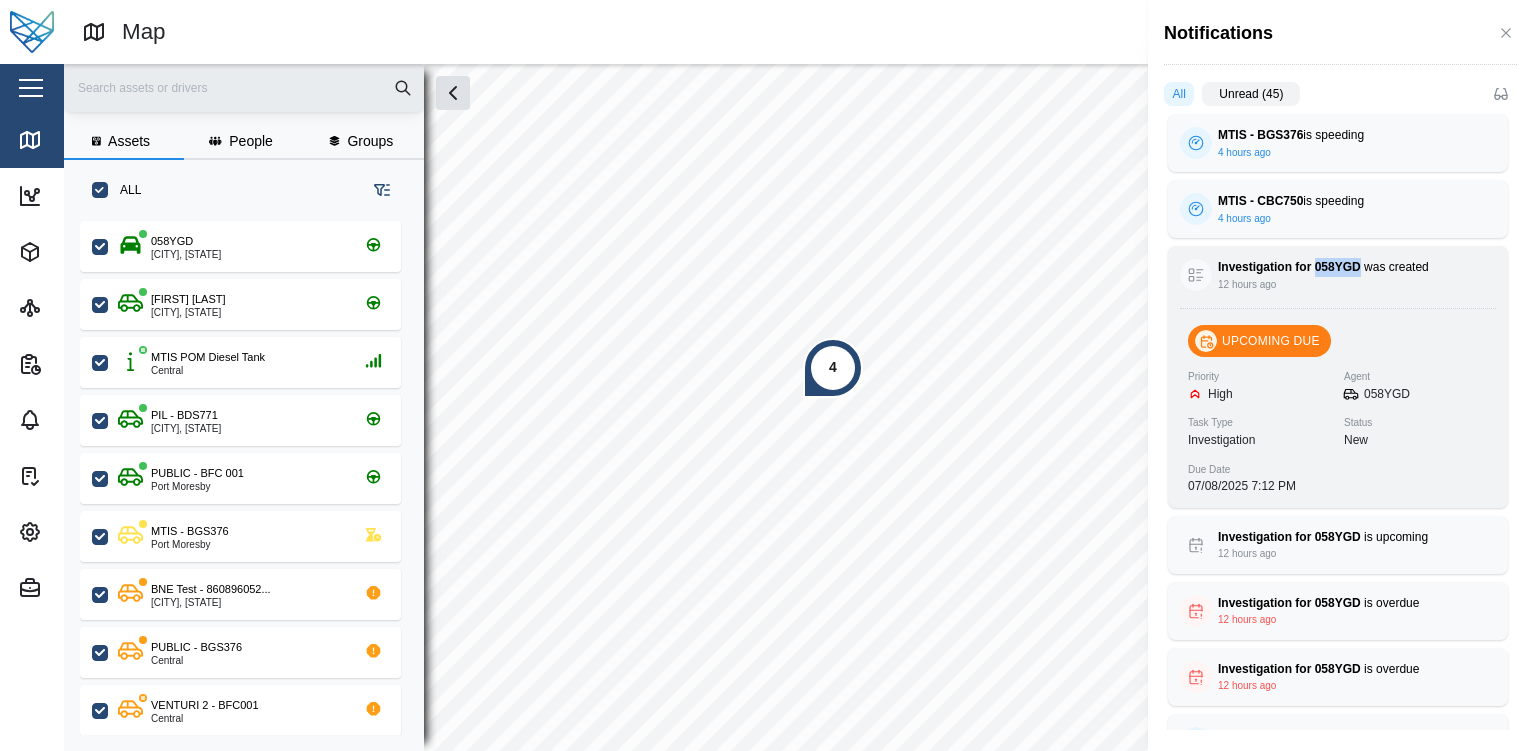 click on "Investigation for [AGENT_ID]   was created 12 hours ago" at bounding box center [1338, 275] 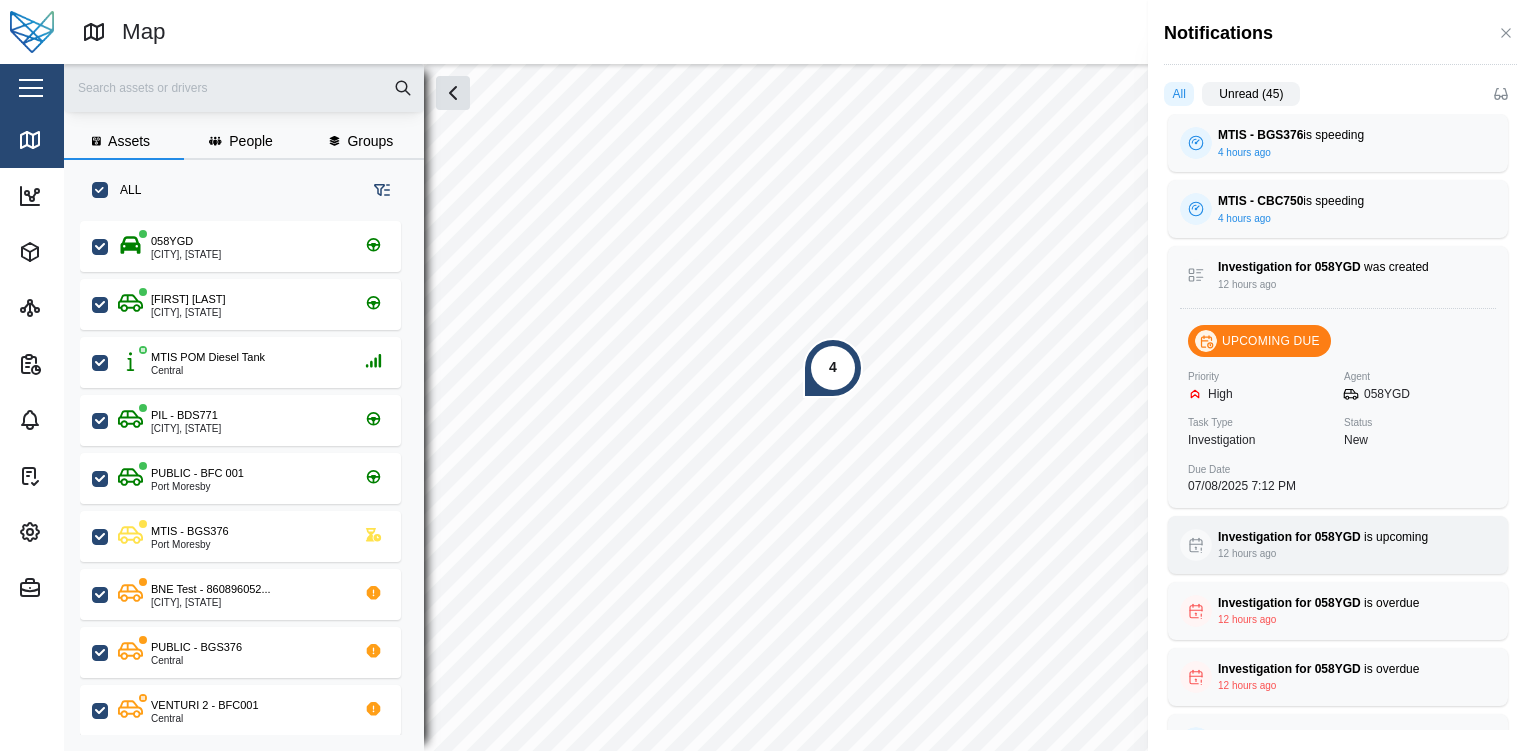 click on "Investigation for 058YGD" at bounding box center (1289, 537) 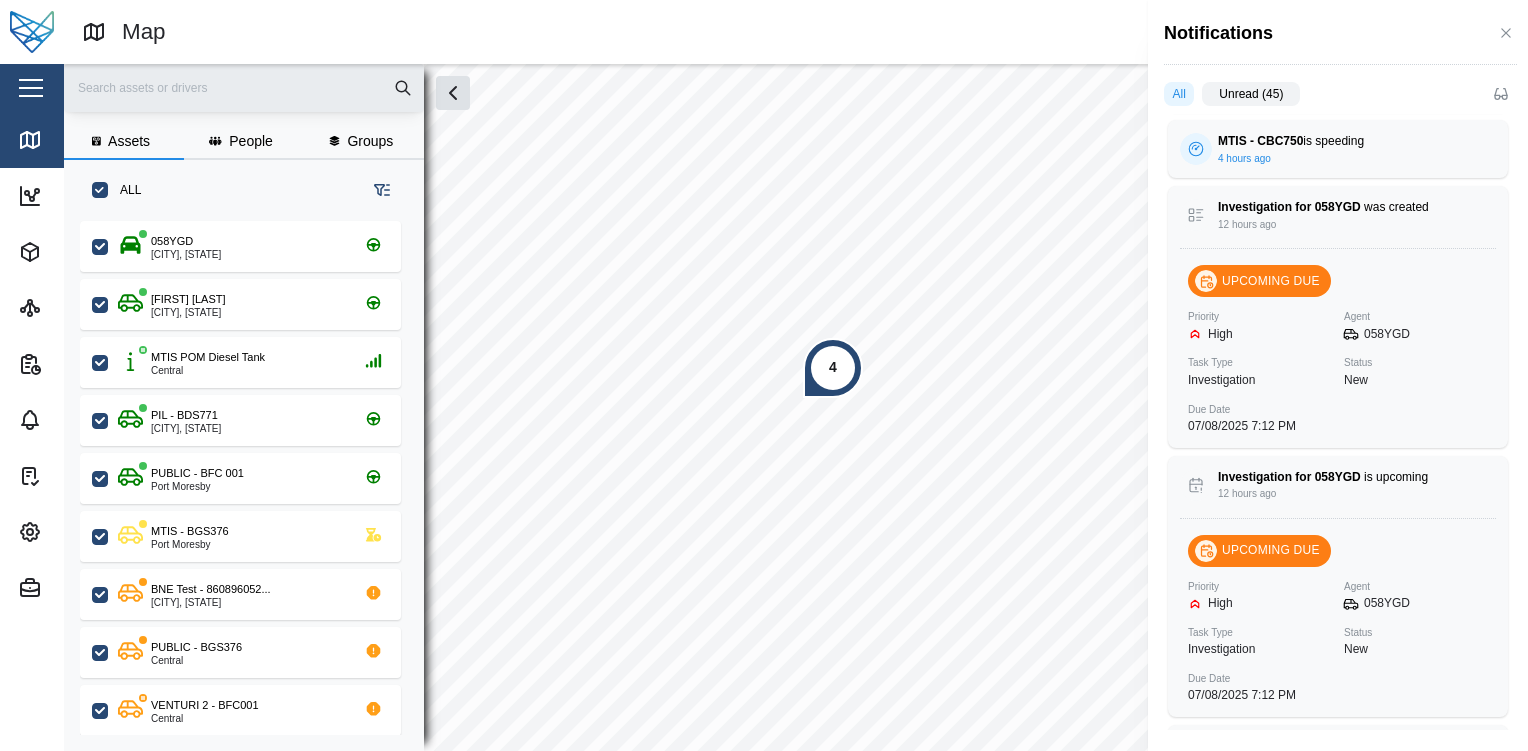 scroll, scrollTop: 60, scrollLeft: 0, axis: vertical 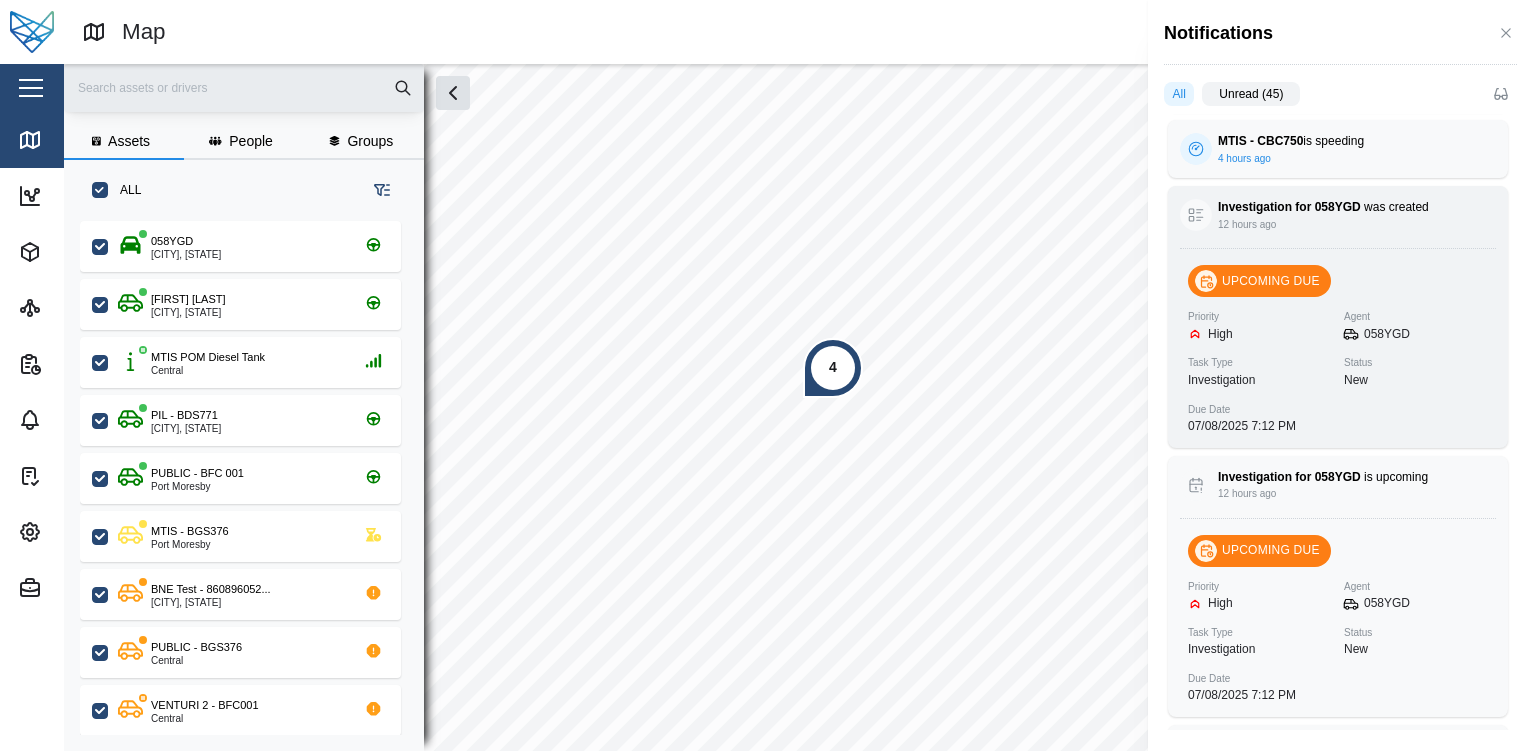 click on "Investigation for [AGENT_ID]   was created 12 hours ago UPCOMING DUE Priority High Agent [AGENT_ID] Task Type Investigation Status New Due Date [DATE] [TIME]" at bounding box center [1338, 316] 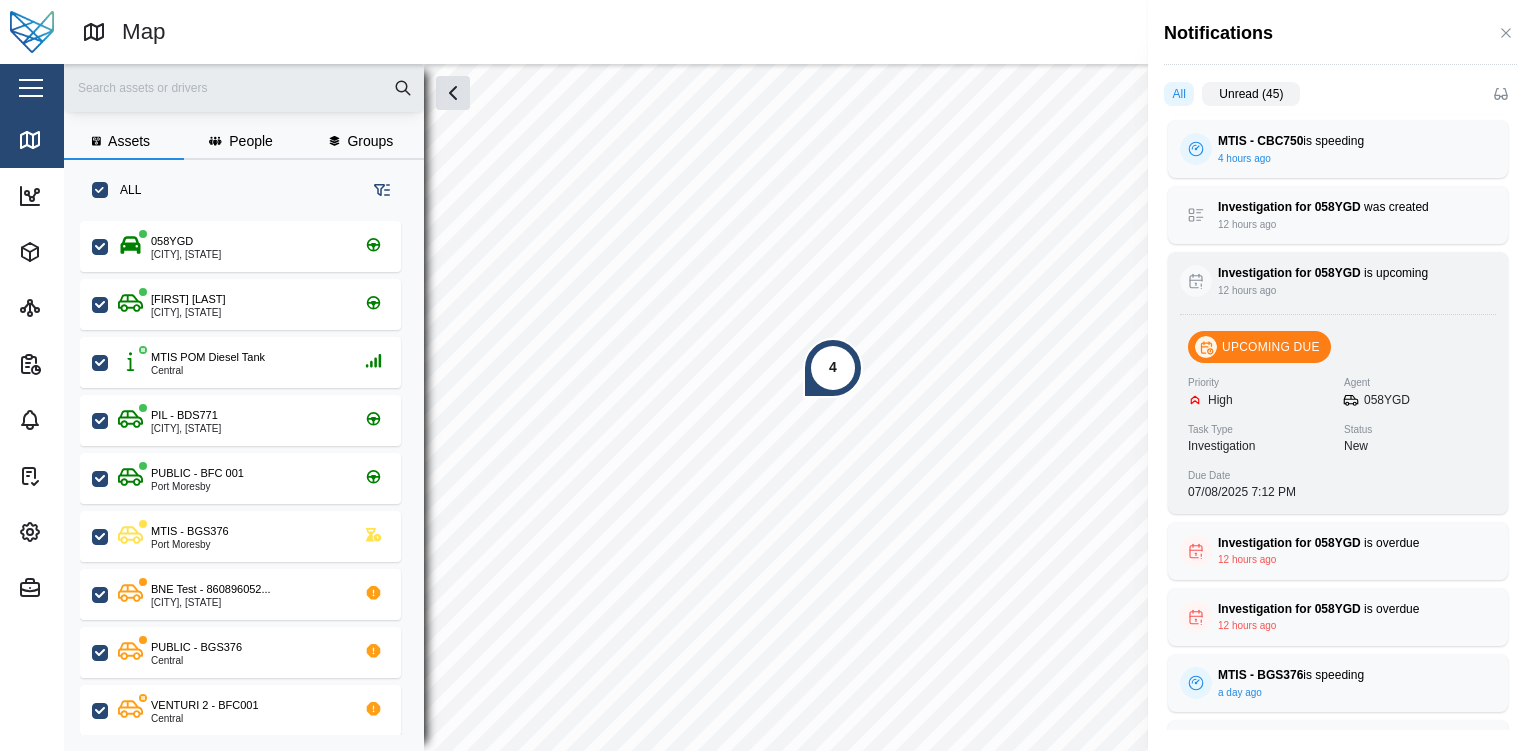 click on "Investigation for 058YGD   is upcoming" at bounding box center (1338, 273) 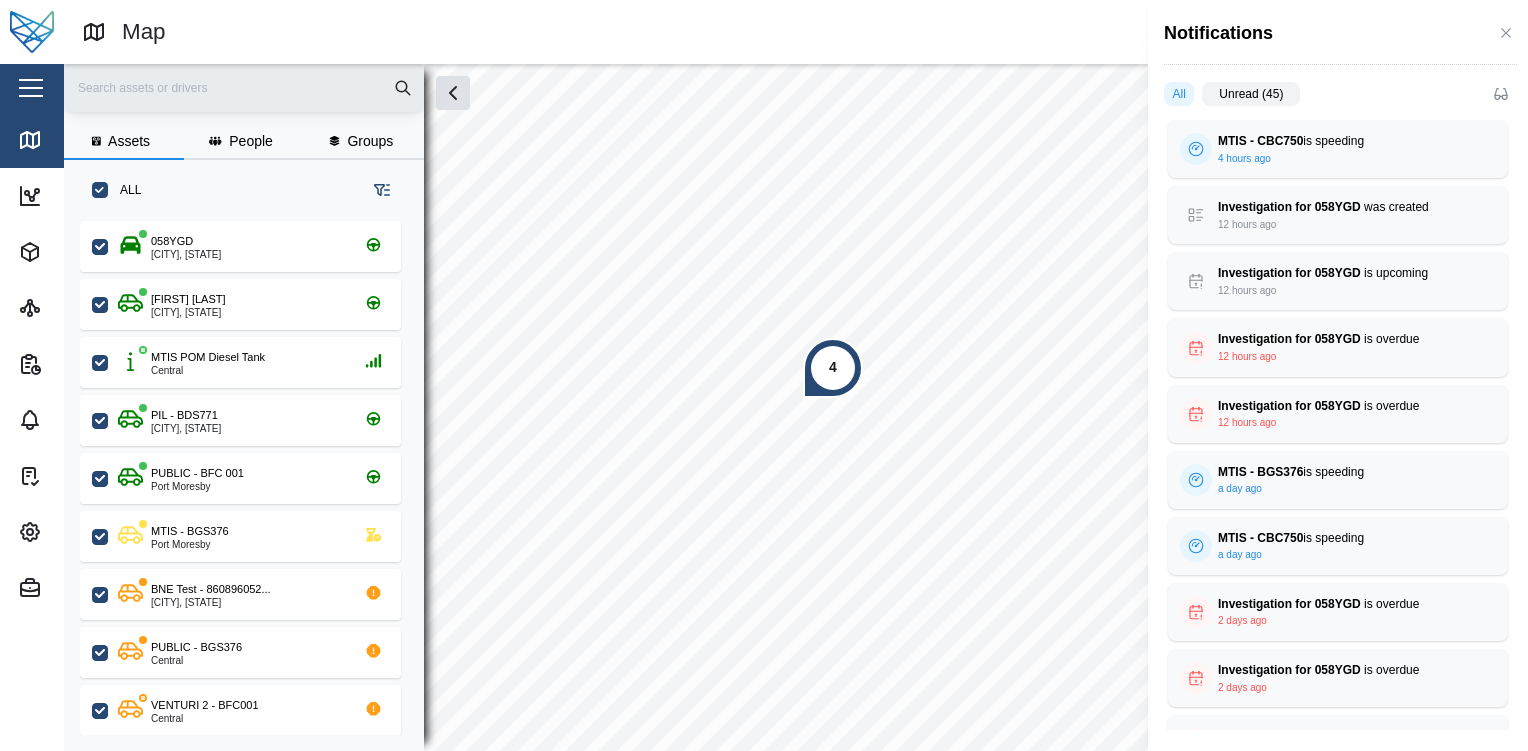 click on "Unread (45)" at bounding box center [1251, 94] 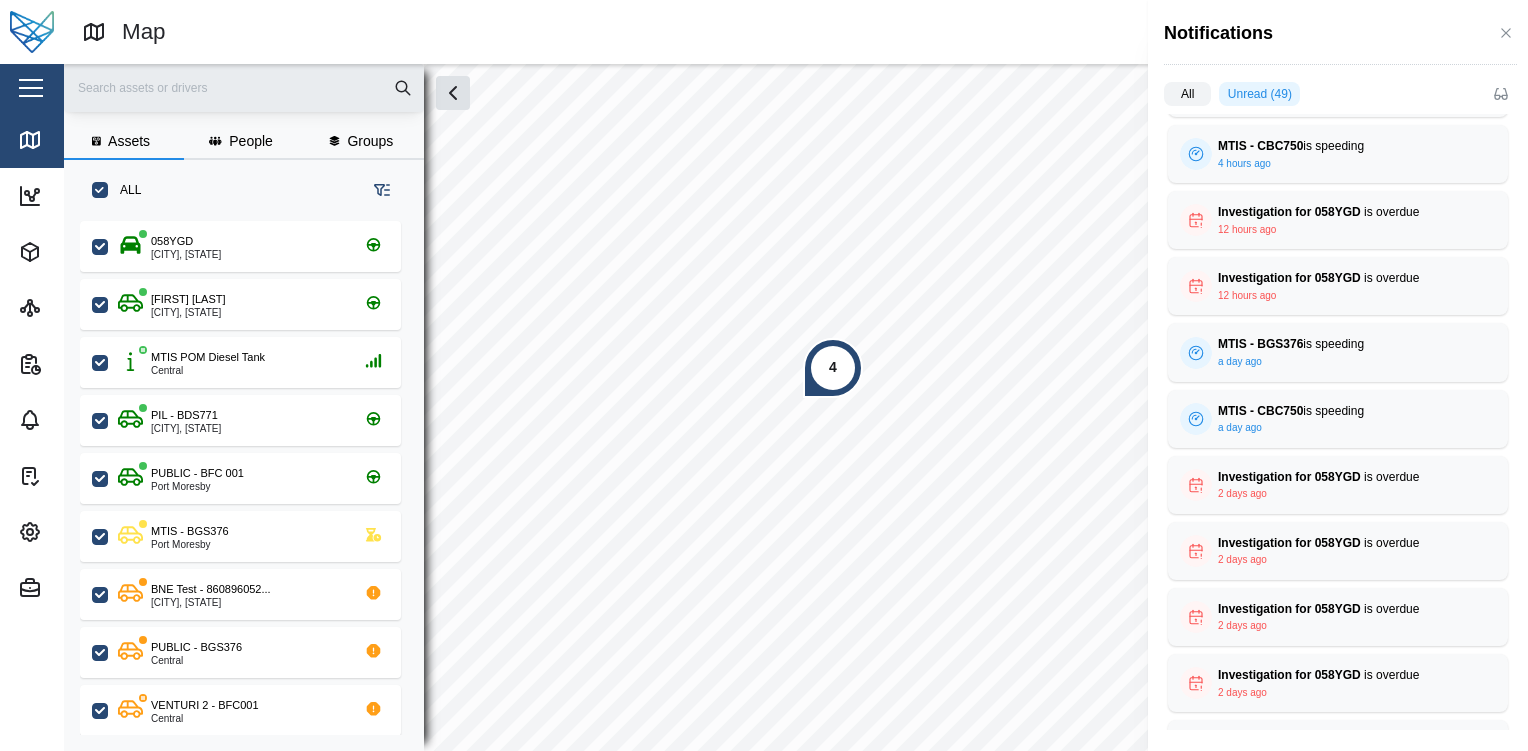 scroll, scrollTop: 0, scrollLeft: 0, axis: both 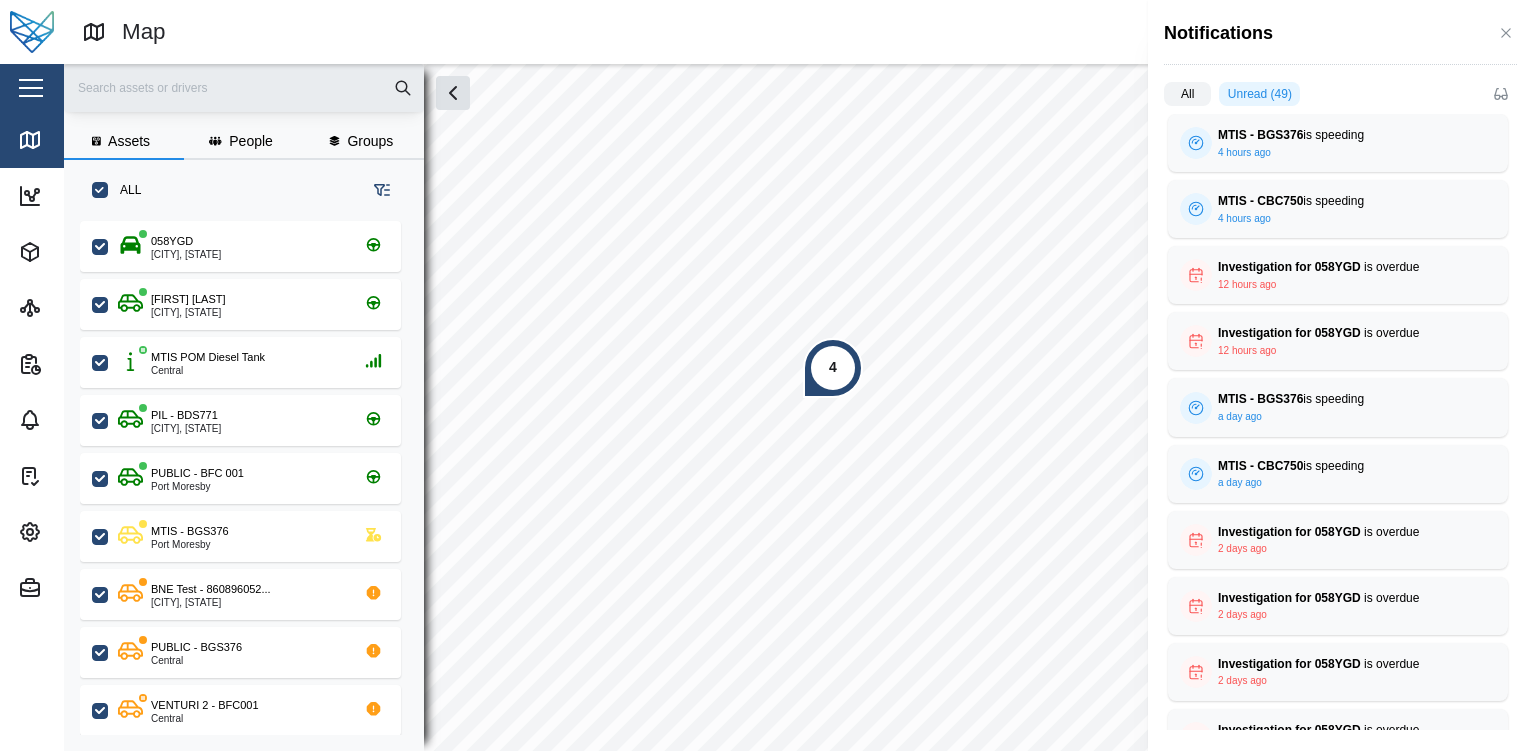 click on "All" at bounding box center (1187, 94) 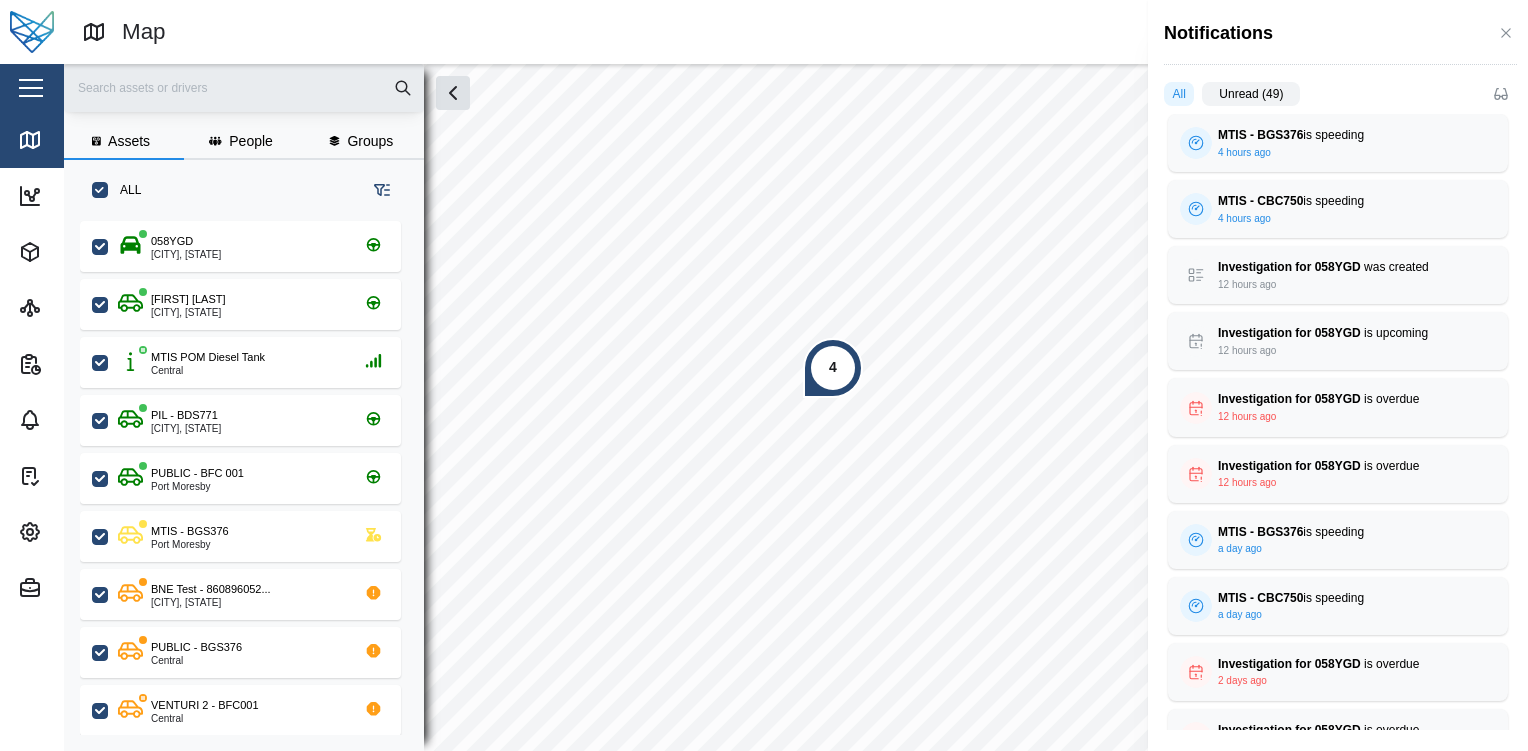 click on "Unread (49)" at bounding box center (1251, 94) 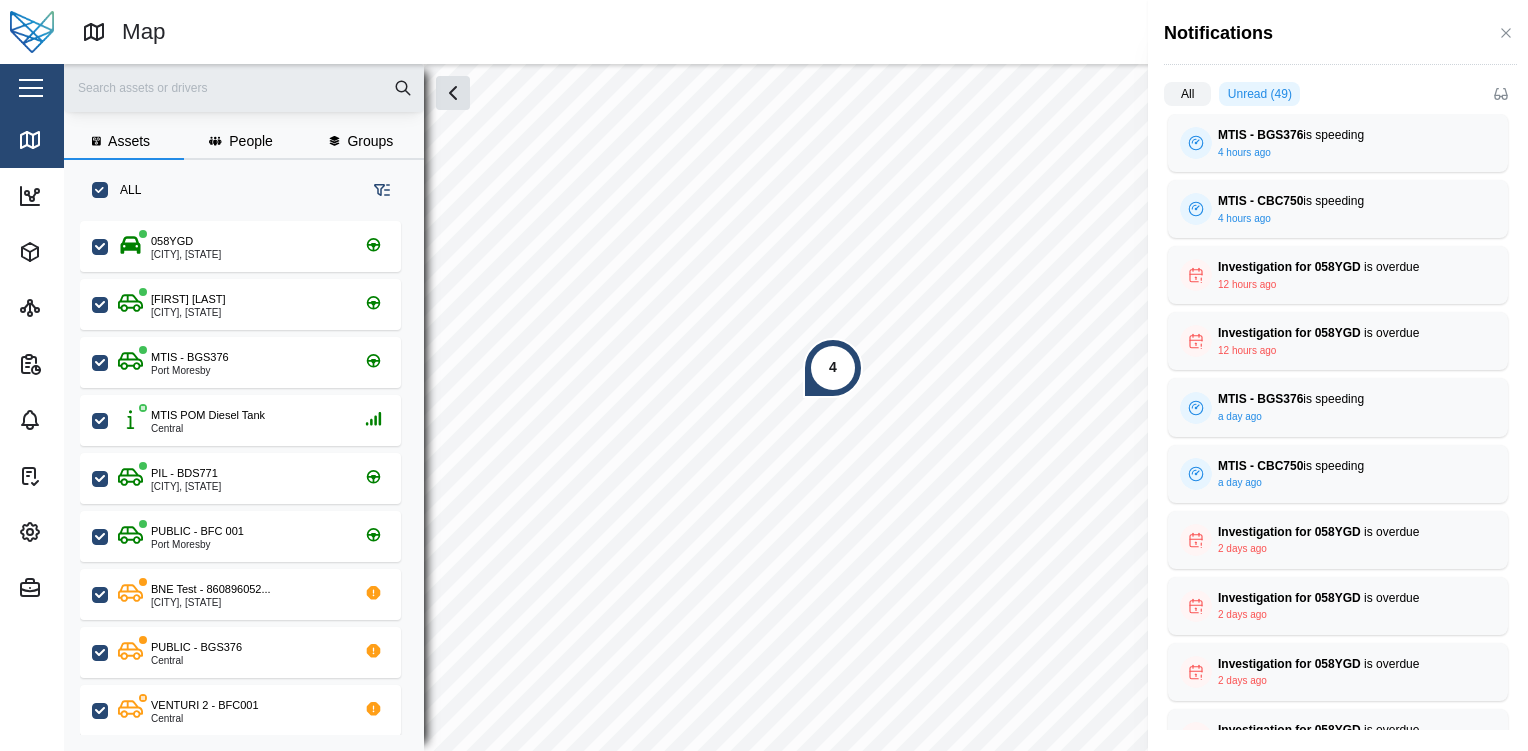 click on "All" at bounding box center (1187, 94) 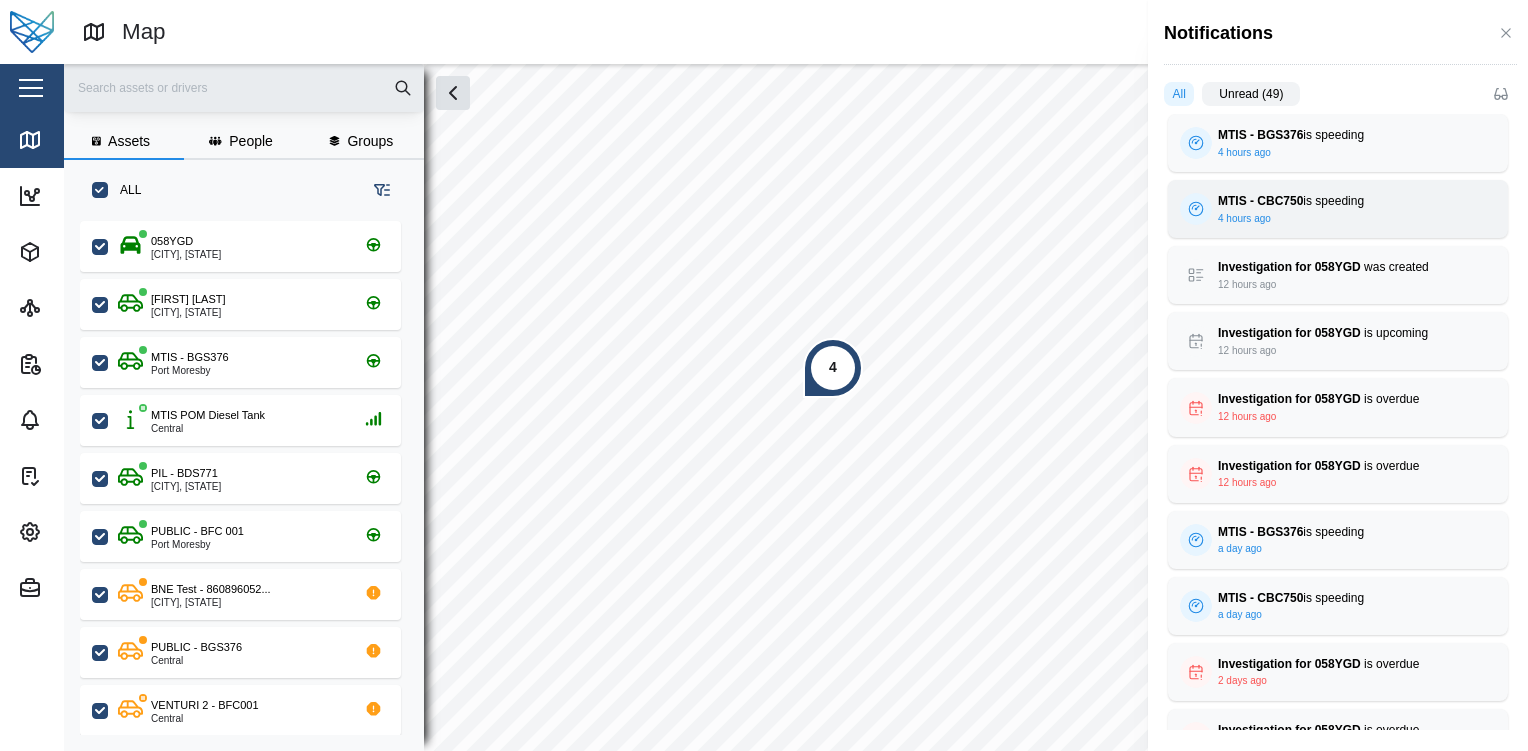 click on "MTIS - BGS376  is speeding 4 hours ago Speed 102 kph Geozone Testing geozone MTIS - CBC750  is speeding 4 hours ago Speed 103 kph Geozone Testing geozone Investigation for 058YGD   was created 12 hours ago UPCOMING DUE Priority High Agent 058YGD Task Type Investigation Status New Due Date 07/08/2025 7:12 PM Investigation for 058YGD   is upcoming 12 hours ago UPCOMING DUE Priority High Agent 058YGD Task Type Investigation Status New Due Date 07/08/2025 7:12 PM Investigation for 058YGD   is overdue 12 hours ago OVERDUE Priority High Agent 058YGD Task Type Investigation Status New Due Date 29/04/2025 10:58 AM Investigation for 058YGD   is overdue 12 hours ago OVERDUE Priority High Agent 058YGD Task Type Investigation Status New Due Date 05/11/2024 6:49 AM MTIS - BGS376  is speeding a day ago Speed 103 kph Geozone Testing geozone MTIS - CBC750  is speeding a day ago Speed 101 kph Geozone Testing geozone Investigation for 058YGD   is overdue 2 days ago OVERDUE Priority High Agent 058YGD Task Type Investigation New" at bounding box center [1338, 1896] 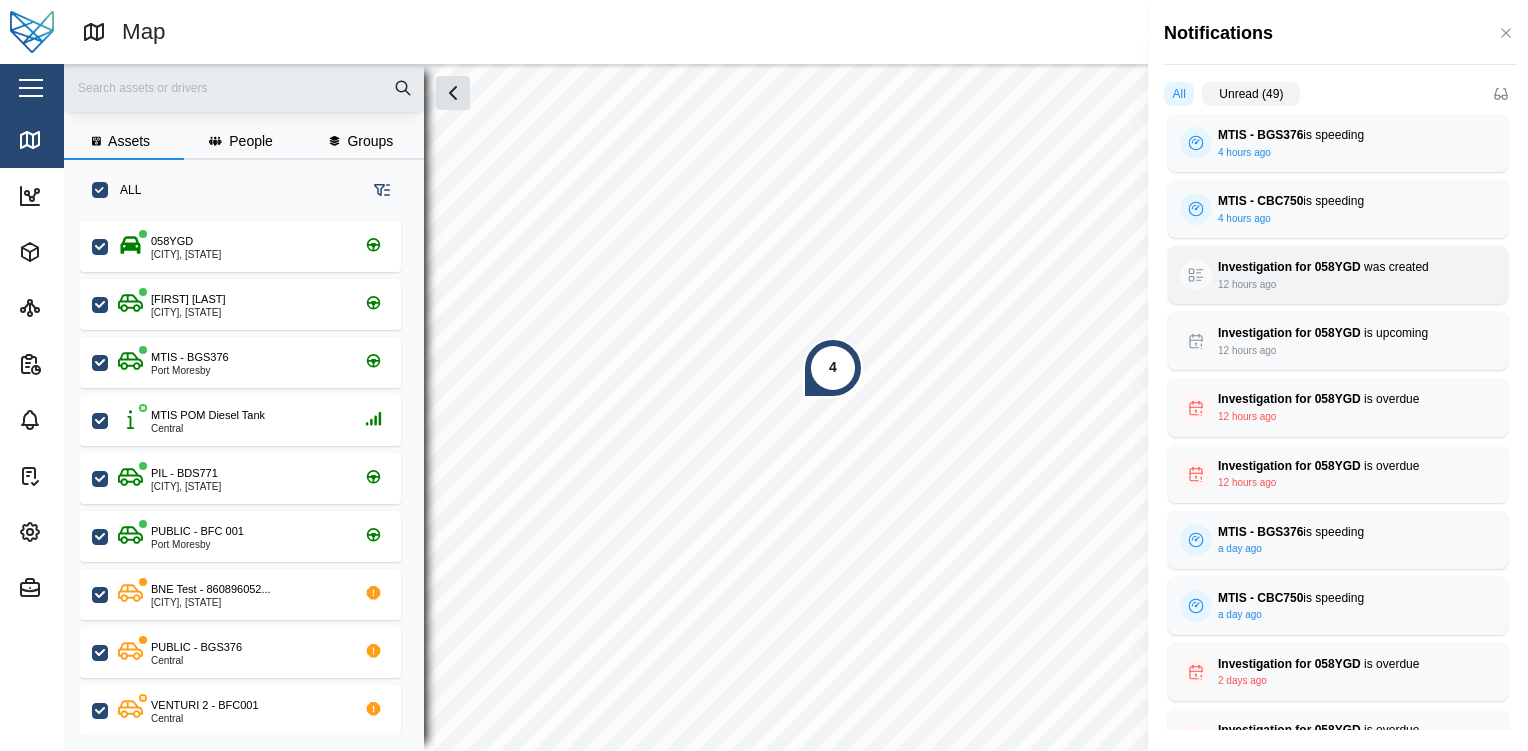 click on "Investigation for 058YGD   was created" at bounding box center [1338, 267] 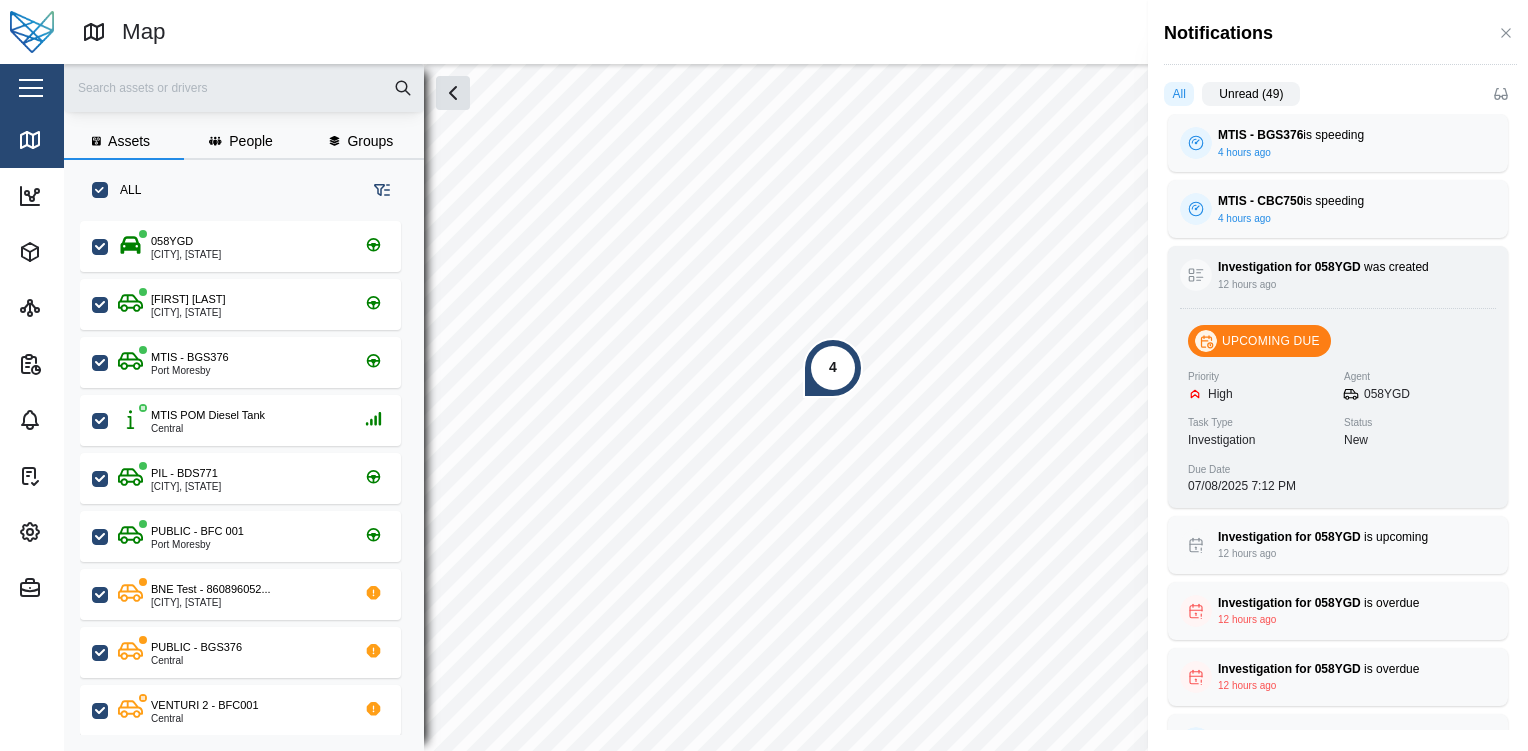 click on "Investigation for 058YGD   was created" at bounding box center (1338, 267) 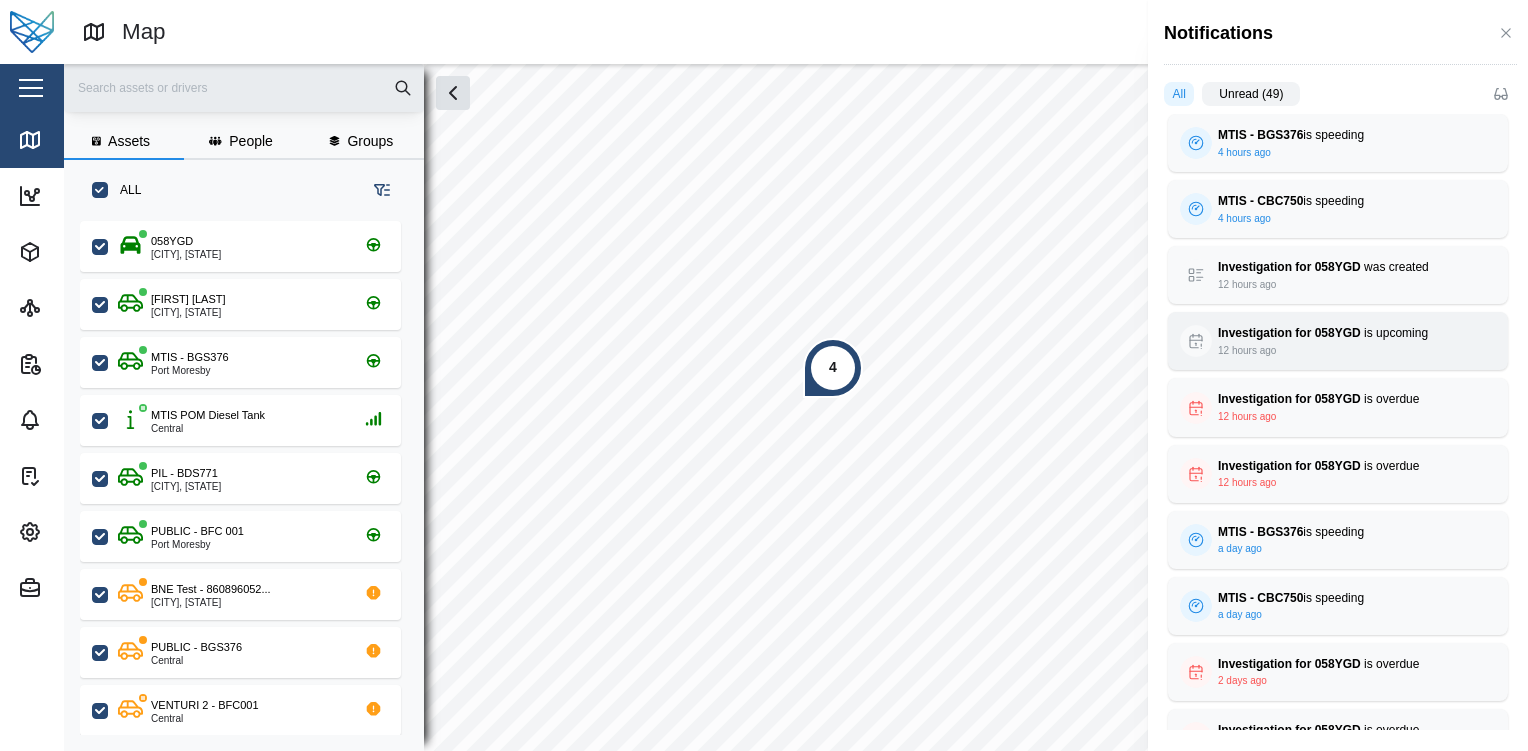 click on "Investigation for 058YGD" at bounding box center [1289, 333] 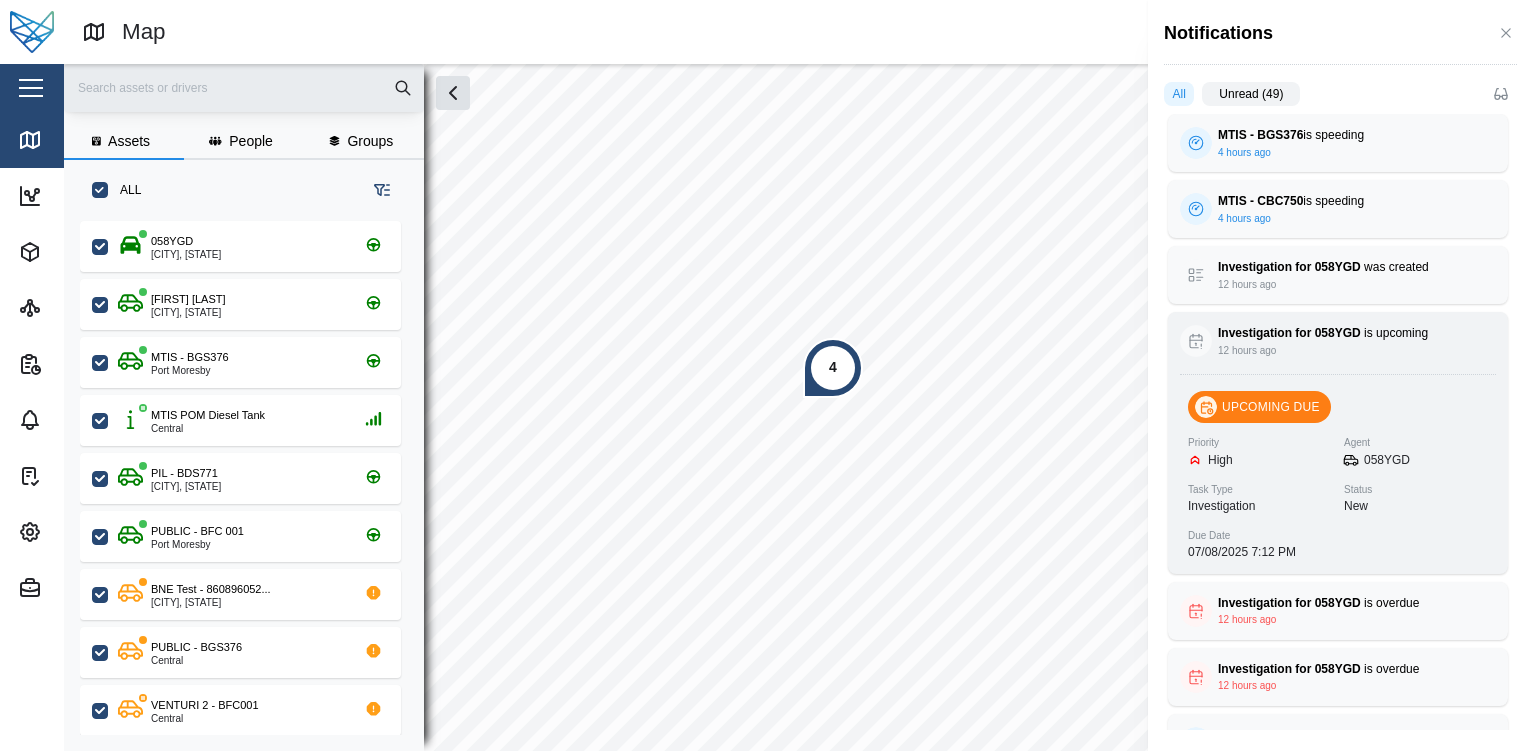 click on "Investigation for 058YGD" at bounding box center (1289, 333) 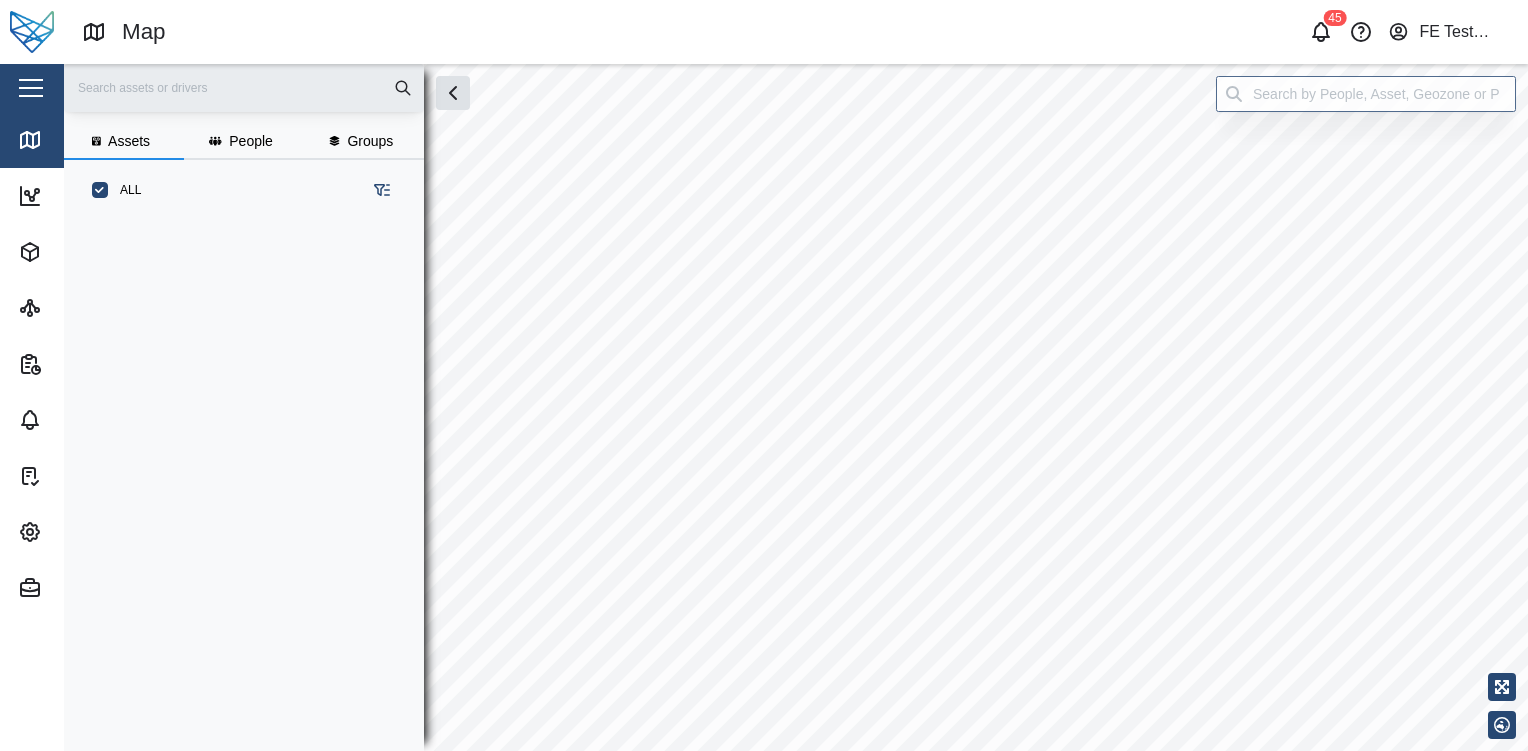 scroll, scrollTop: 0, scrollLeft: 0, axis: both 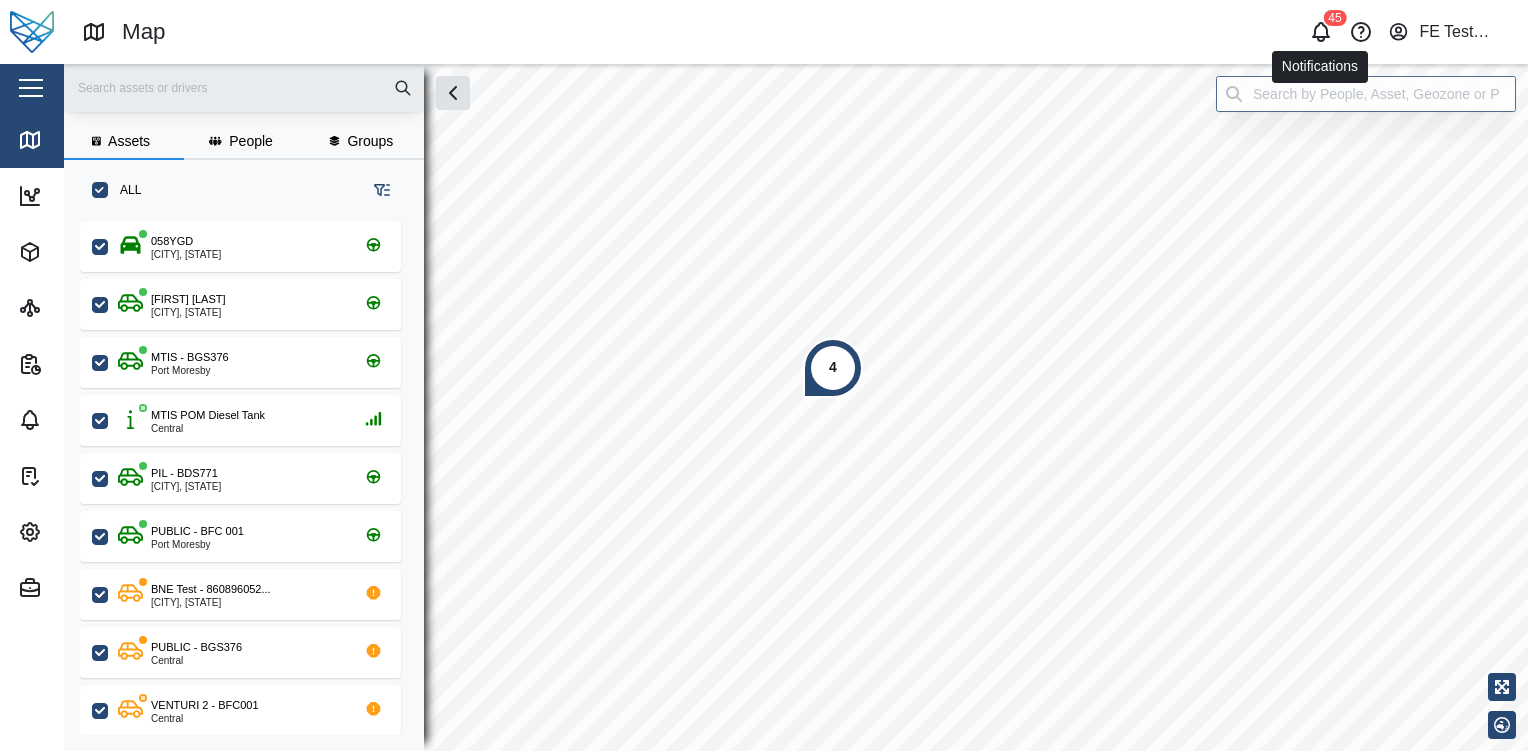 click 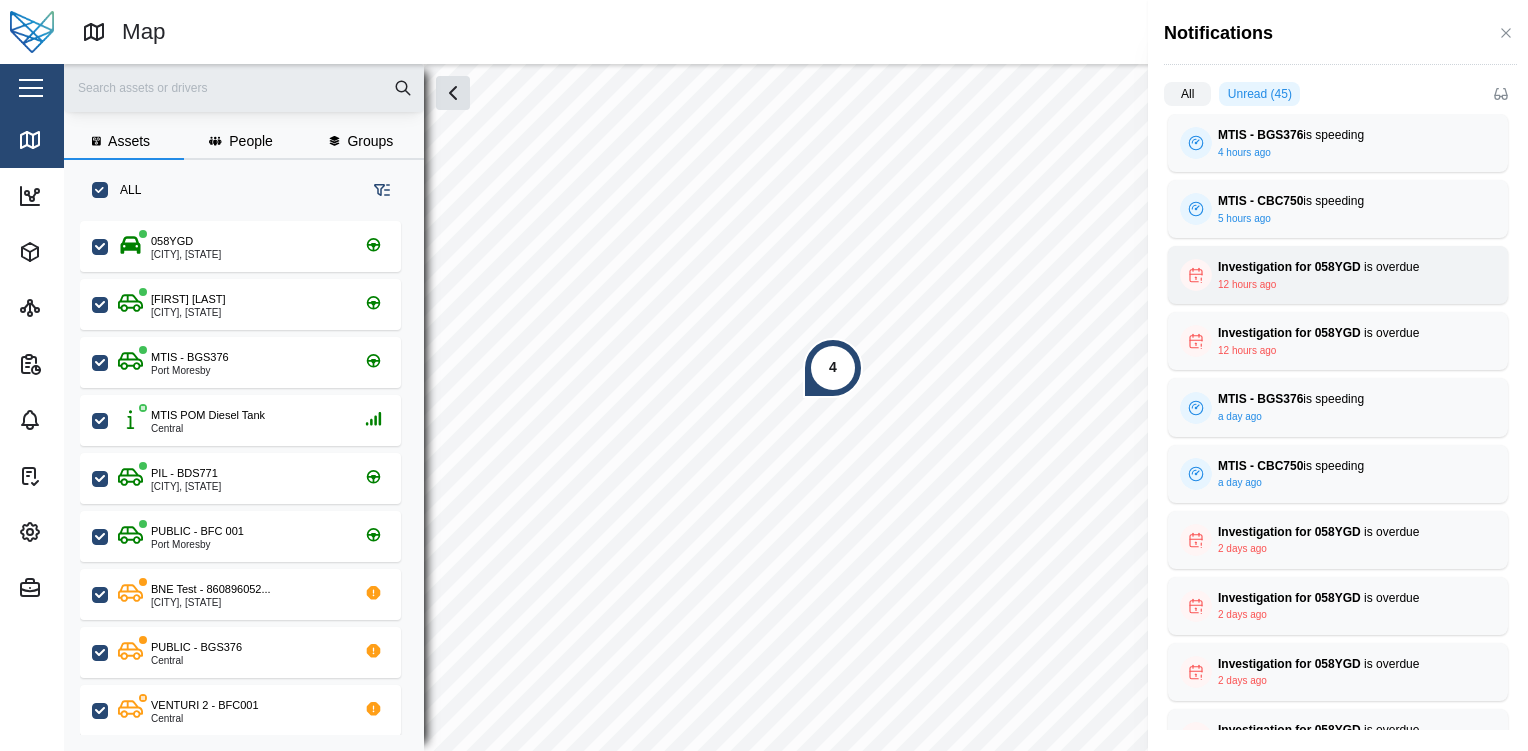 click on "Investigation for [AGENT_ID]   is overdue" at bounding box center [1338, 267] 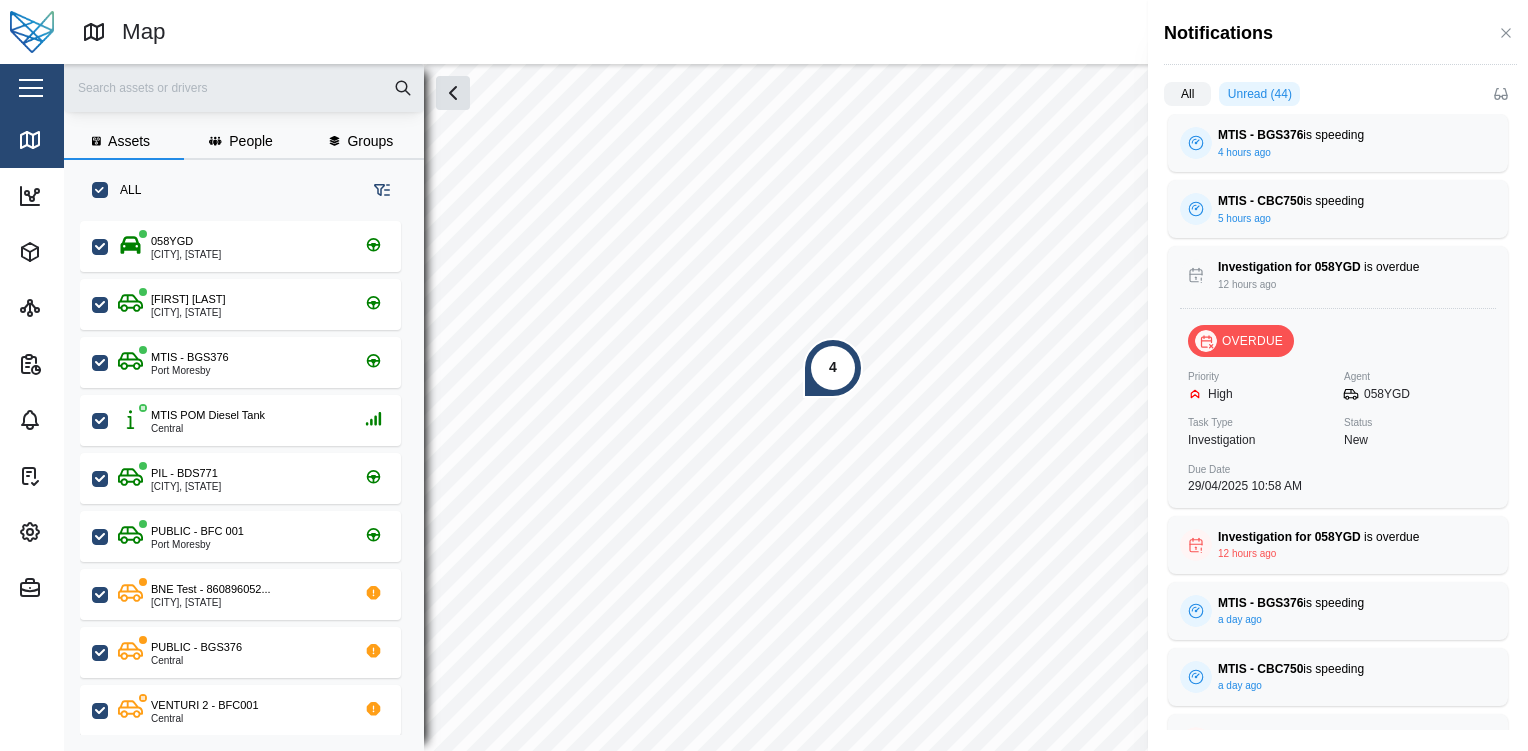 click on "All" at bounding box center [1187, 94] 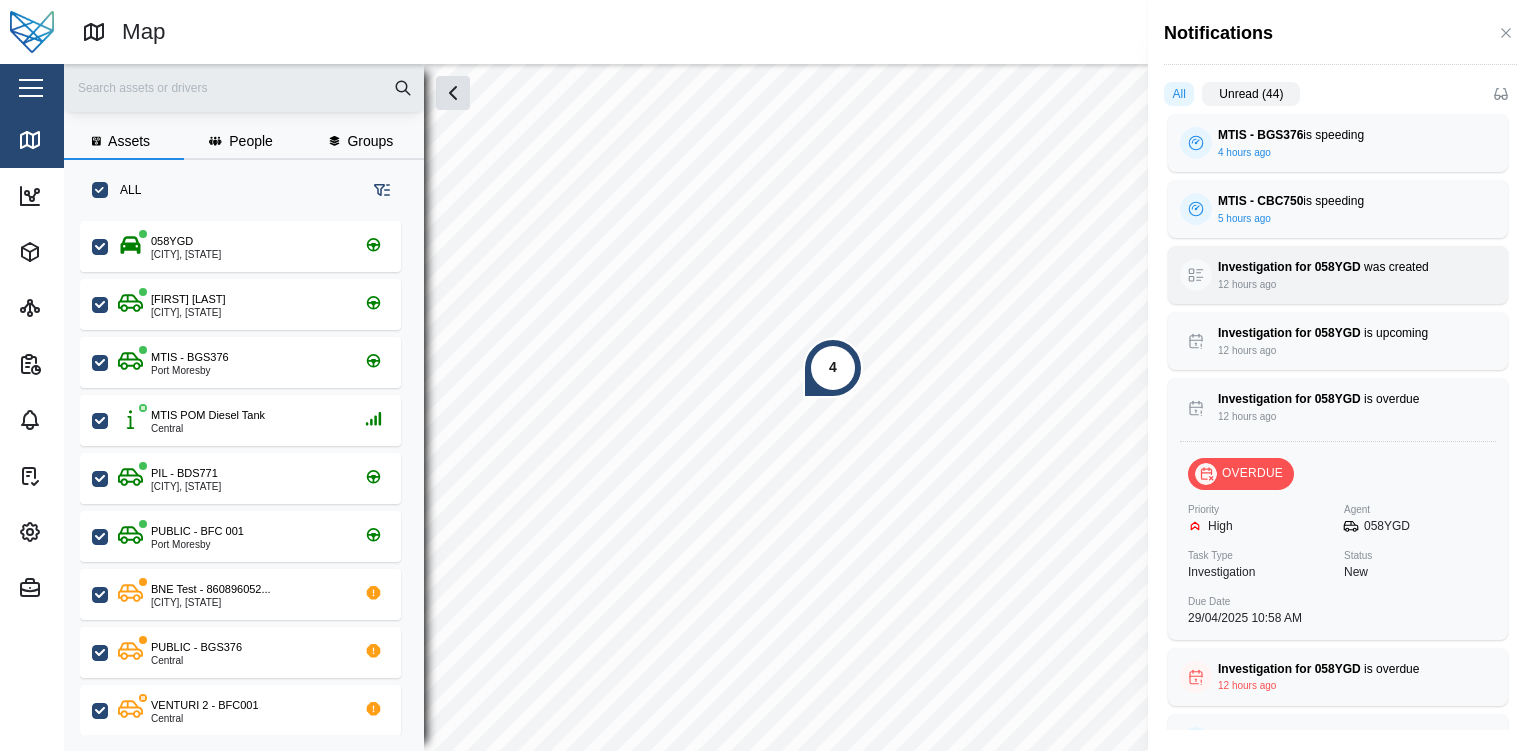 click on "Investigation for [AGENT_ID]   was created 12 hours ago" at bounding box center (1338, 275) 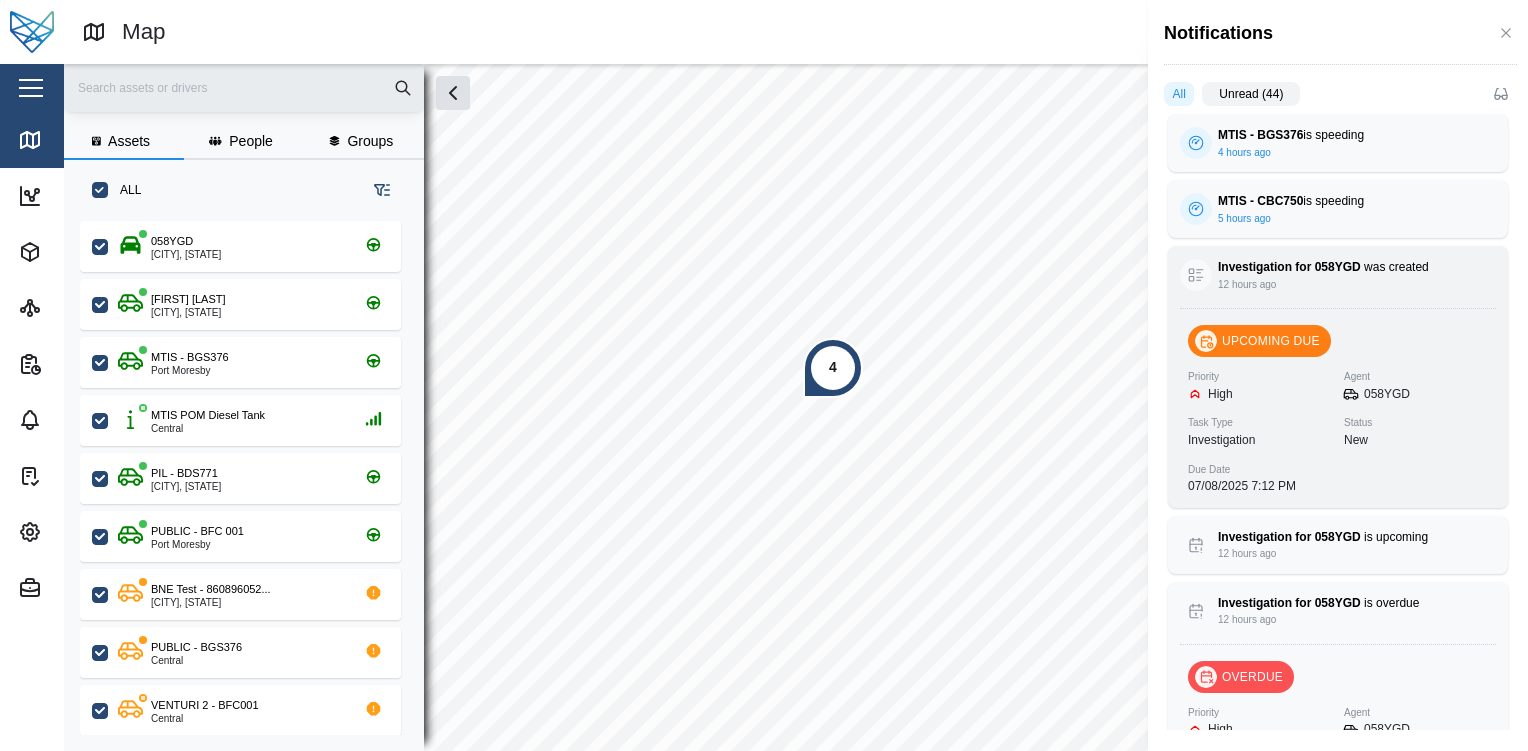 click on "Investigation for [AGENT_ID]   was created 12 hours ago UPCOMING DUE Priority High Agent [AGENT_ID] Task Type Investigation Status New Due Date [DATE] [TIME]" at bounding box center (1338, 376) 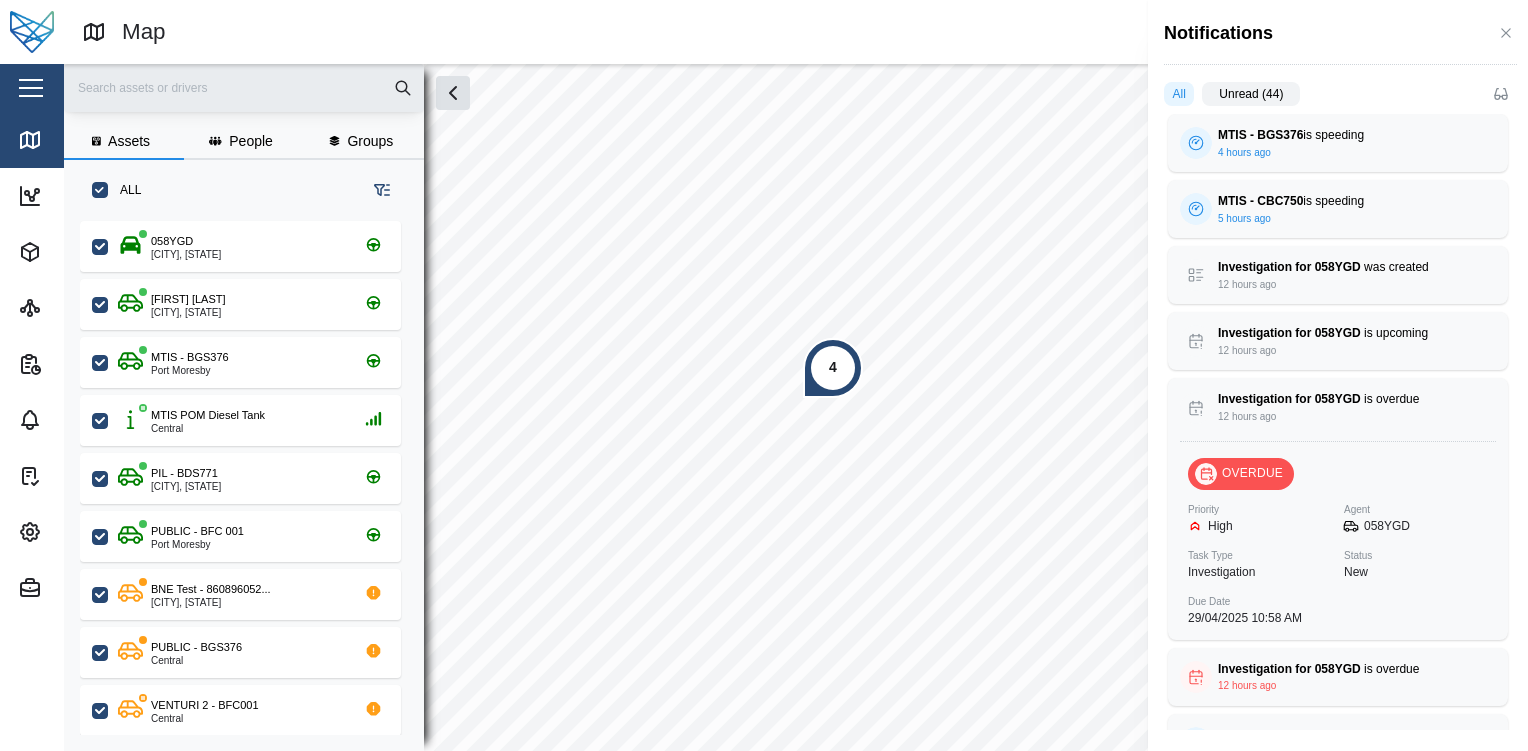 click on "Unread (44)" at bounding box center (1251, 94) 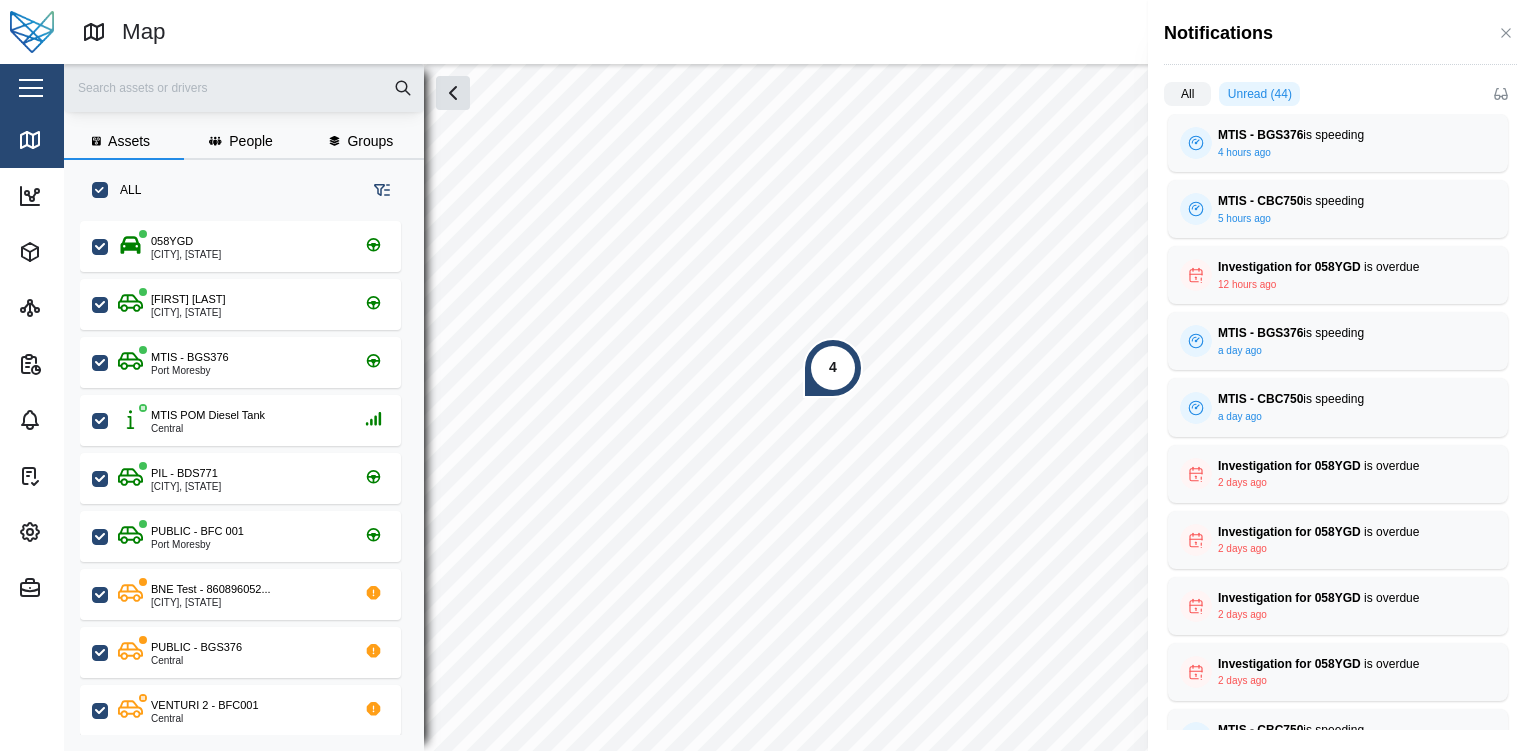click on "All" at bounding box center [1187, 94] 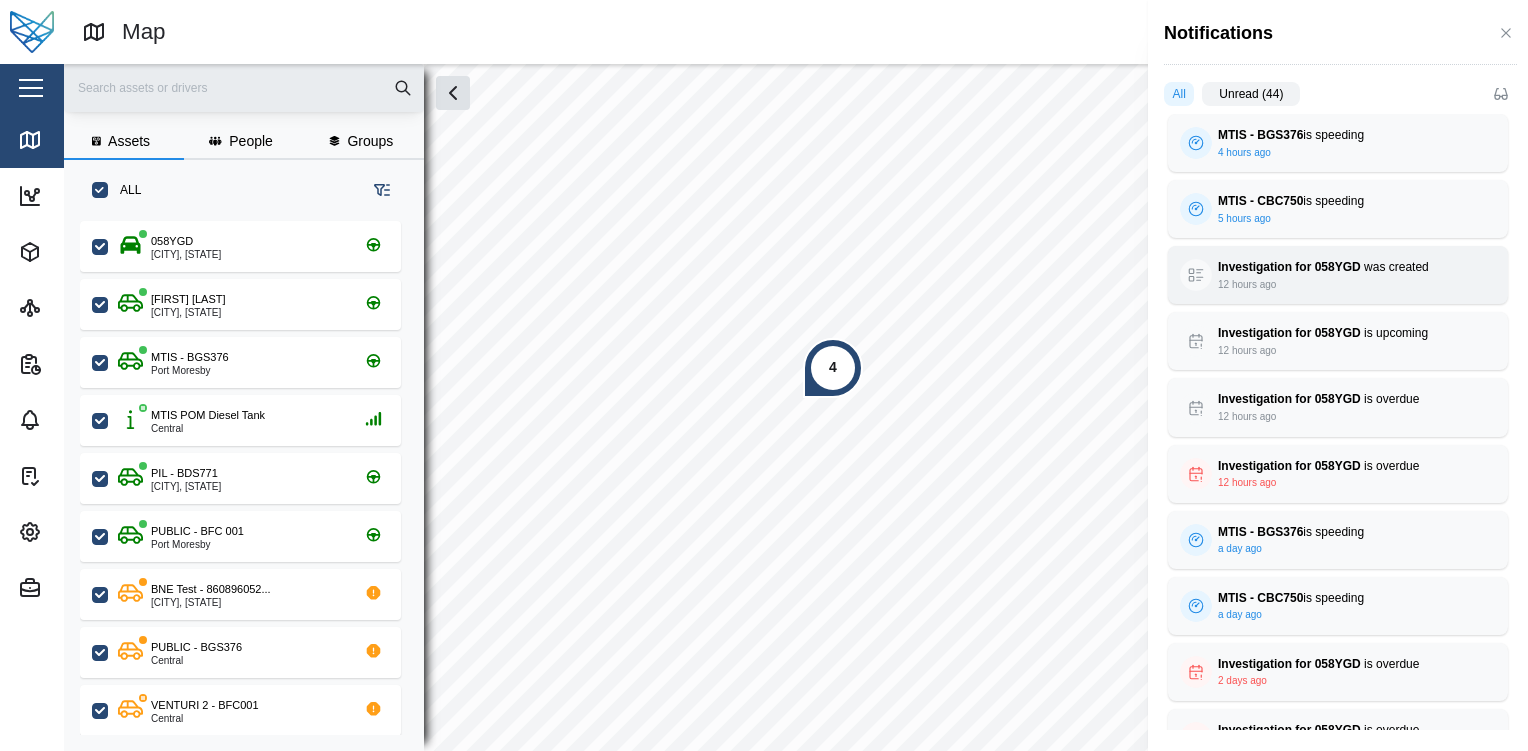 click on "Investigation for 058YGD   was created 12 hours ago UPCOMING DUE Priority High Agent 058YGD Task Type Investigation Status New Due Date 07/08/2025 7:12 PM" at bounding box center (1338, 275) 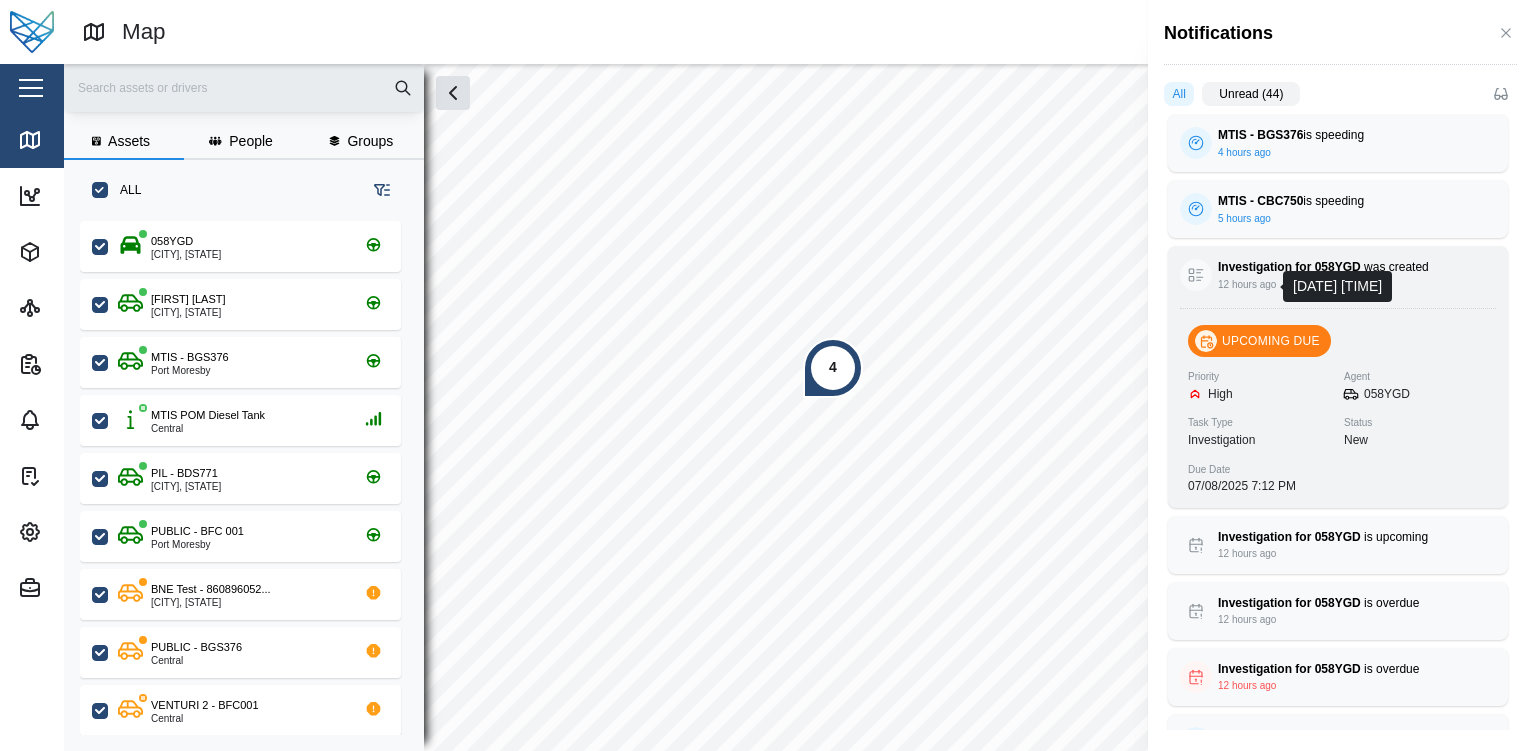 click on "12 hours ago" at bounding box center (1247, 285) 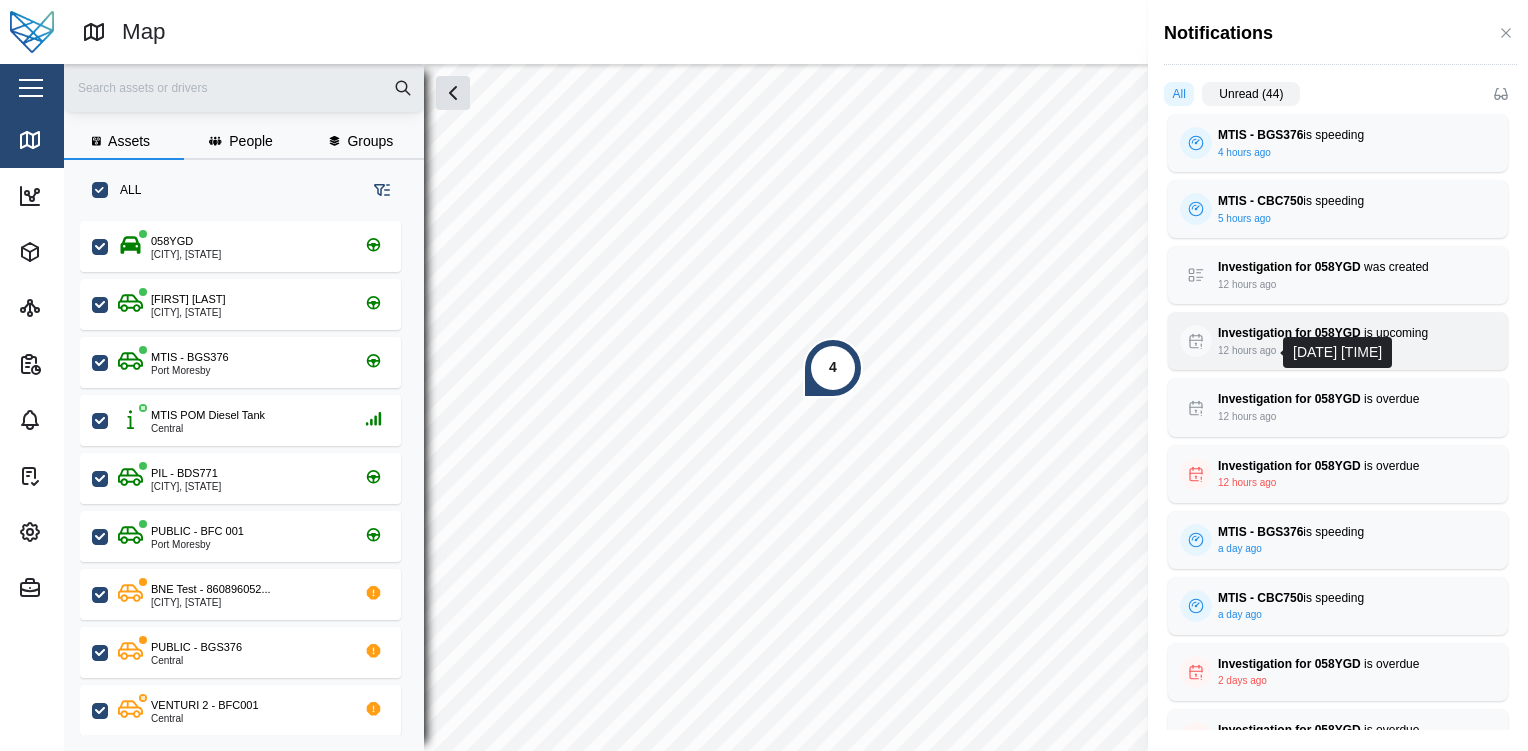 click on "12 hours ago" at bounding box center [1247, 351] 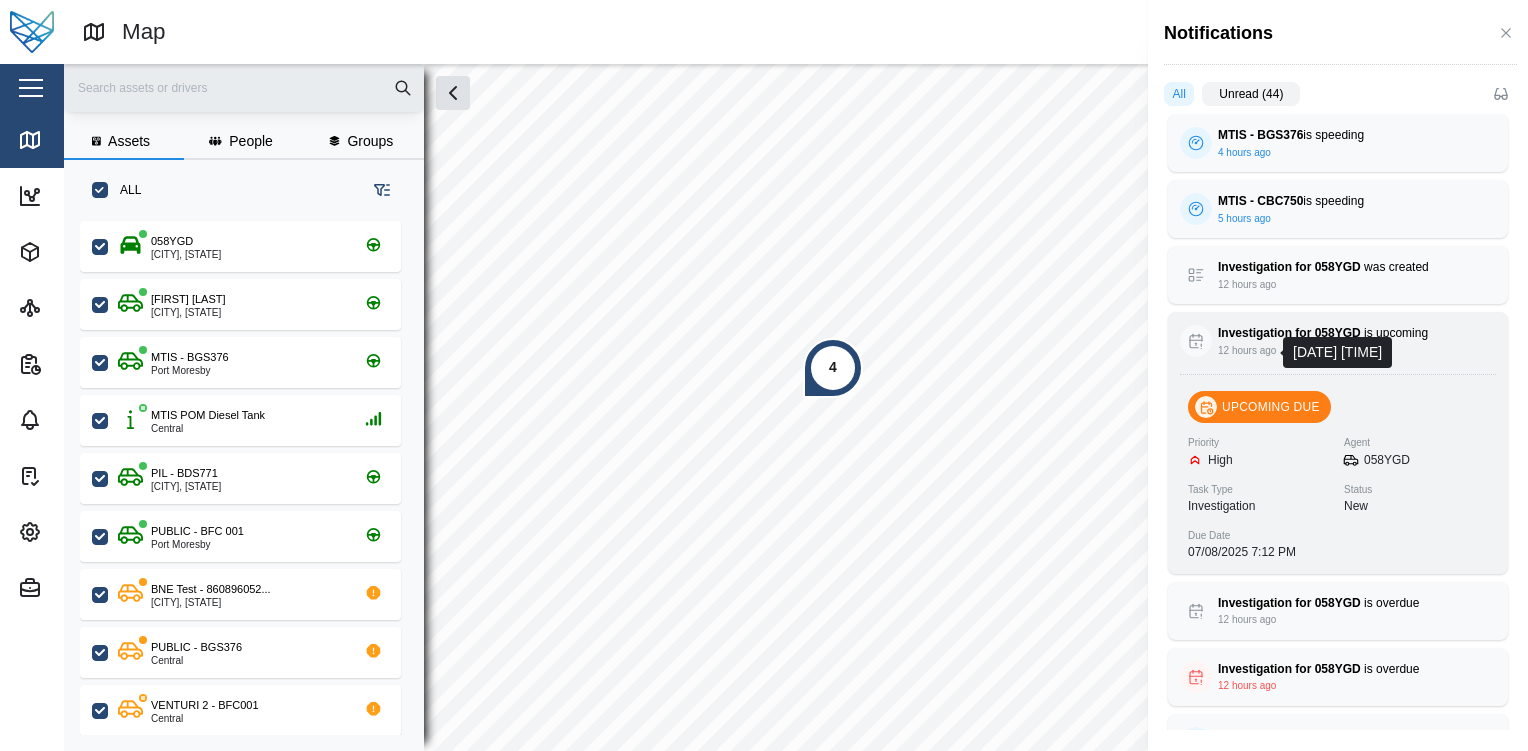 click on "12 hours ago" at bounding box center [1247, 351] 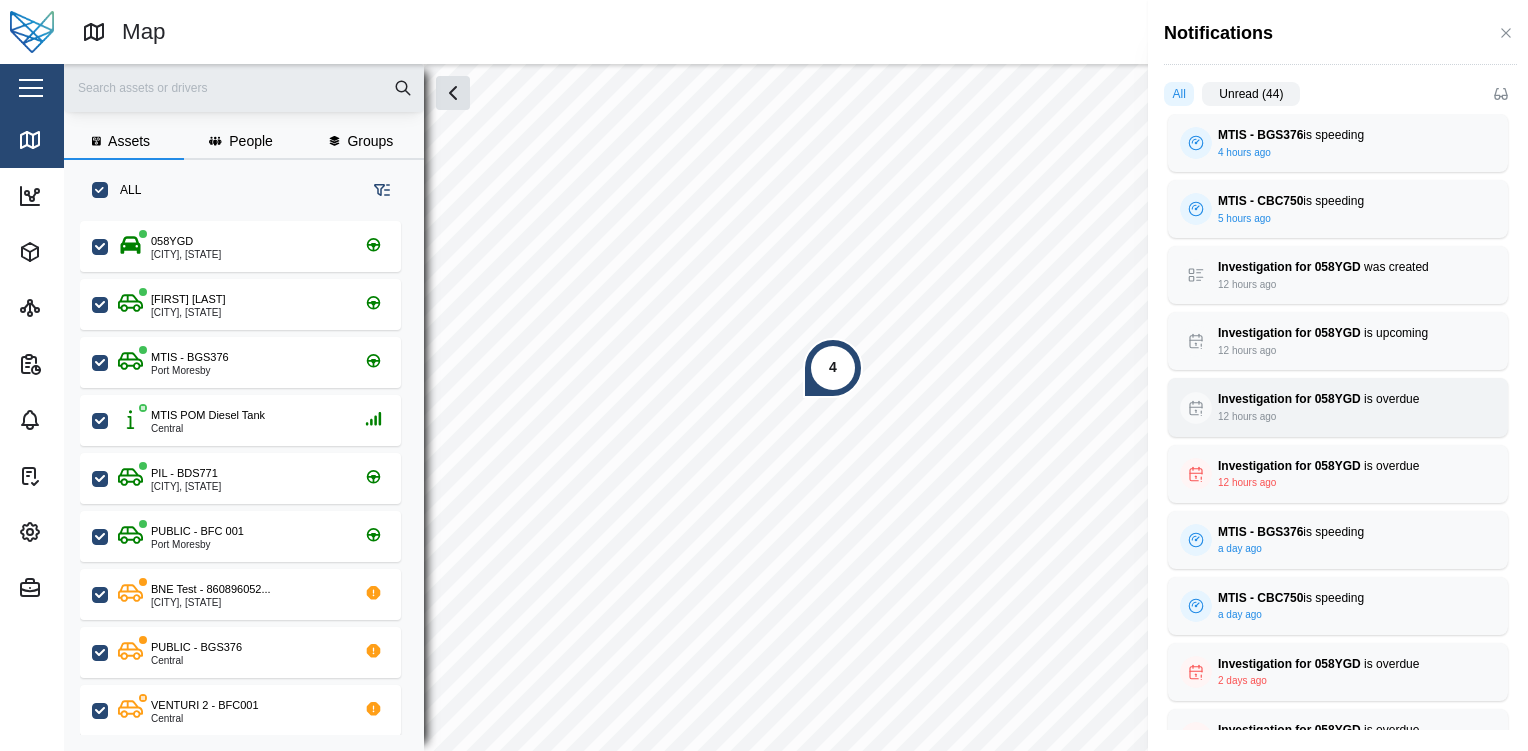 click on "Investigation for 058YGD   is overdue 12 hours ago" at bounding box center (1338, 407) 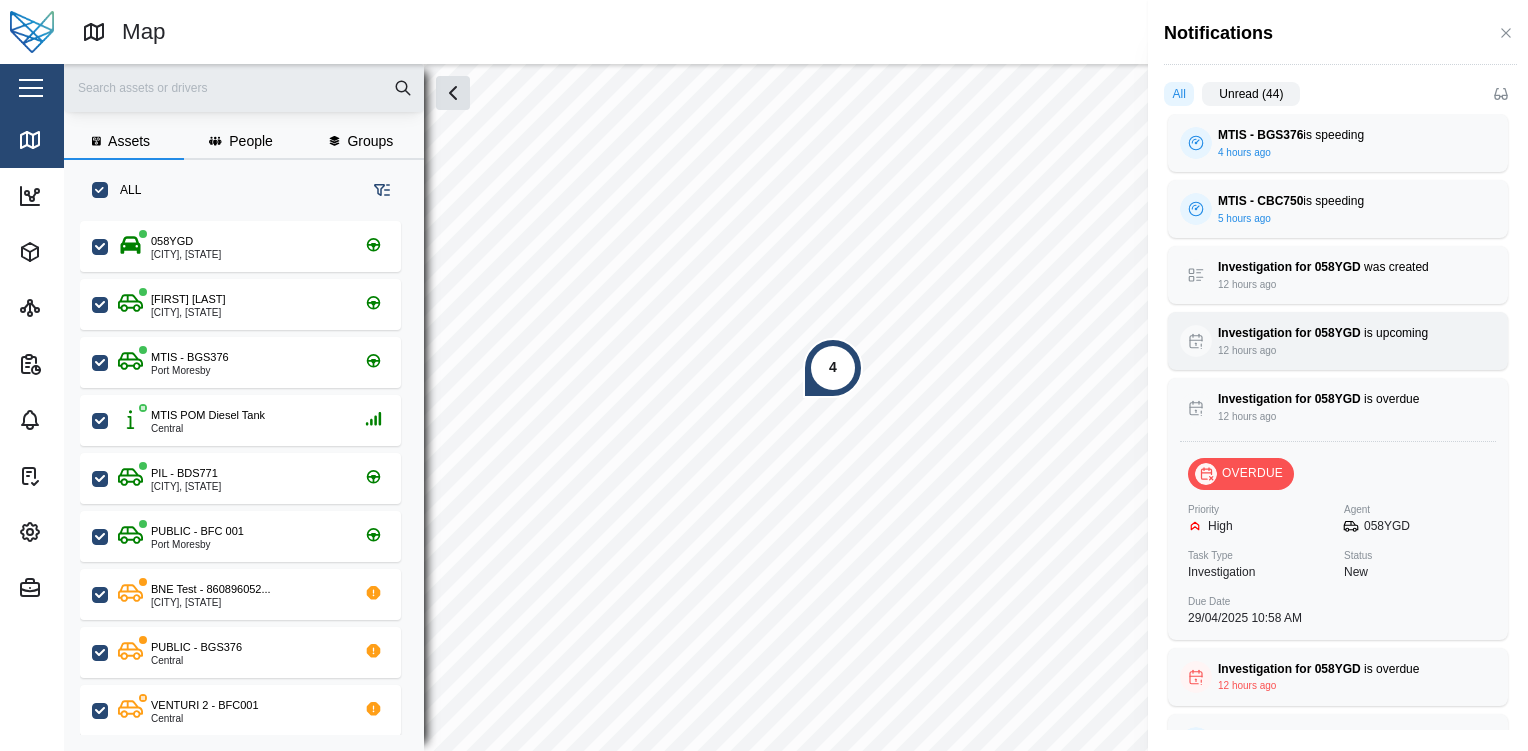 click on "Investigation for 058YGD" at bounding box center (1289, 333) 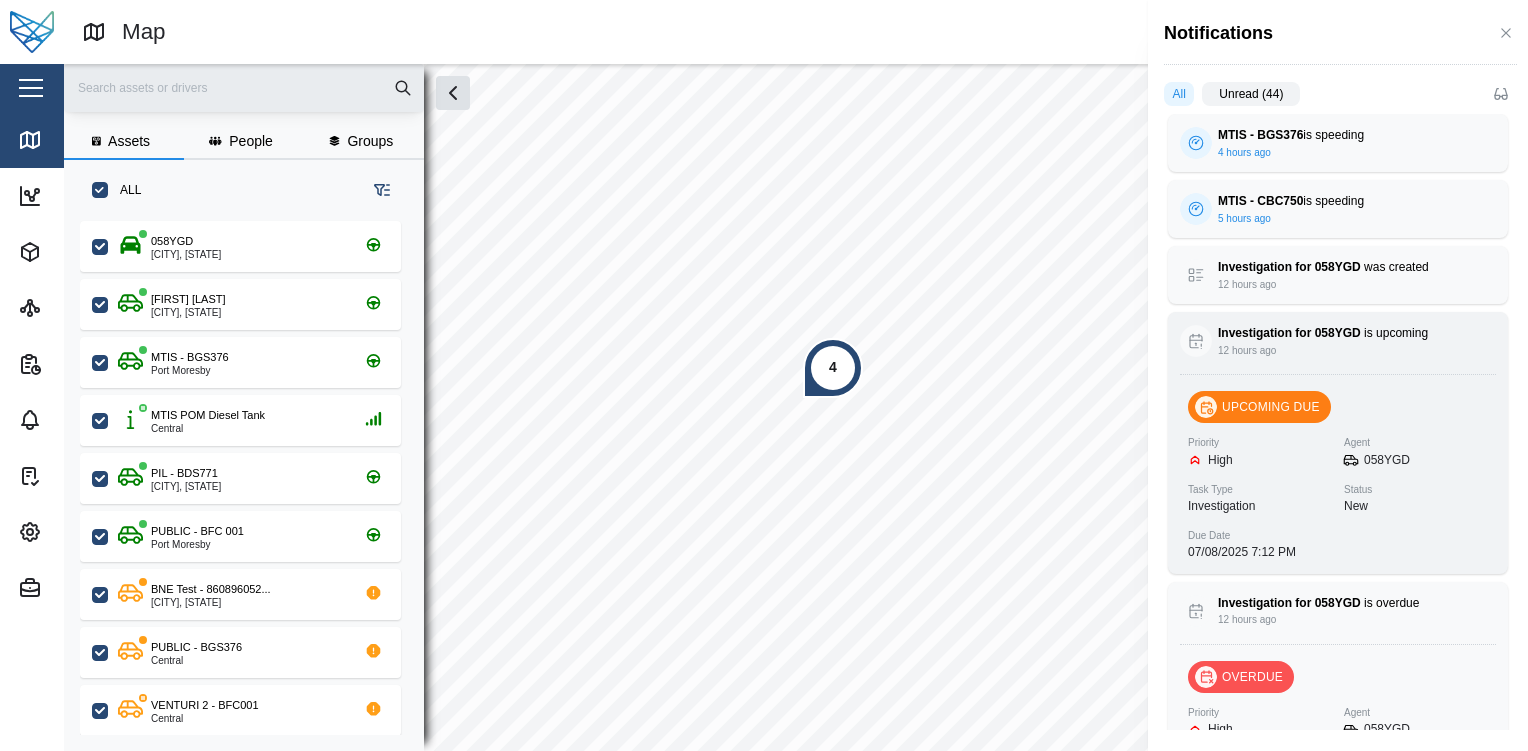 click on "Investigation for 058YGD" at bounding box center [1289, 333] 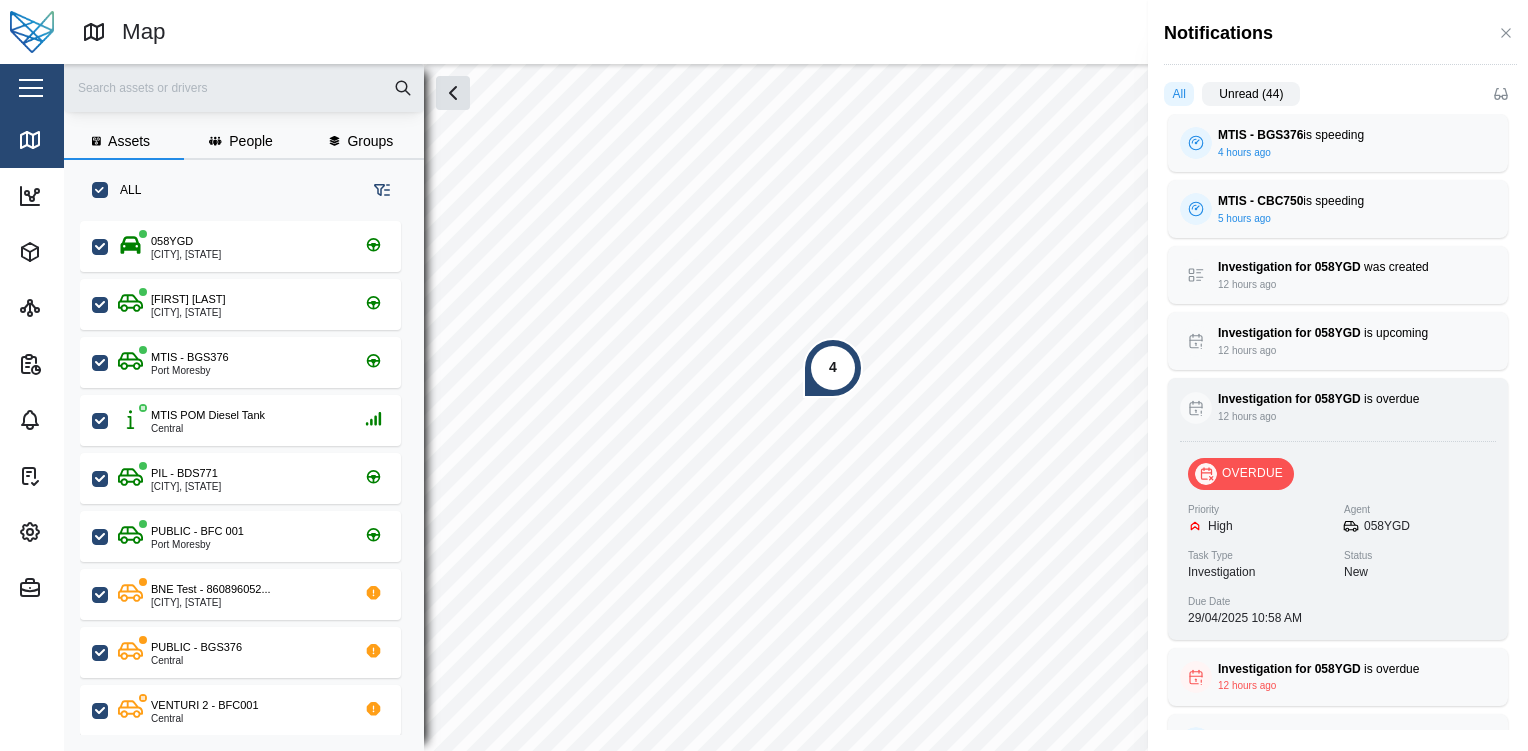 click on "OVERDUE Priority High Agent 058YGD Task Type Investigation Status New Due Date 29/04/2025 10:58 AM" at bounding box center [1338, 543] 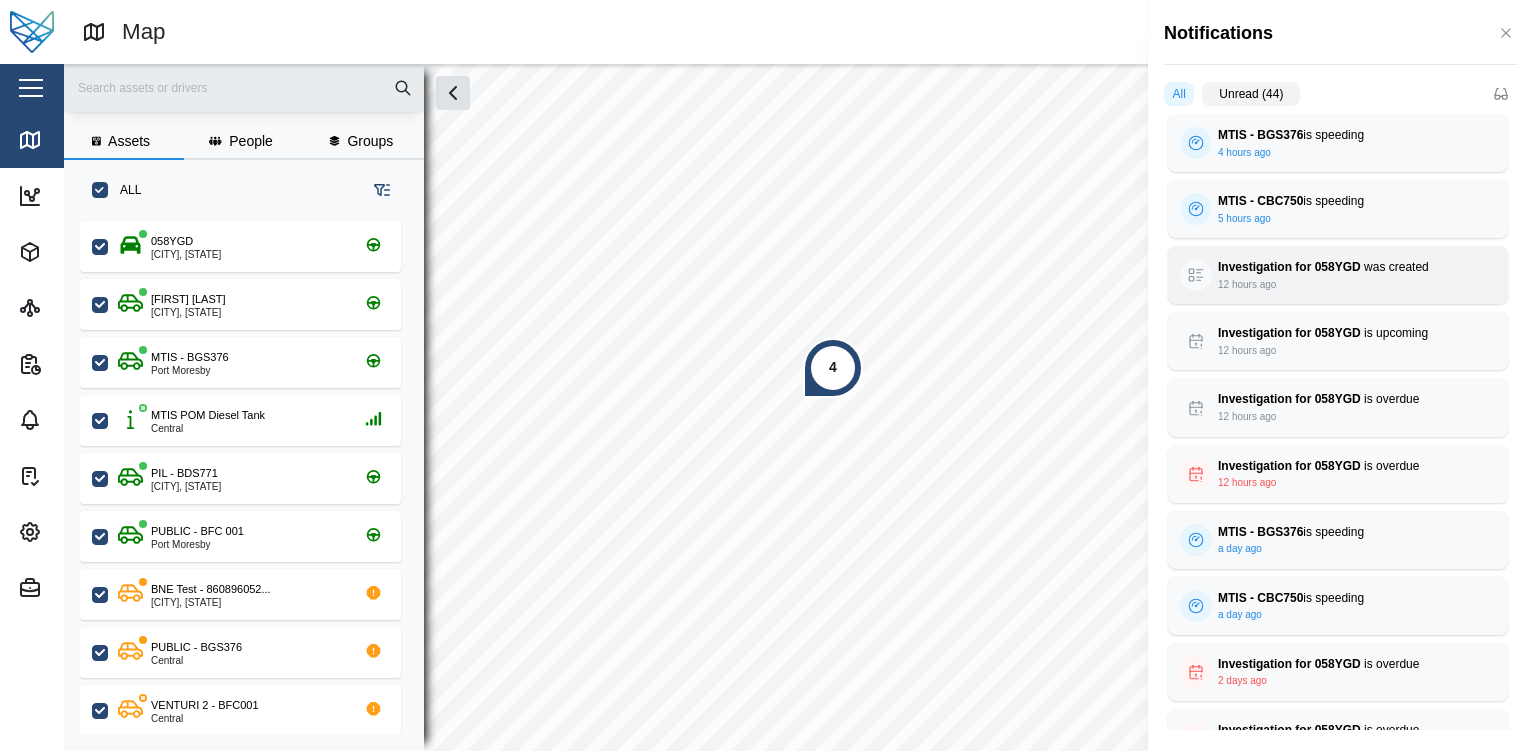 click on "Investigation for 058YGD   was created 12 hours ago" at bounding box center (1338, 275) 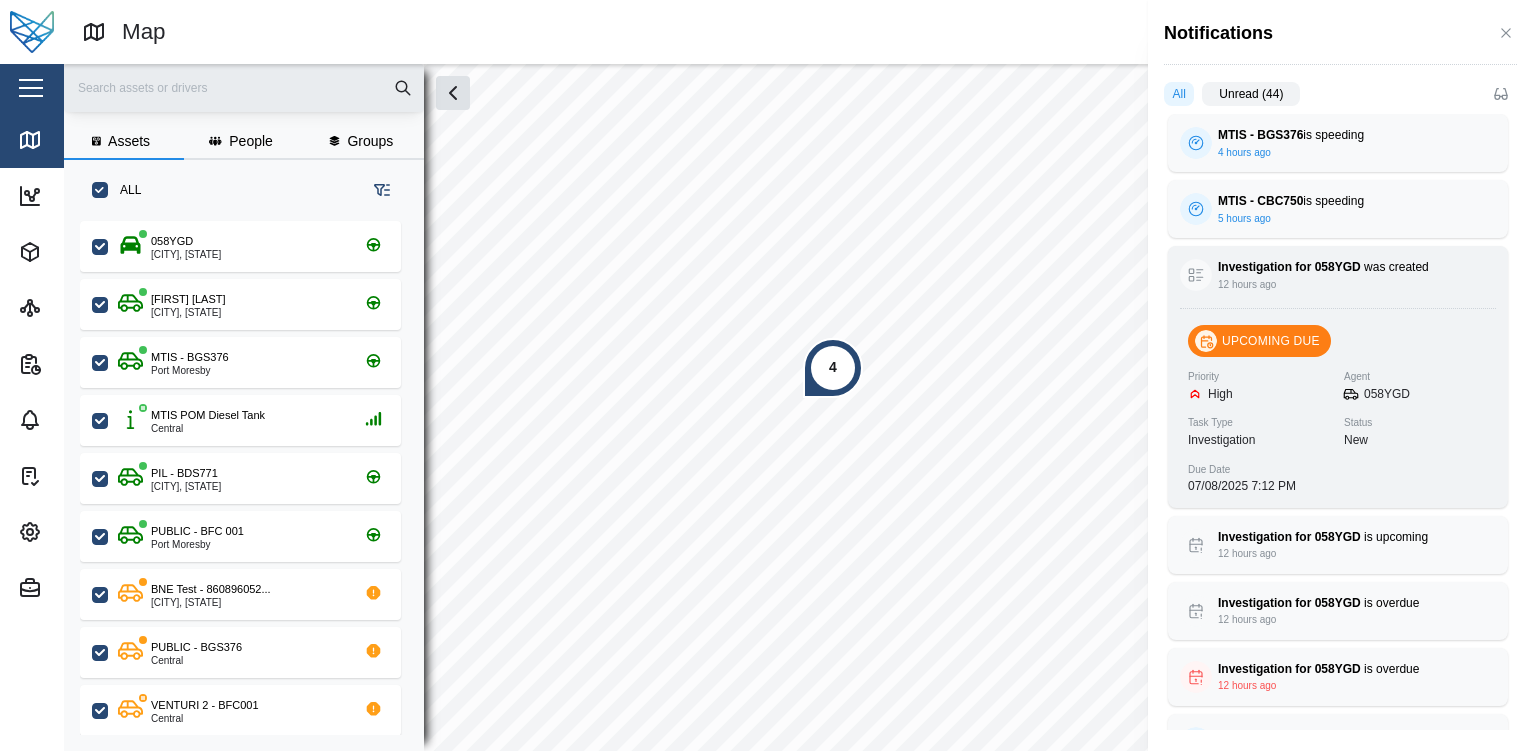 click on "Investigation for 058YGD   was created 12 hours ago" at bounding box center [1338, 275] 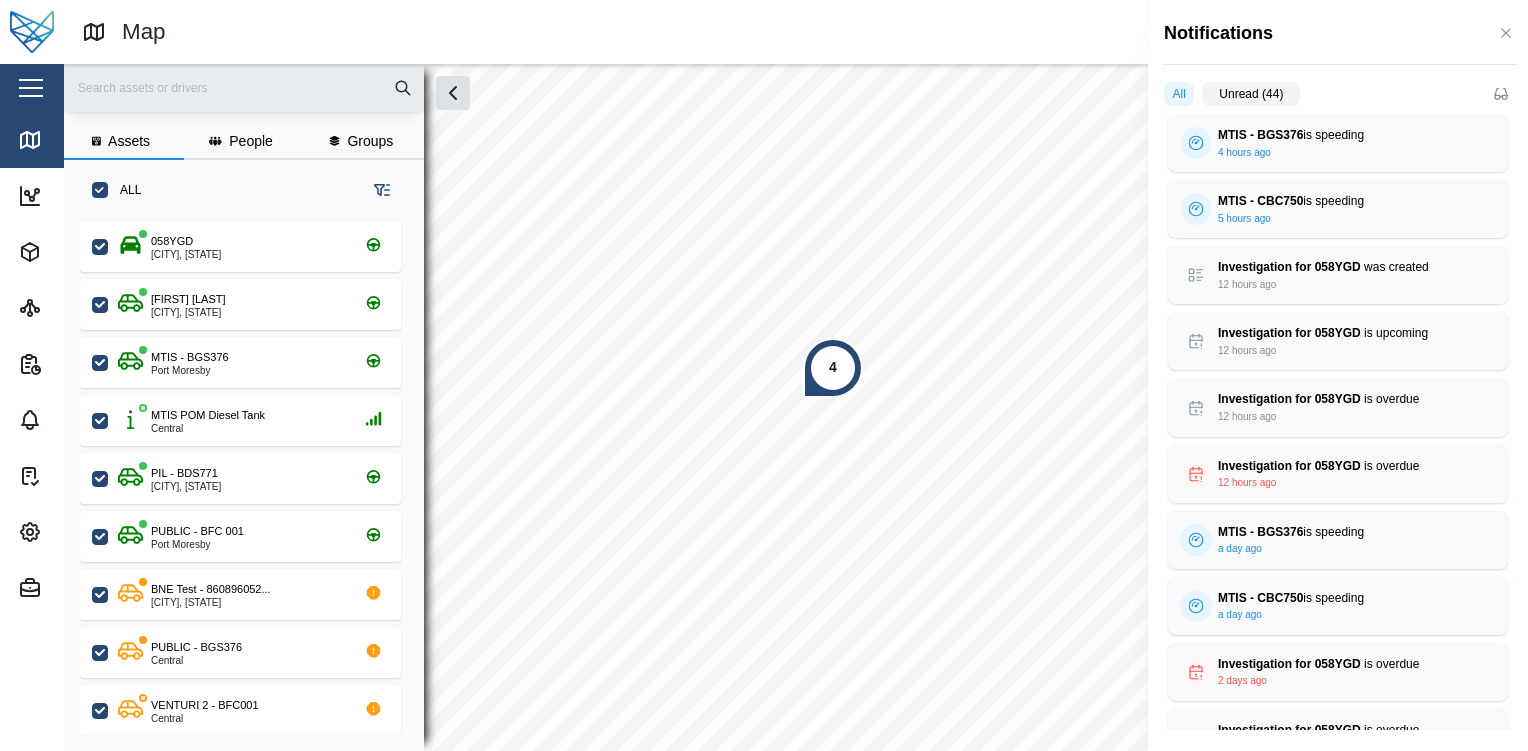 click on "Unread (44)" at bounding box center [1251, 94] 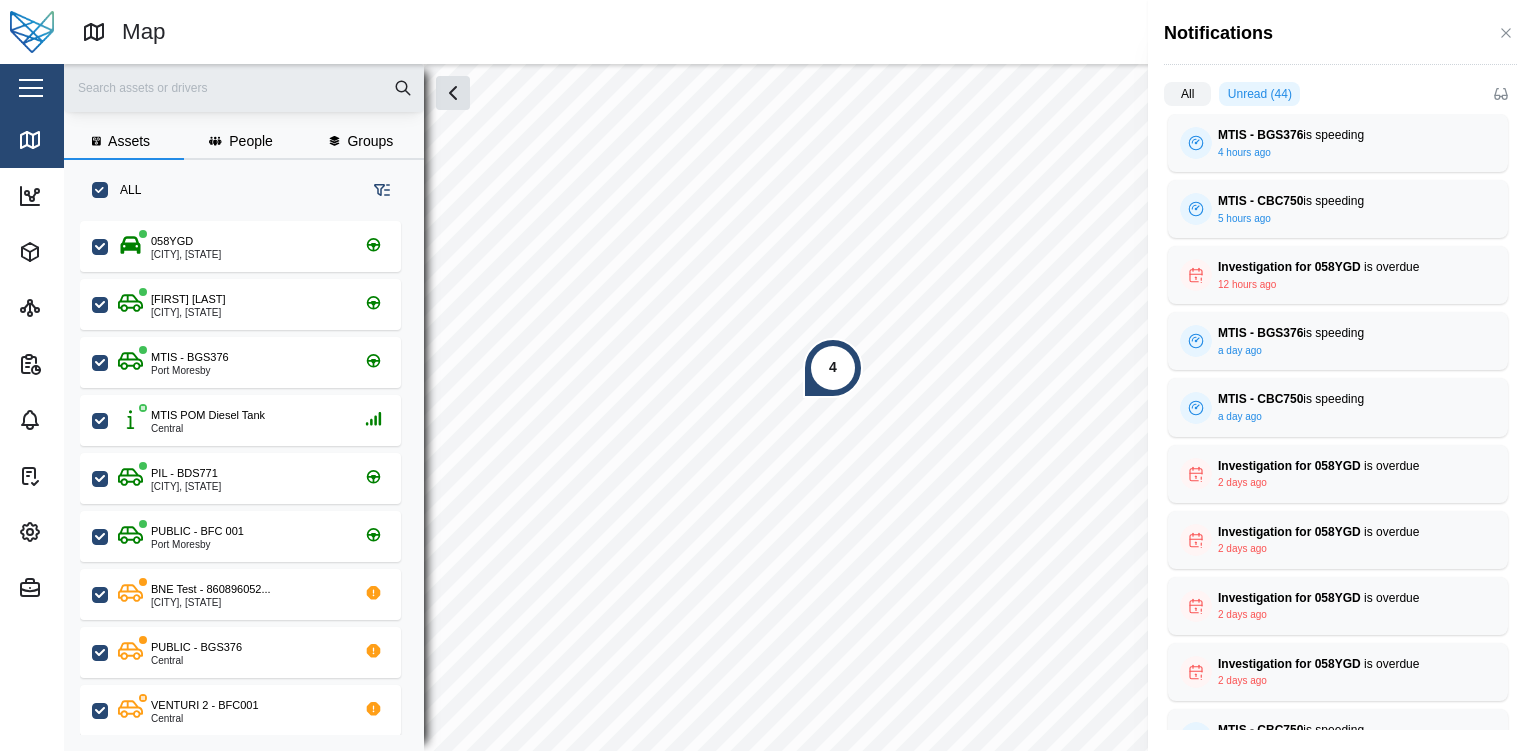 click on "All" at bounding box center [1187, 94] 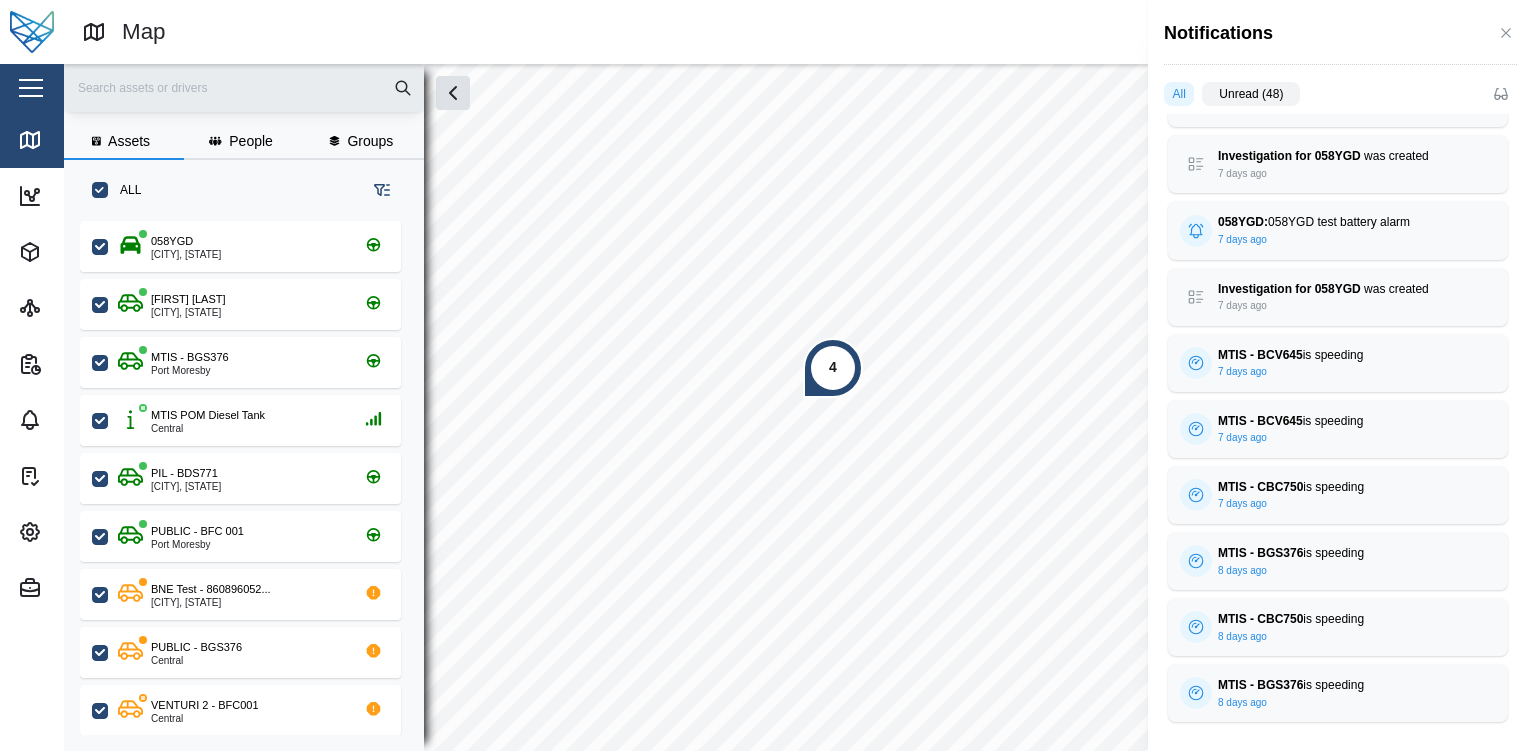scroll, scrollTop: 2289, scrollLeft: 0, axis: vertical 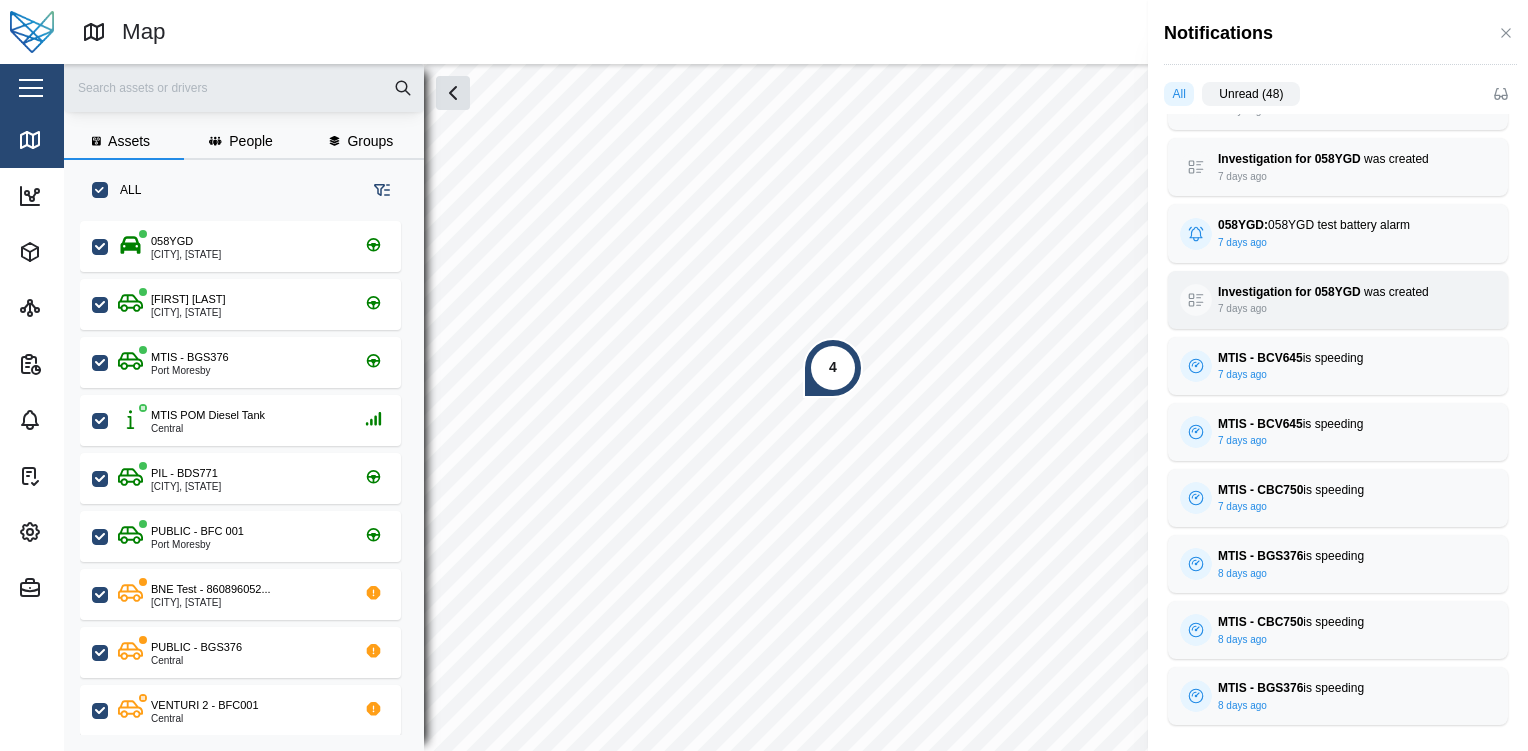click on "Investigation for 058YGD   was created 7 days ago" at bounding box center (1338, 300) 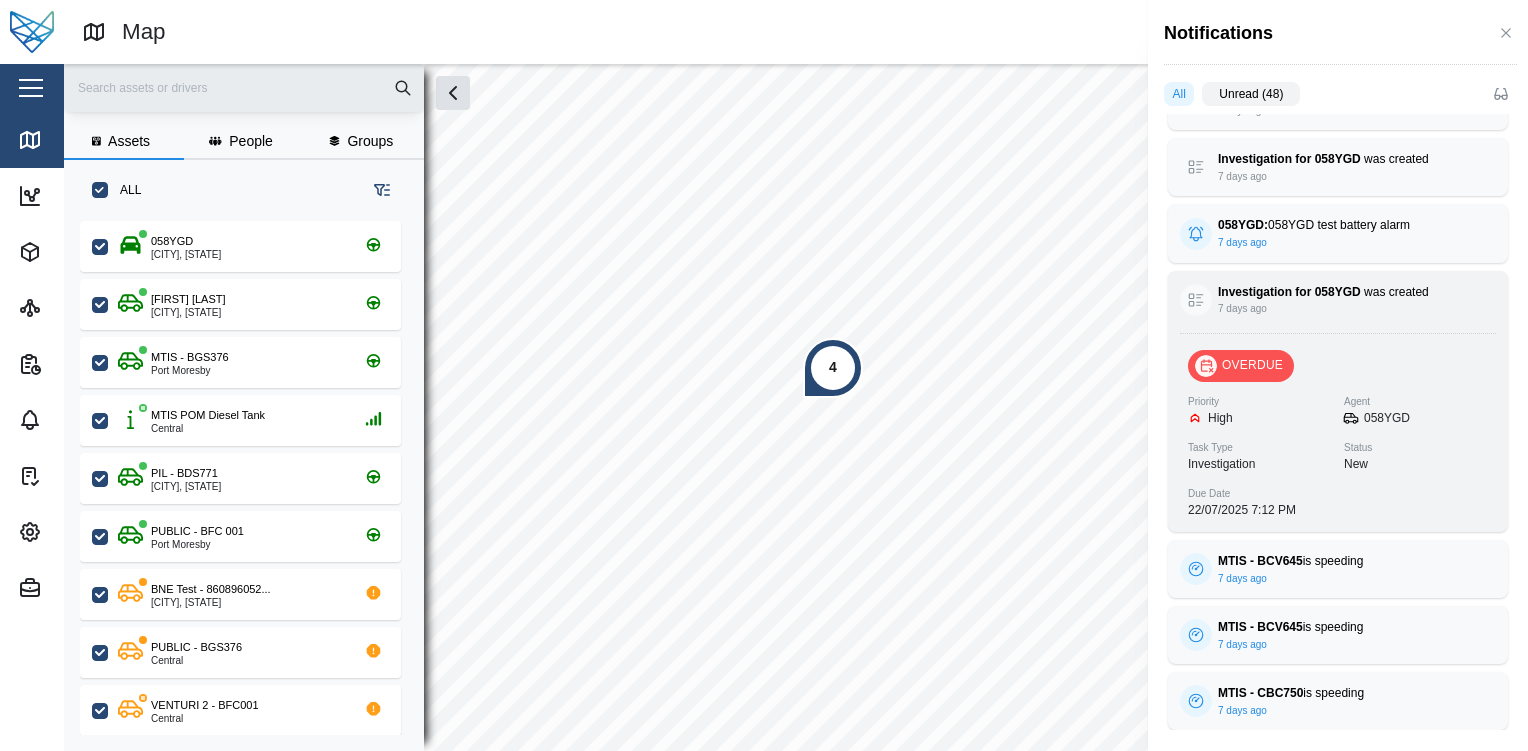 click on "Investigation for 058YGD   was created 7 days ago" at bounding box center [1338, 300] 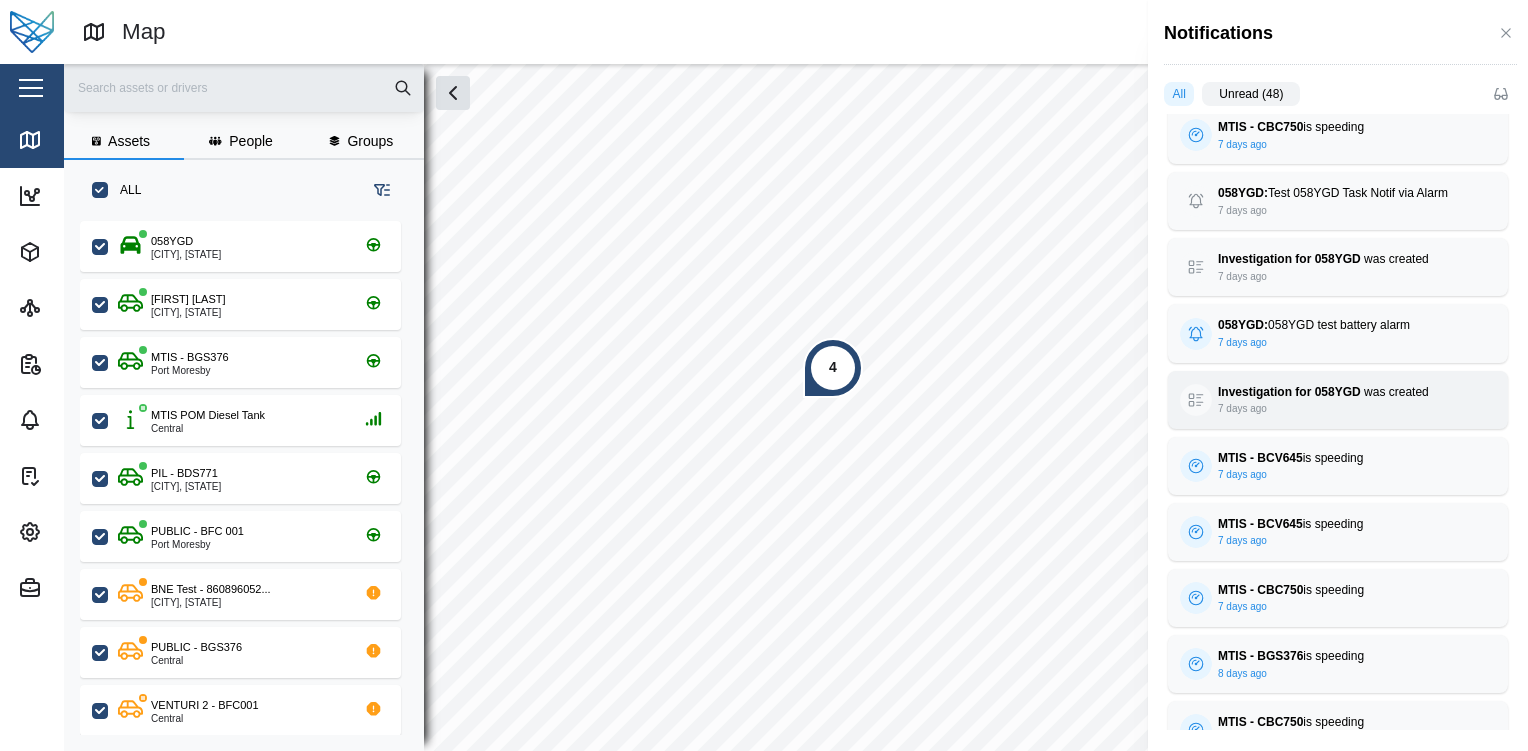 scroll, scrollTop: 2188, scrollLeft: 0, axis: vertical 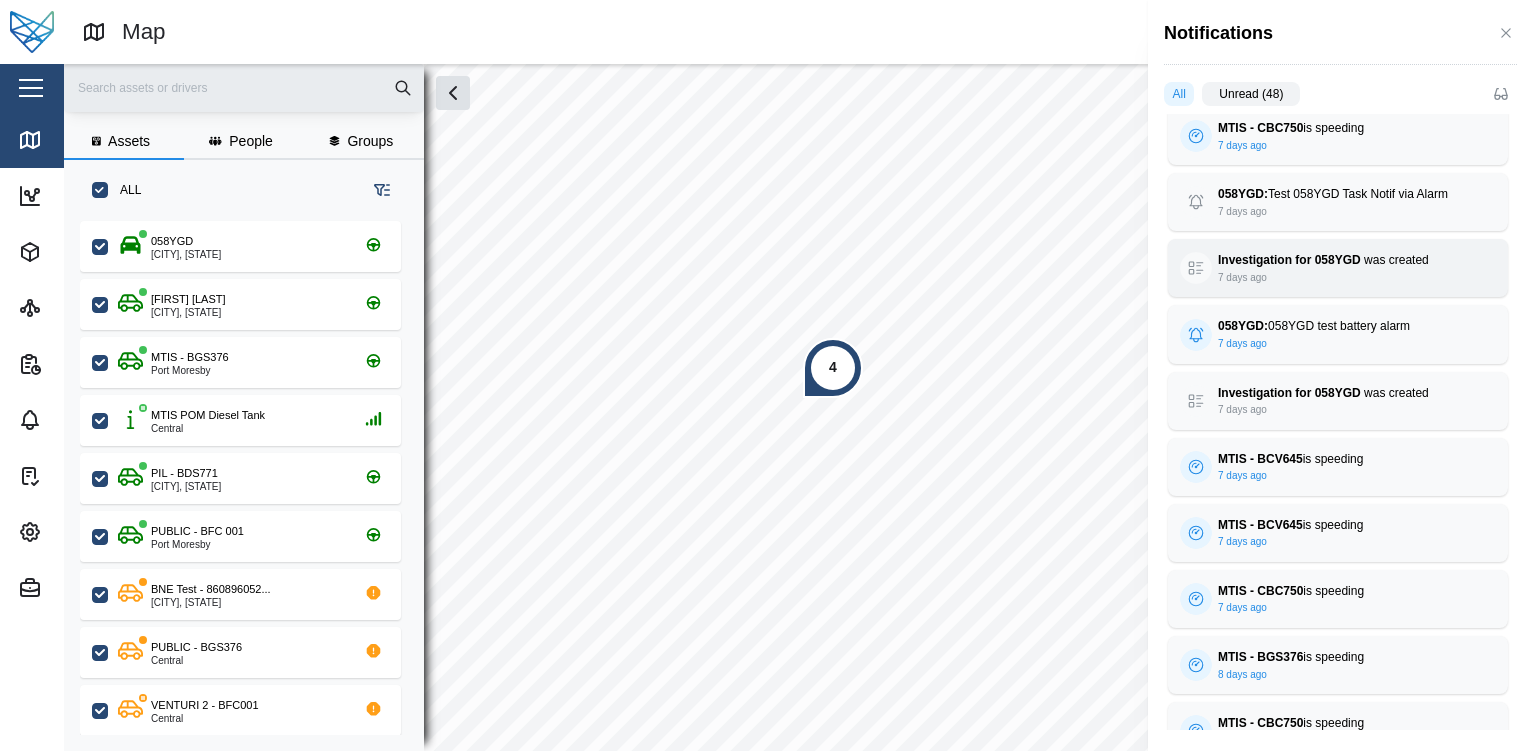 click on "Investigation for 058YGD   was created 7 days ago OVERDUE Priority High Agent 058YGD Task Type Investigation Status New Due Date 22/07/2025 7:12 PM" at bounding box center (1338, 268) 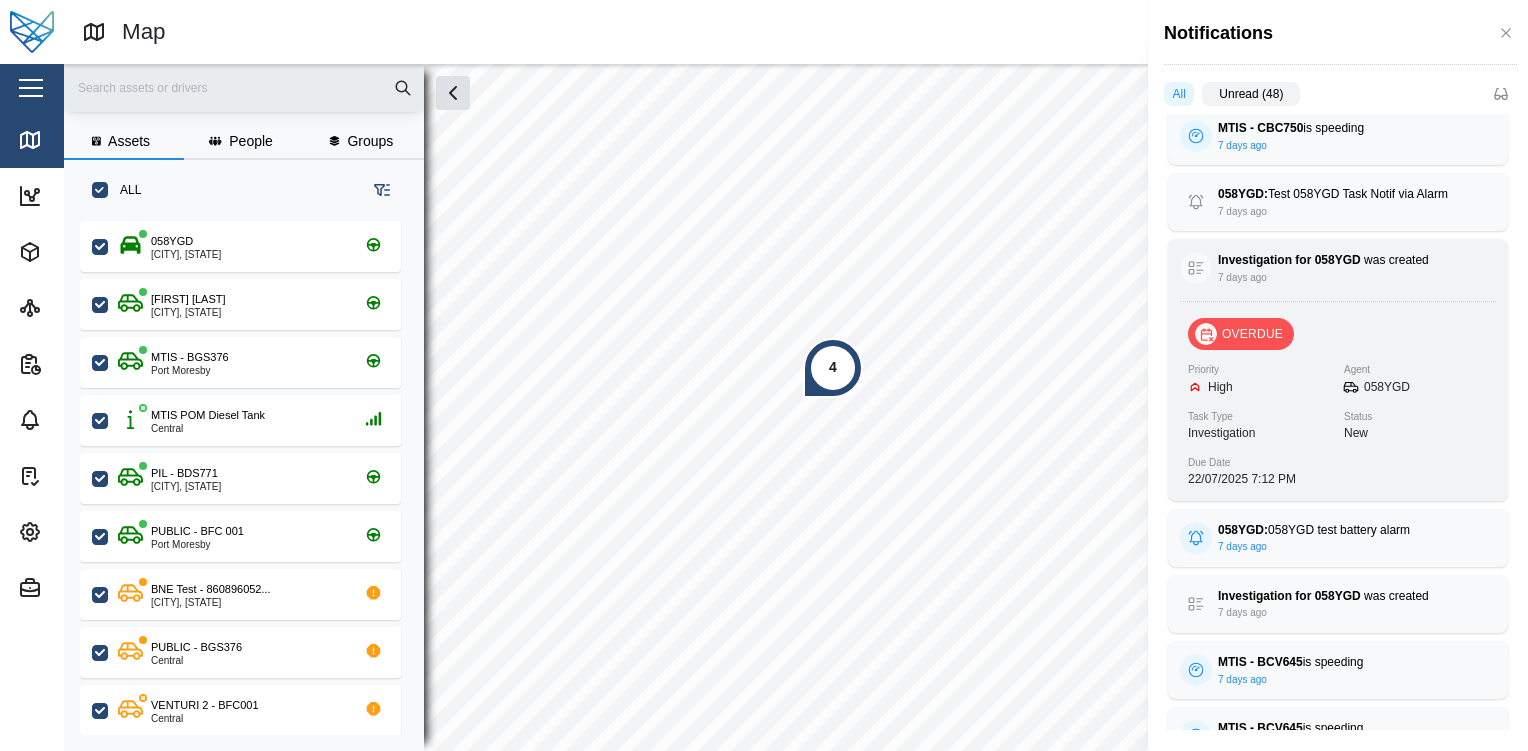 click on "Investigation for 058YGD   was created 7 days ago OVERDUE Priority High Agent 058YGD Task Type Investigation Status New Due Date 22/07/2025 7:12 PM" at bounding box center [1338, 369] 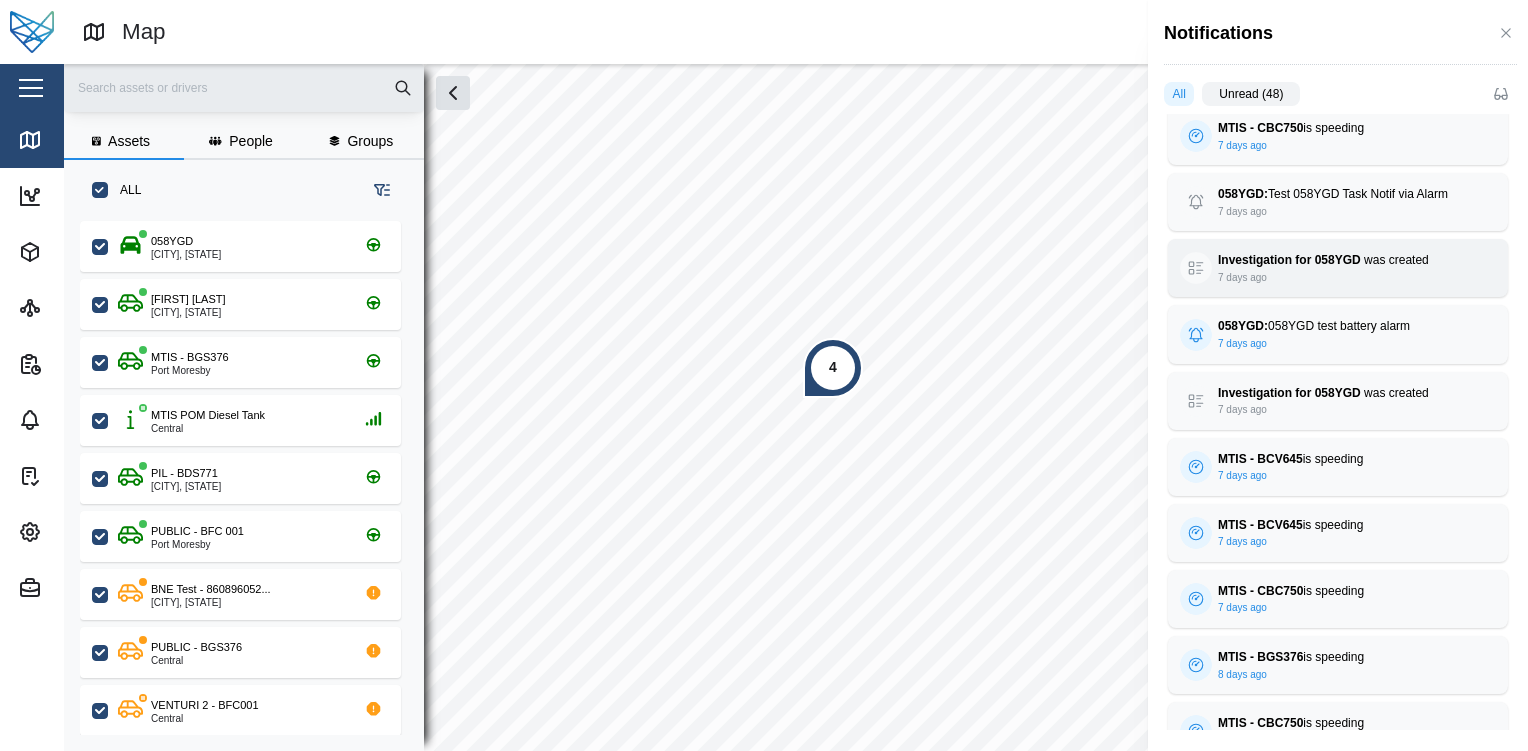 scroll, scrollTop: 2080, scrollLeft: 0, axis: vertical 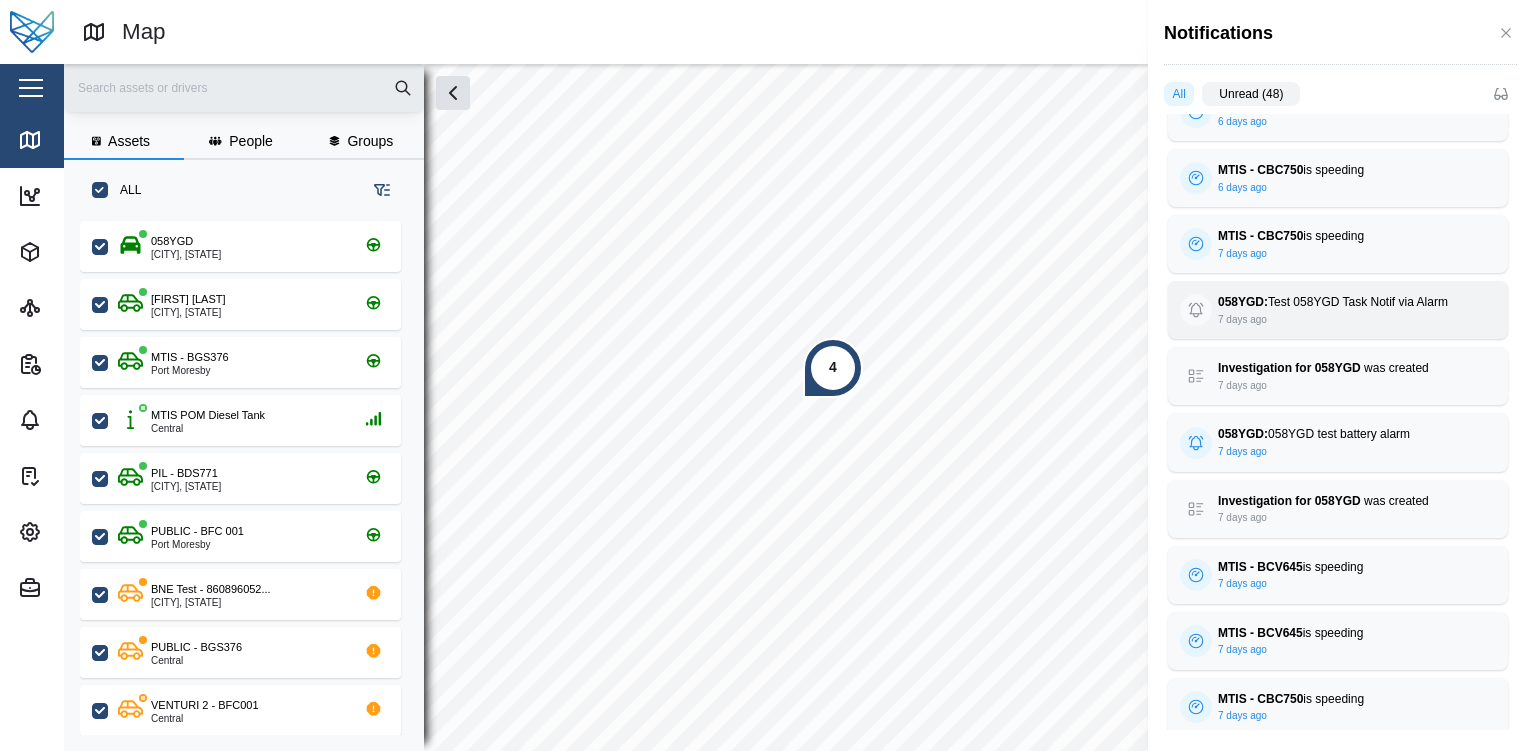 click on "058YGD:  Test 058YGD Task Notif via Alarm" at bounding box center [1338, 302] 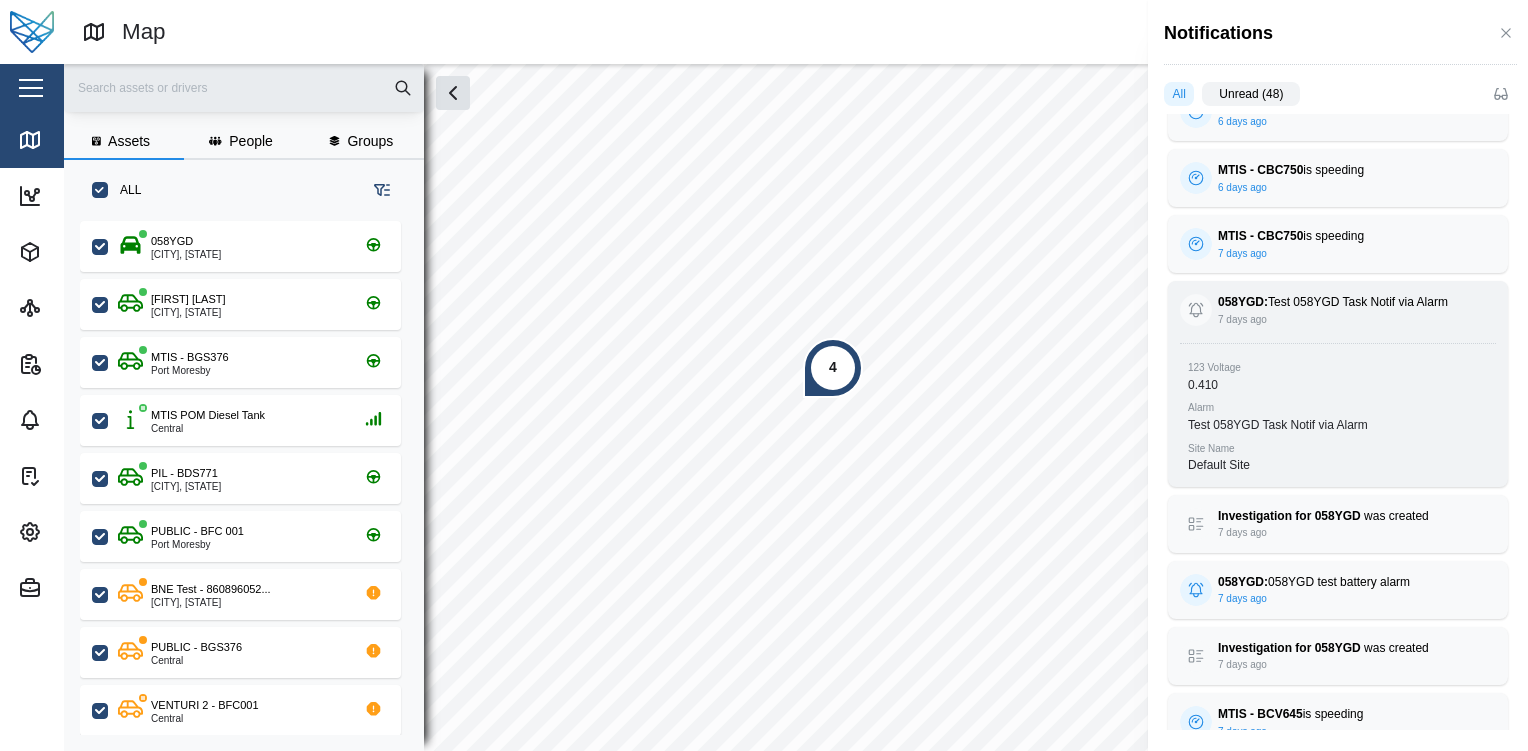 click on "058YGD:  Test 058YGD Task Notif via Alarm" at bounding box center (1338, 302) 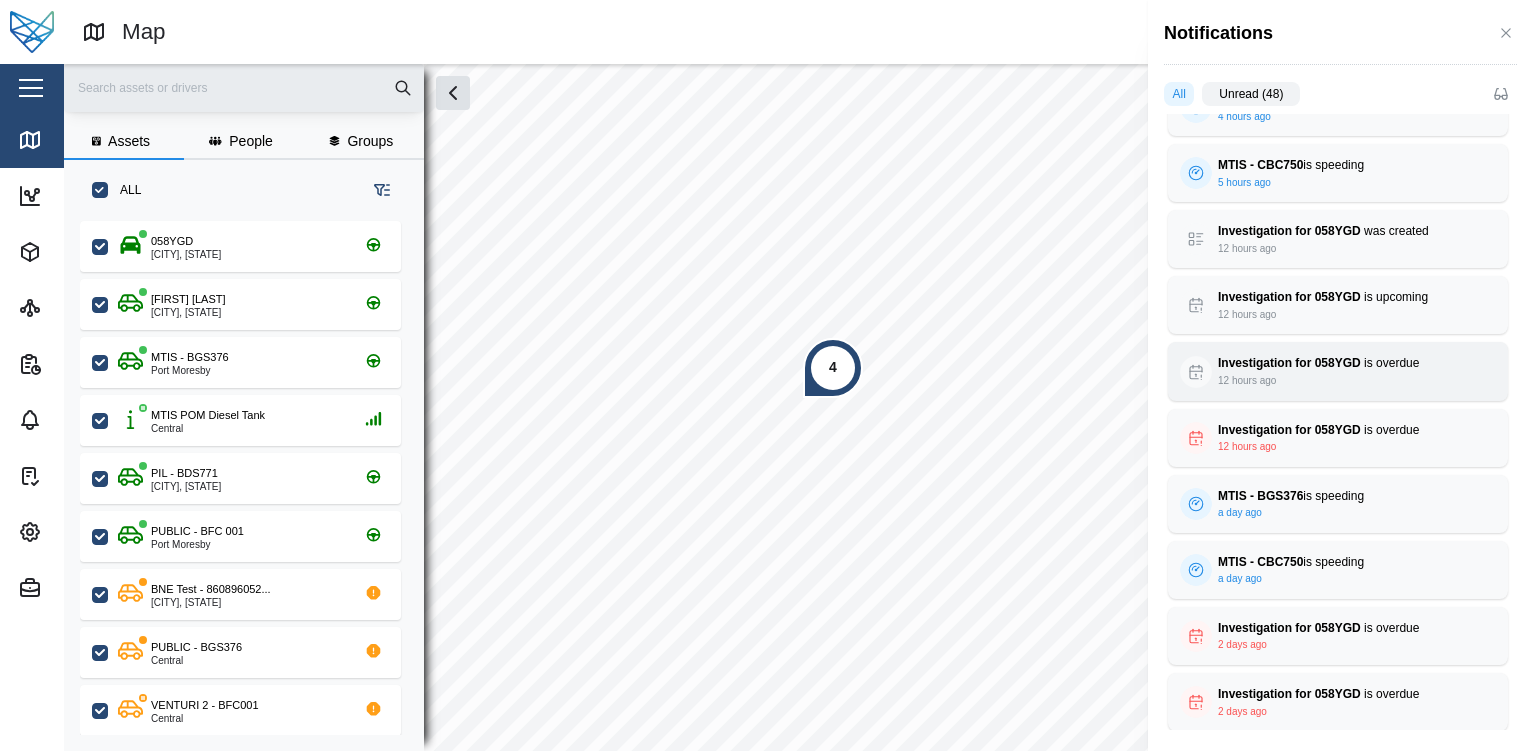 scroll, scrollTop: 34, scrollLeft: 0, axis: vertical 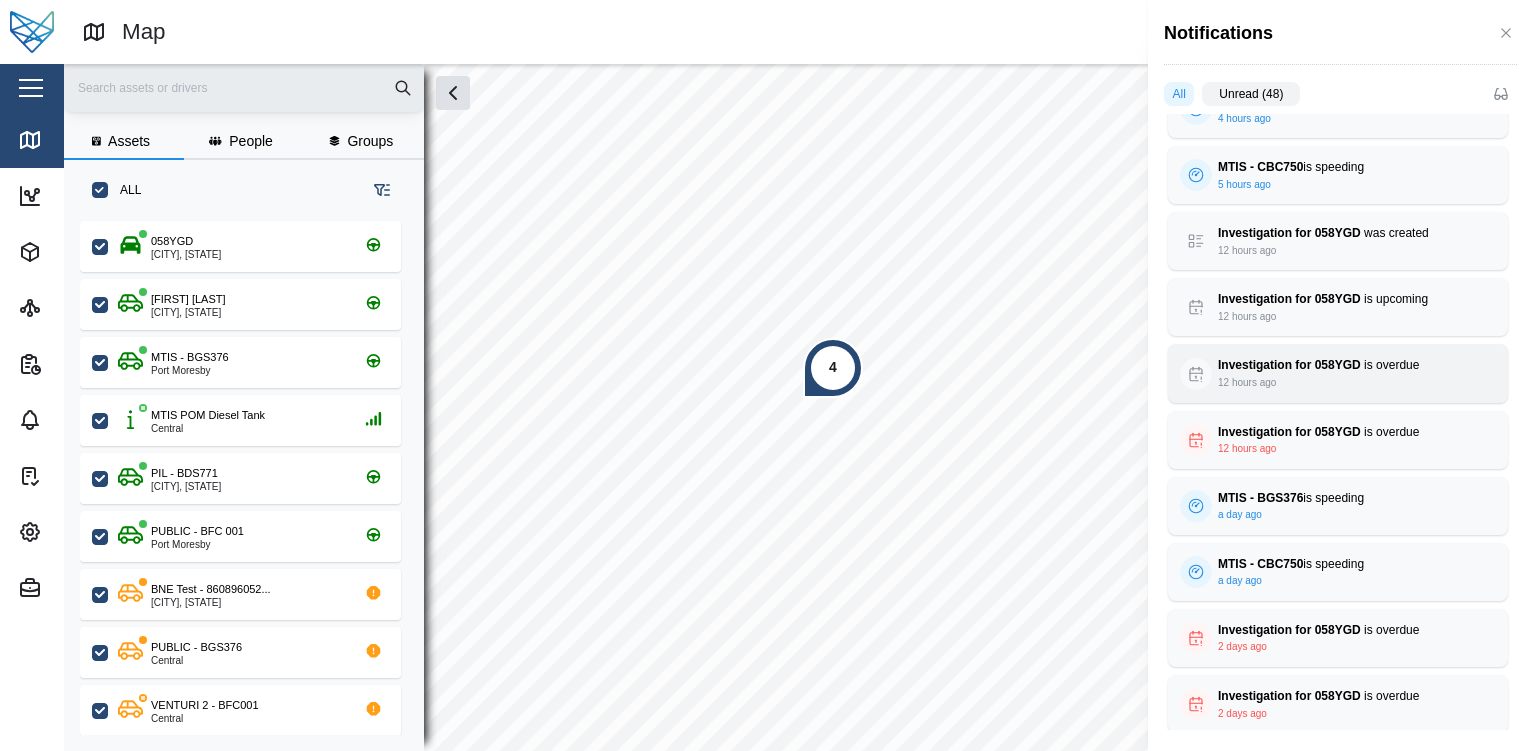 click on "Investigation for 058YGD   is overdue 12 hours ago OVERDUE Priority High Agent 058YGD Task Type Investigation Status New Due Date 29/04/2025 10:58 AM" at bounding box center [1338, 373] 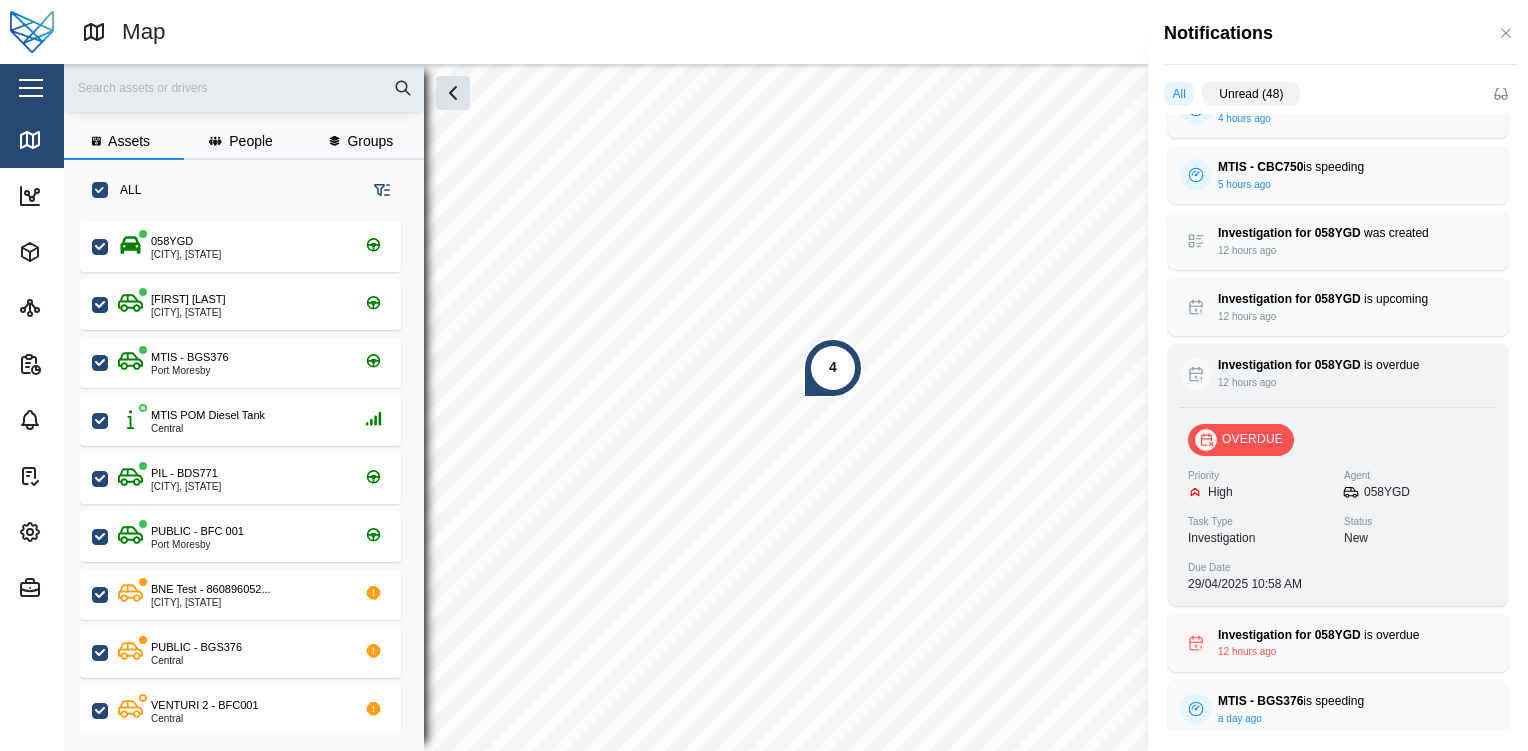 click on "Investigation for 058YGD   is overdue 12 hours ago OVERDUE Priority High Agent 058YGD Task Type Investigation Status New Due Date 29/04/2025 10:58 AM" at bounding box center (1338, 474) 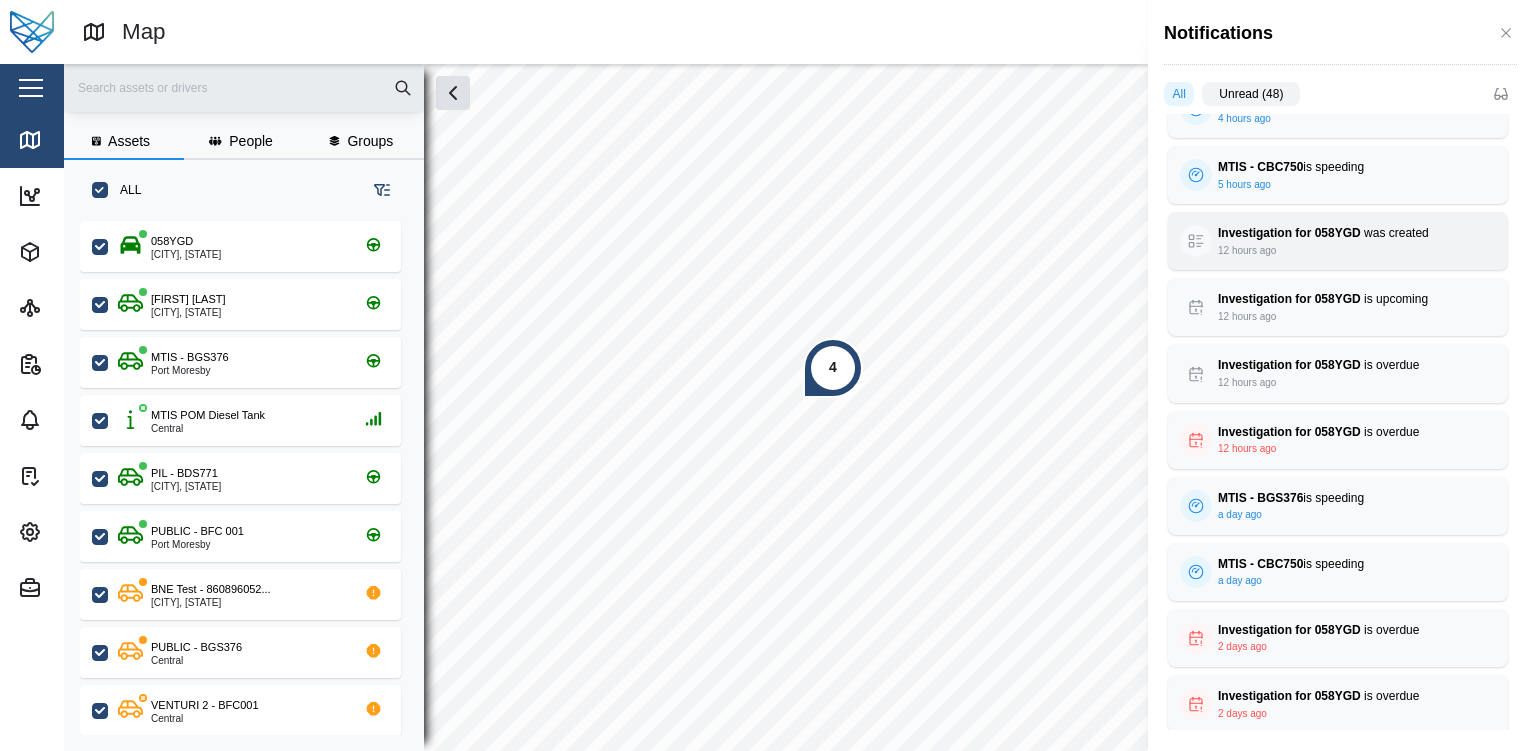 click on "Investigation for 058YGD   was created" at bounding box center (1338, 233) 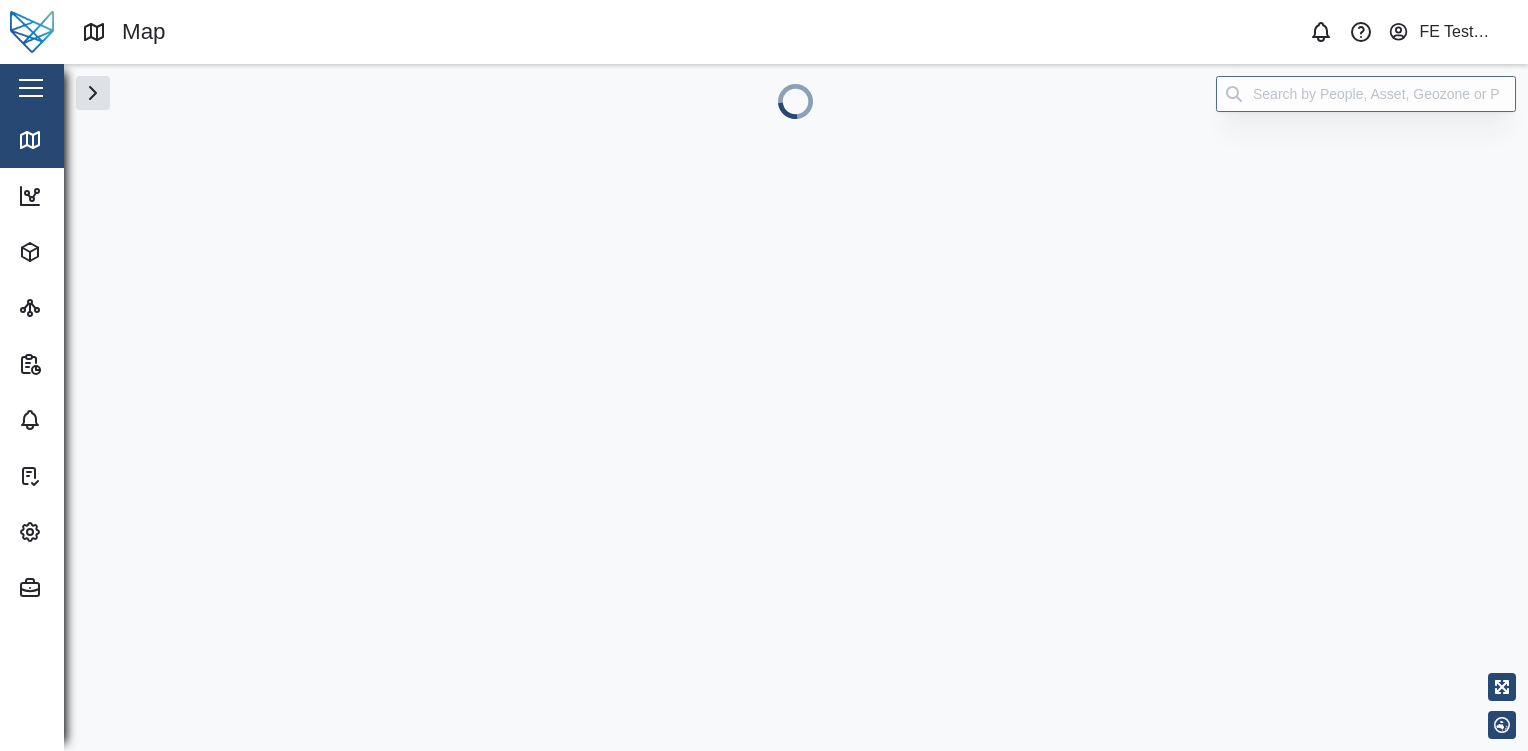 scroll, scrollTop: 0, scrollLeft: 0, axis: both 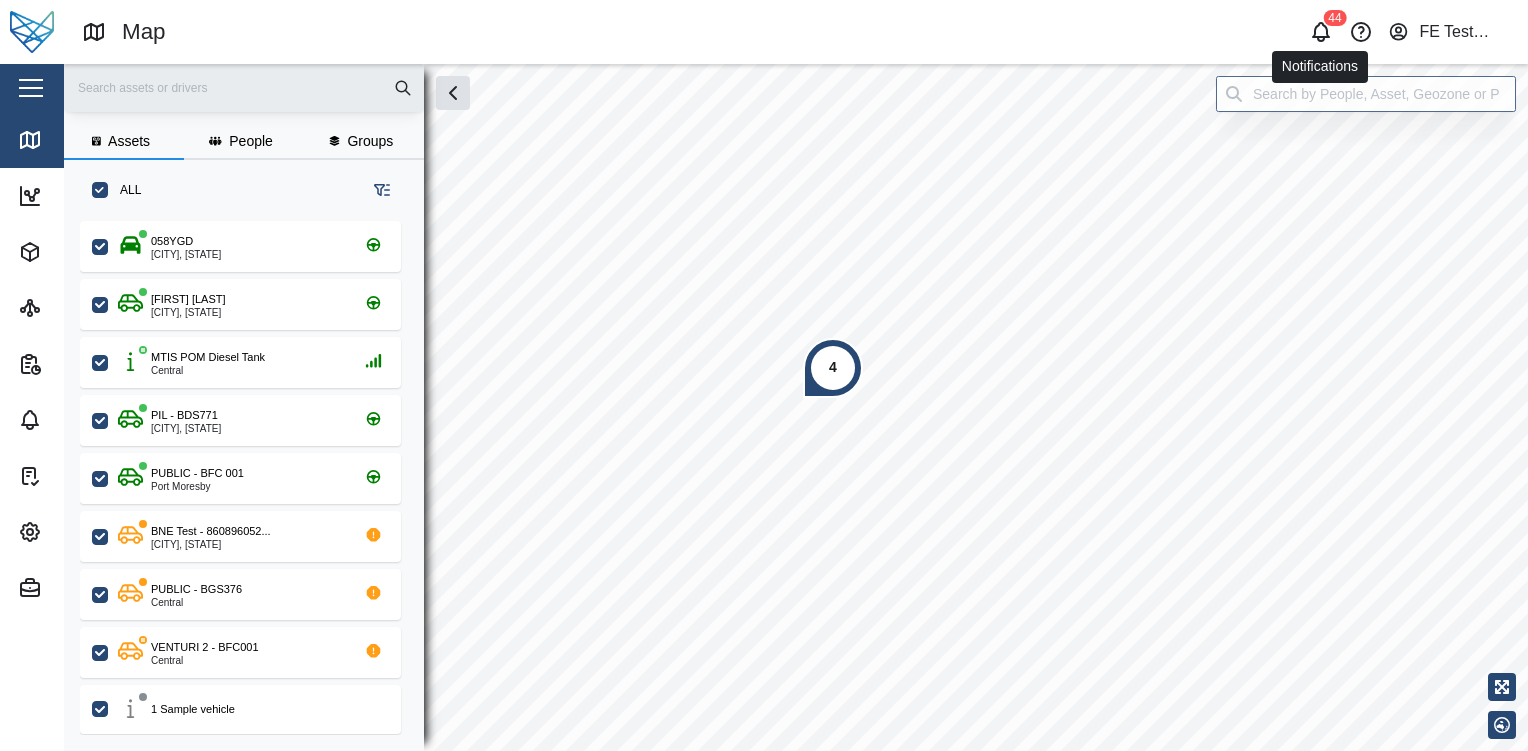 click 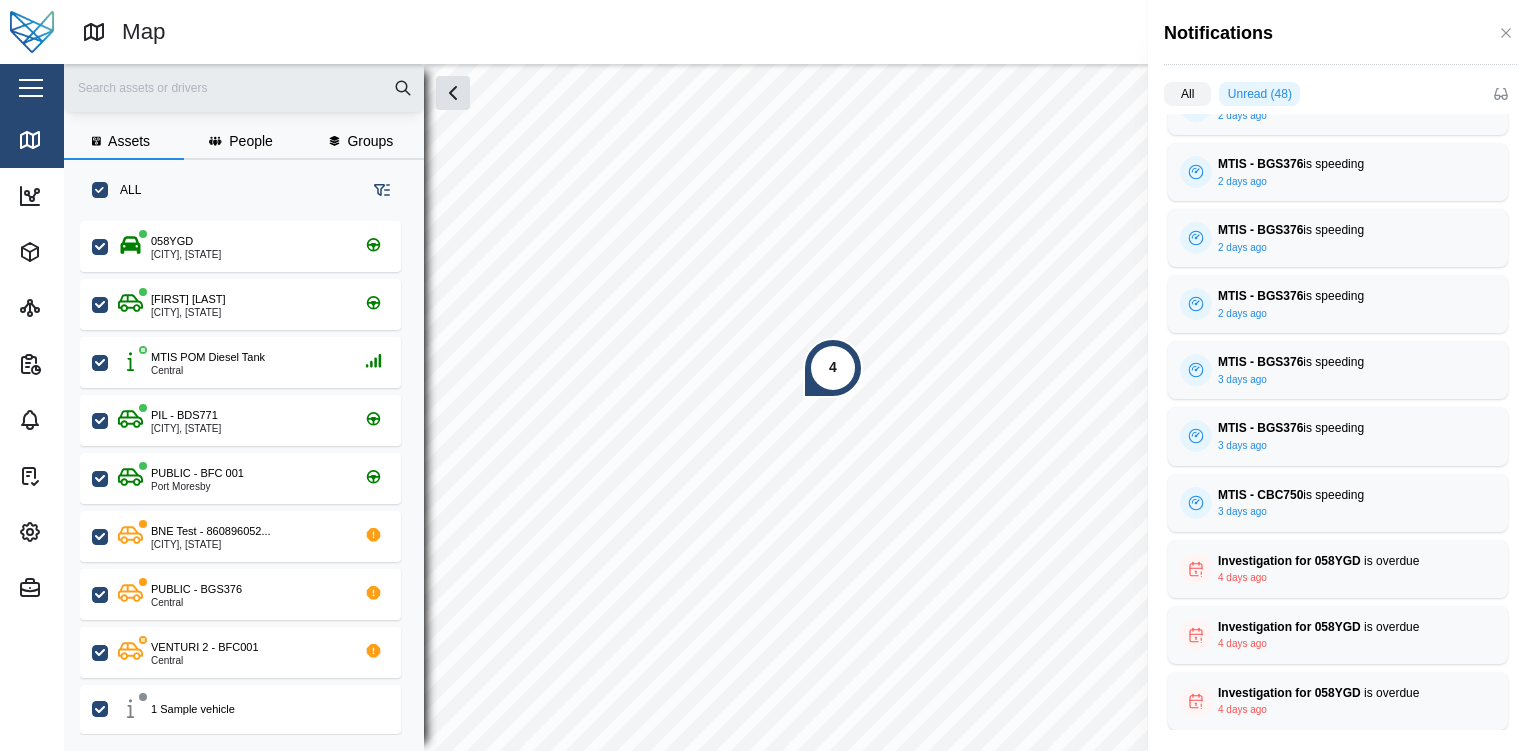 scroll, scrollTop: 0, scrollLeft: 0, axis: both 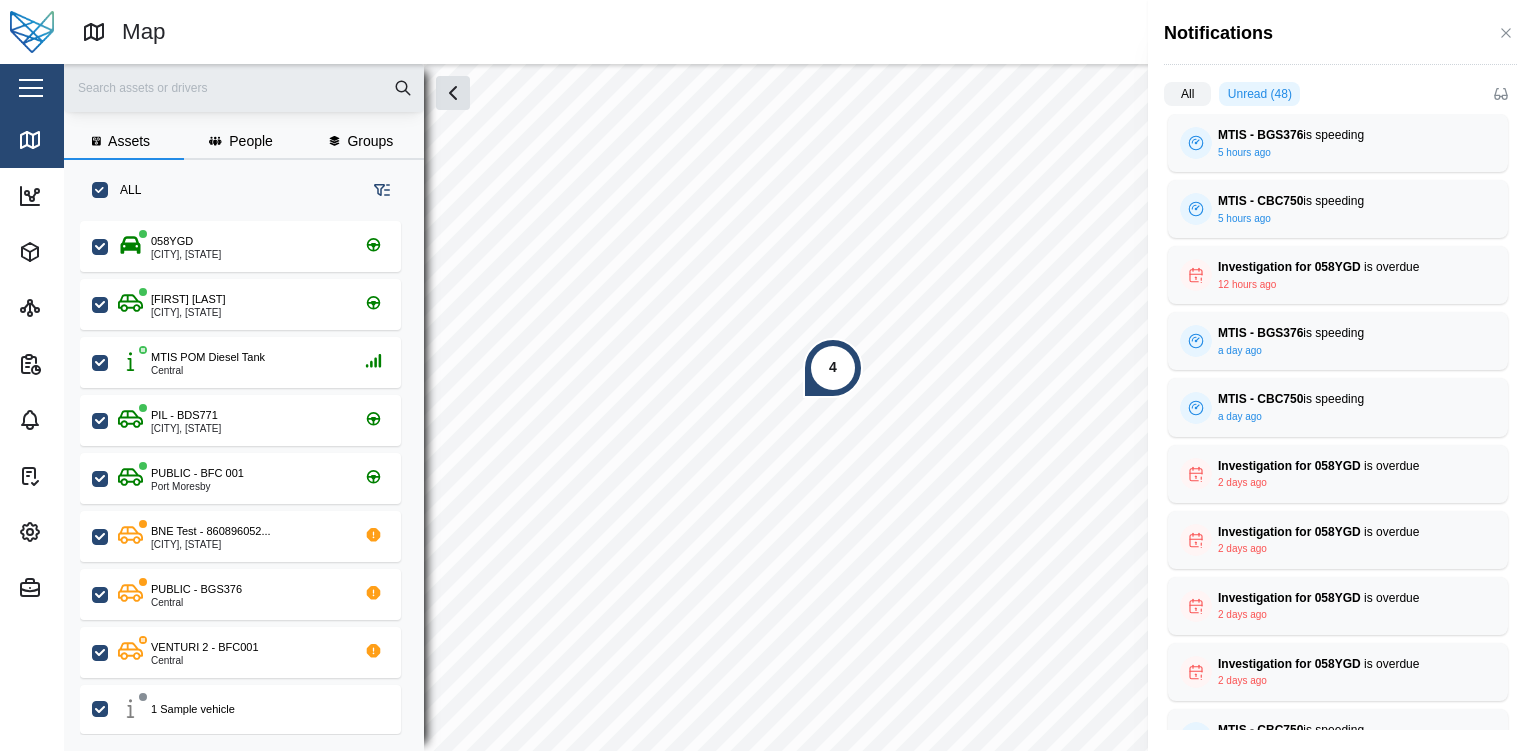 click on "All" at bounding box center [1187, 94] 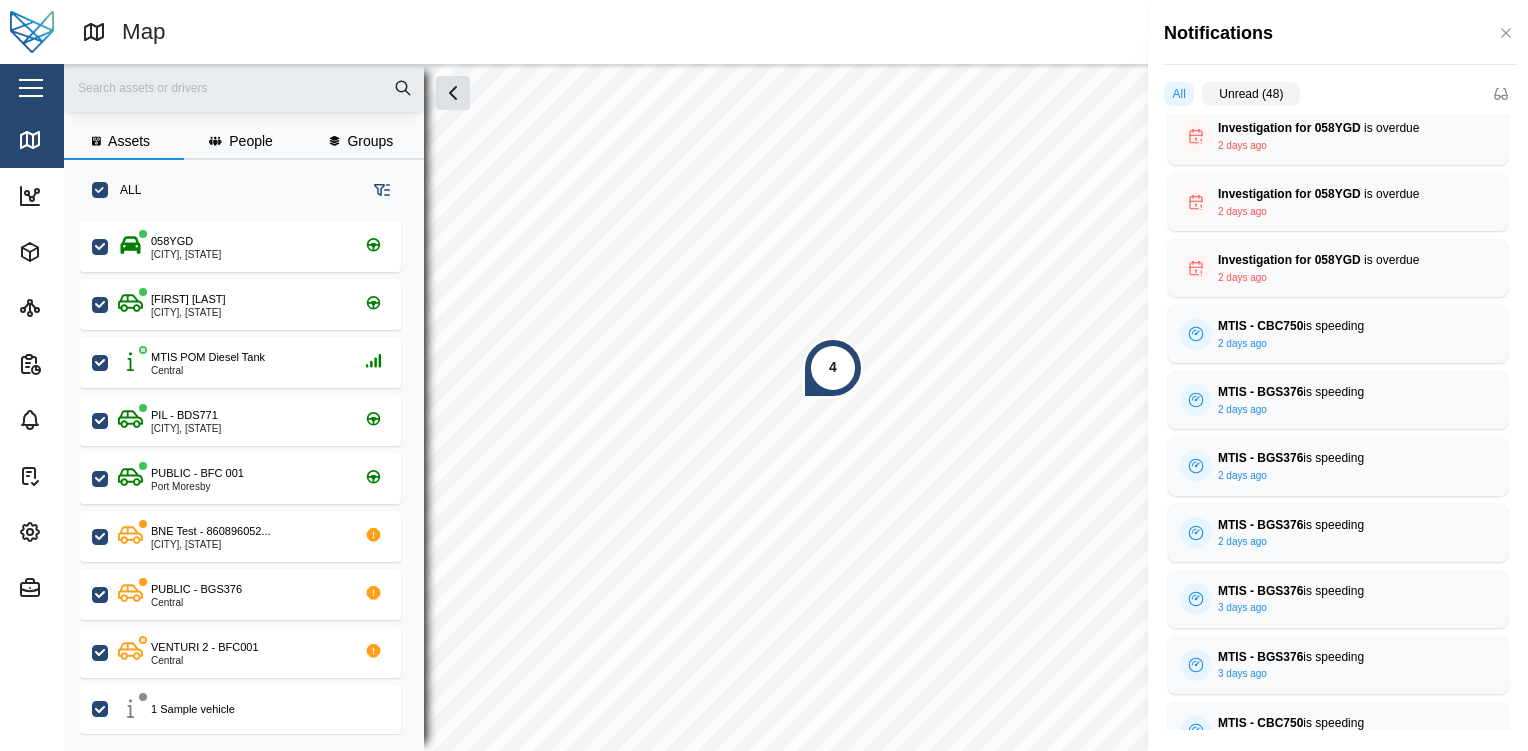 scroll, scrollTop: 0, scrollLeft: 0, axis: both 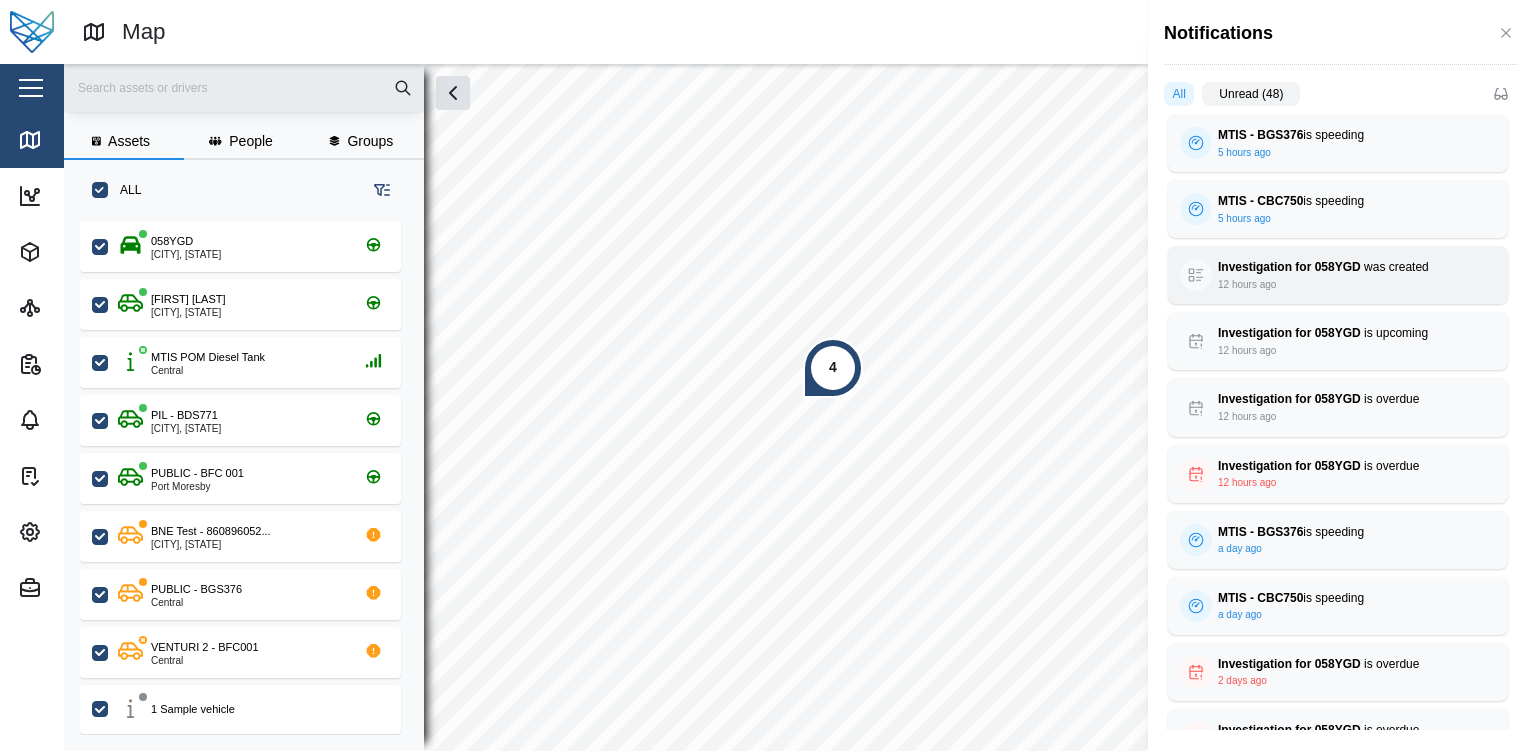 click on "Investigation for 058YGD   was created" at bounding box center (1338, 267) 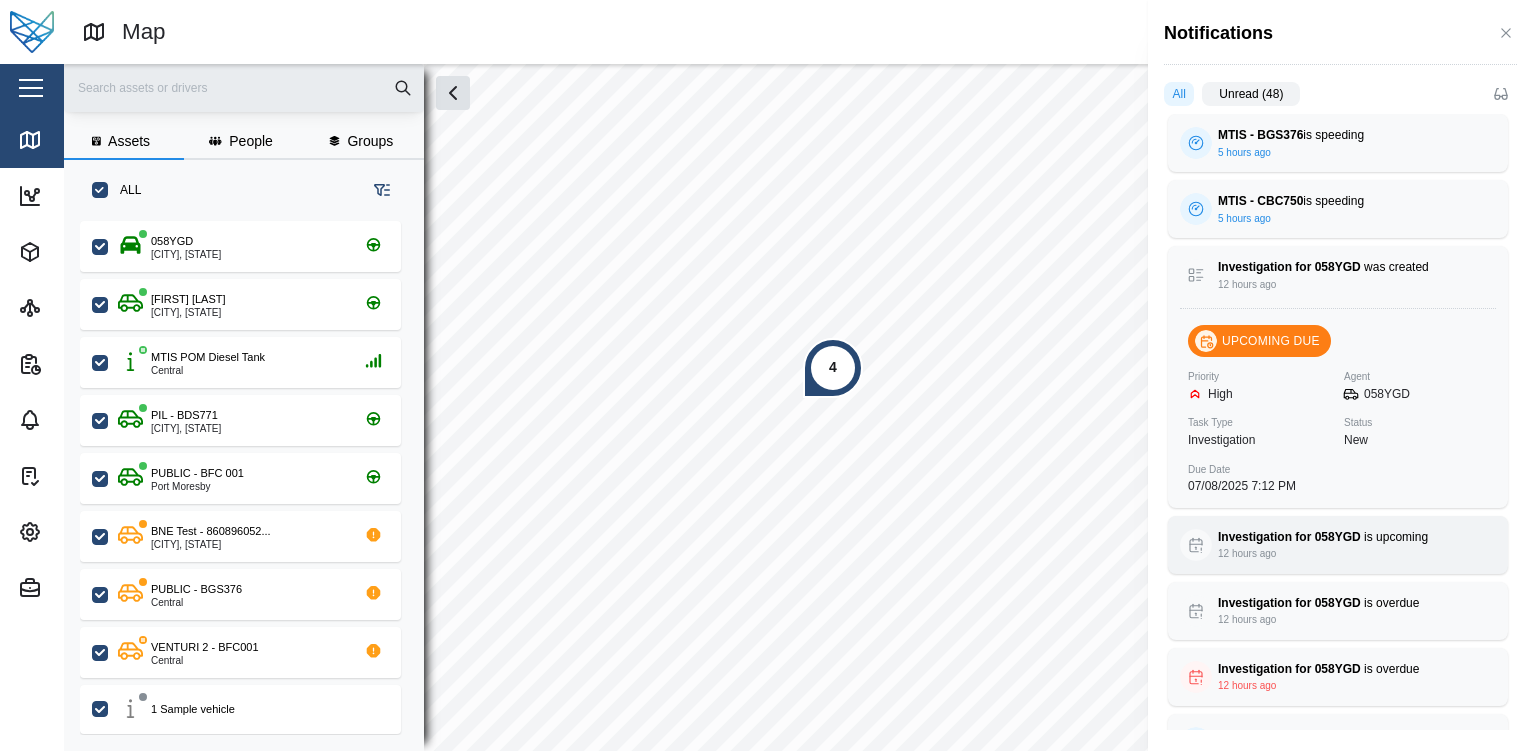 click on "Investigation for 058YGD   is upcoming" at bounding box center (1338, 537) 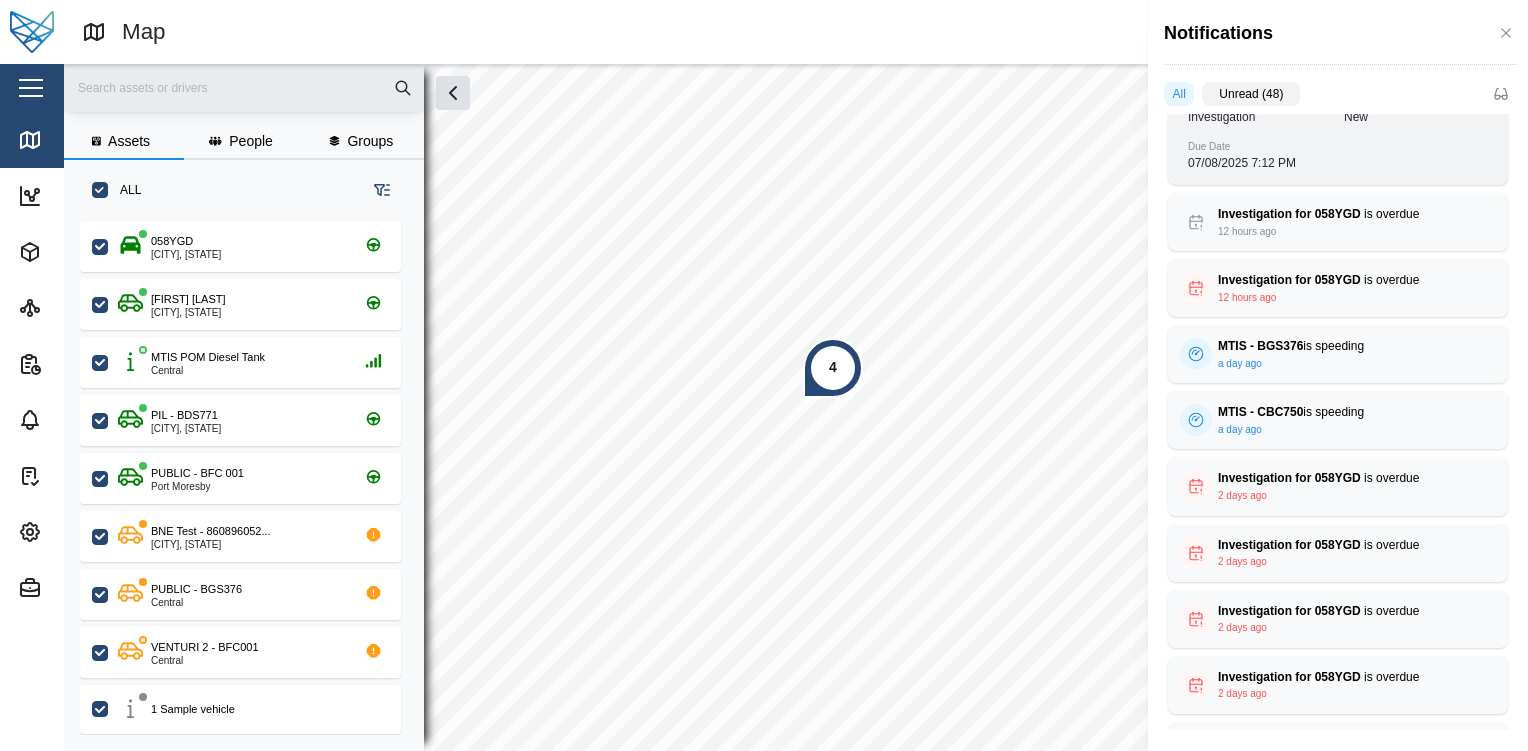 scroll, scrollTop: 596, scrollLeft: 0, axis: vertical 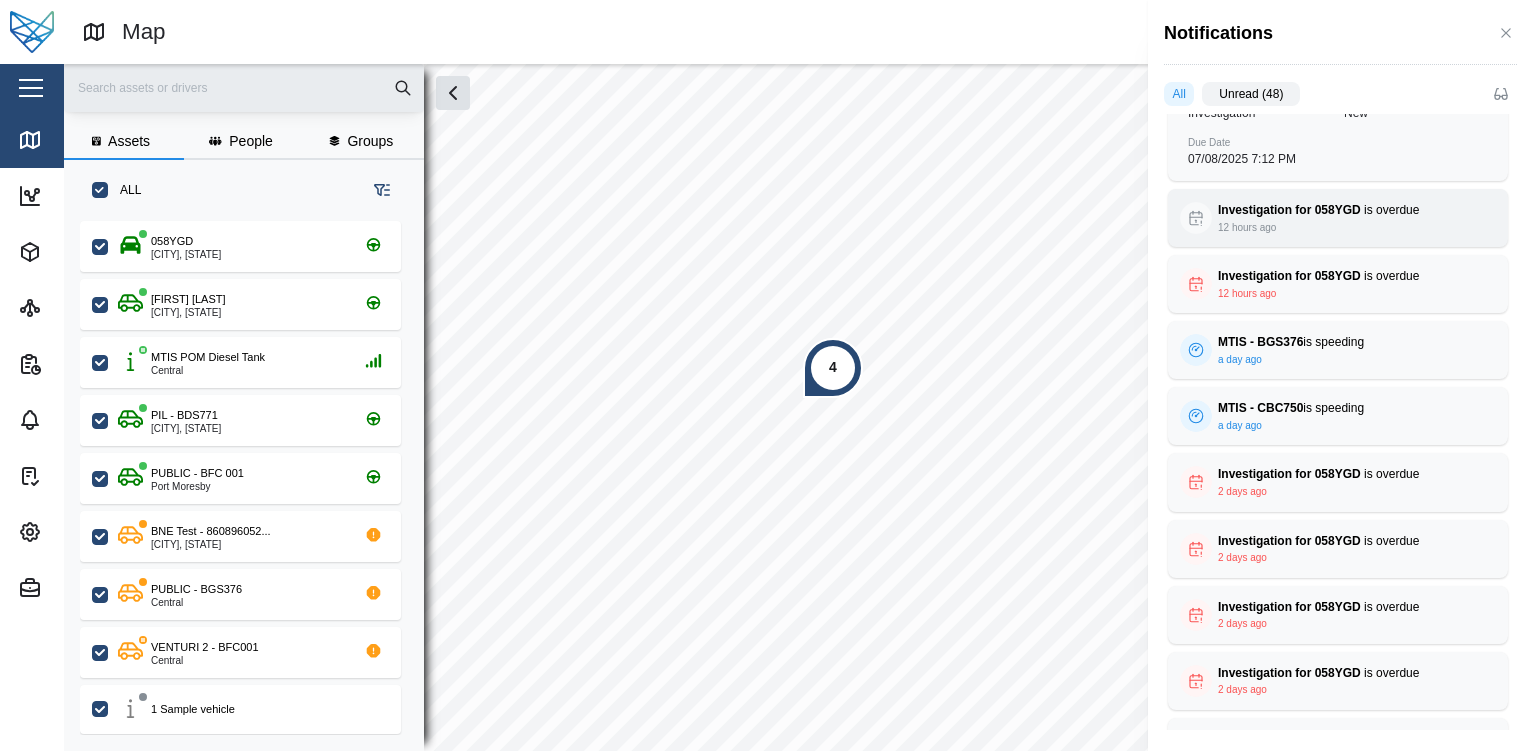 click on "Investigation for 058YGD   is overdue 12 hours ago" at bounding box center [1338, 218] 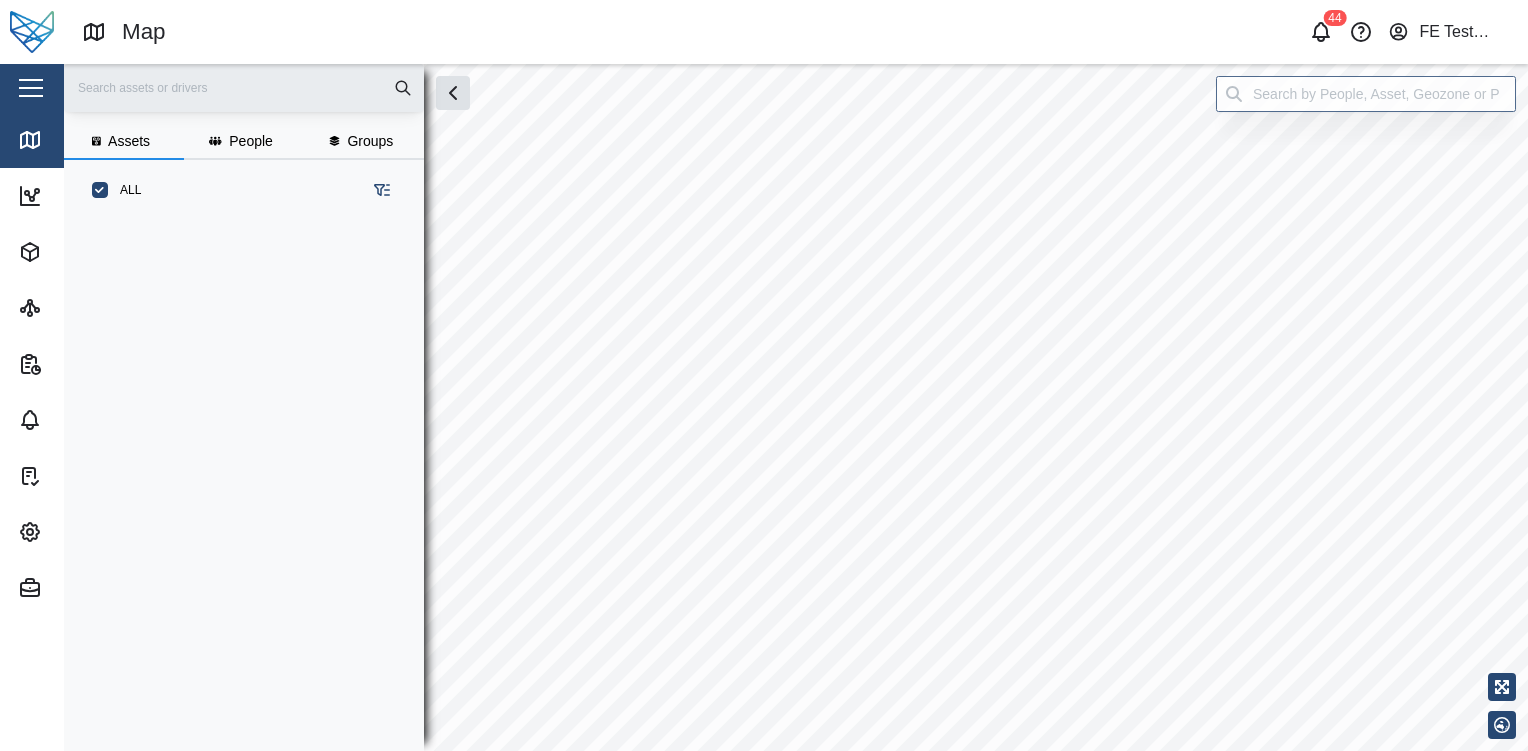 scroll, scrollTop: 0, scrollLeft: 0, axis: both 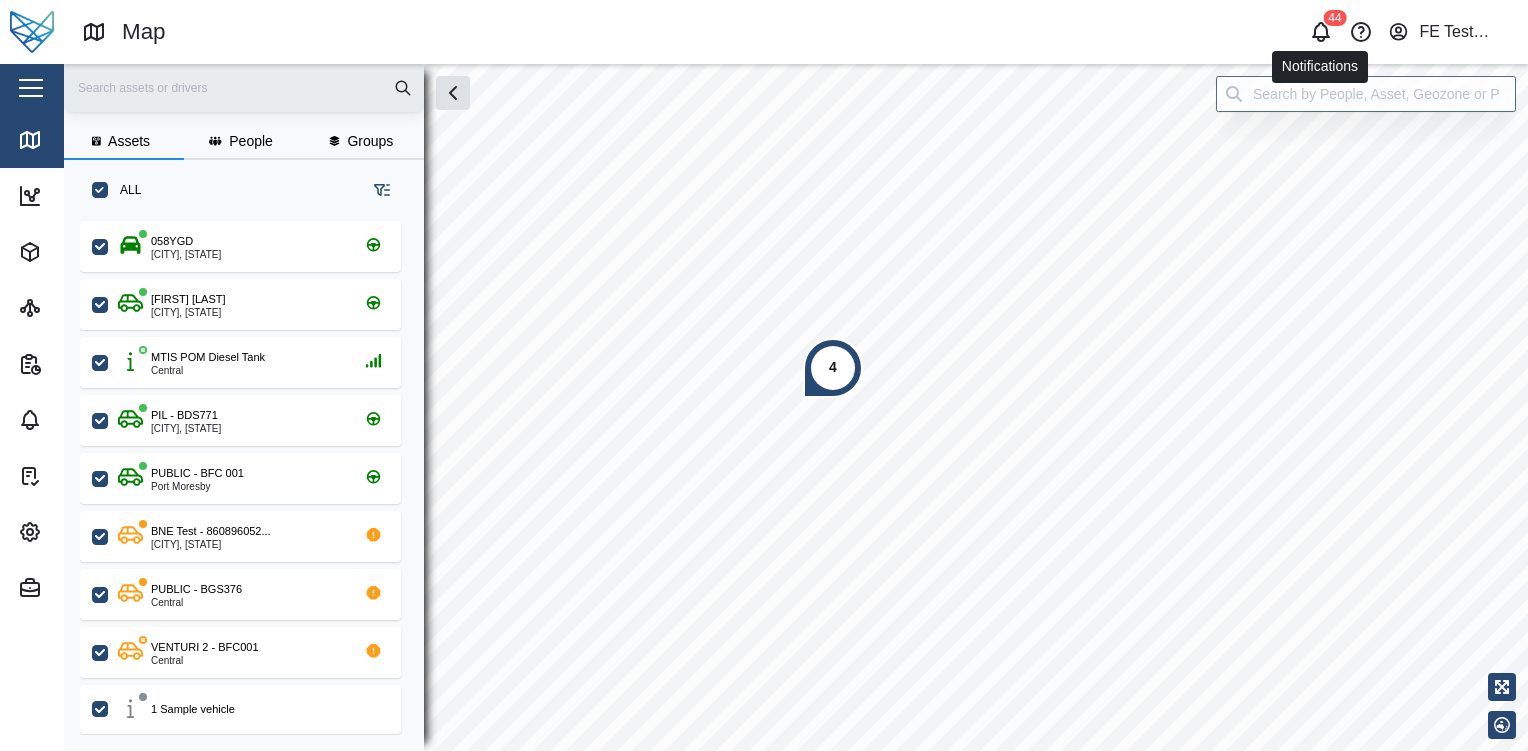 click 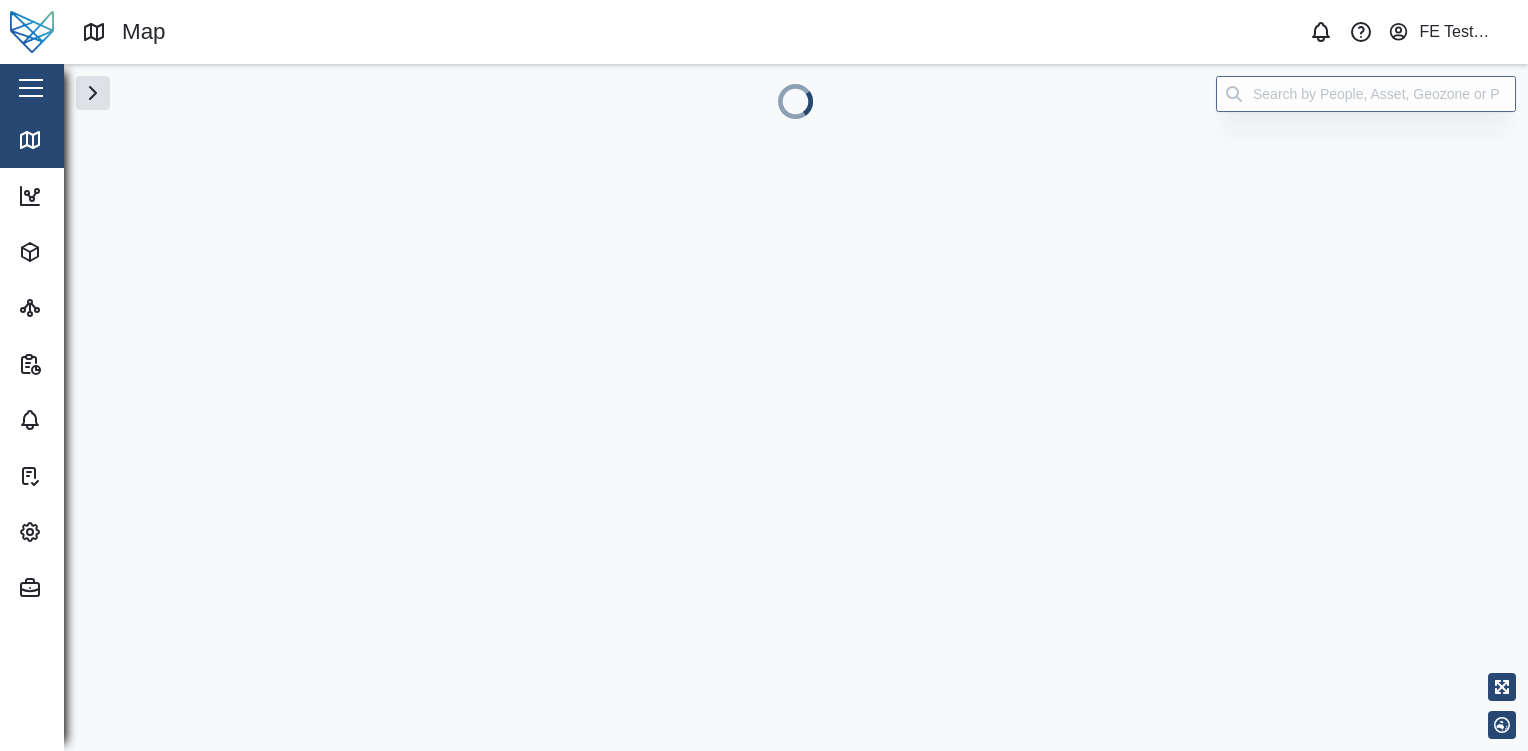 scroll, scrollTop: 0, scrollLeft: 0, axis: both 